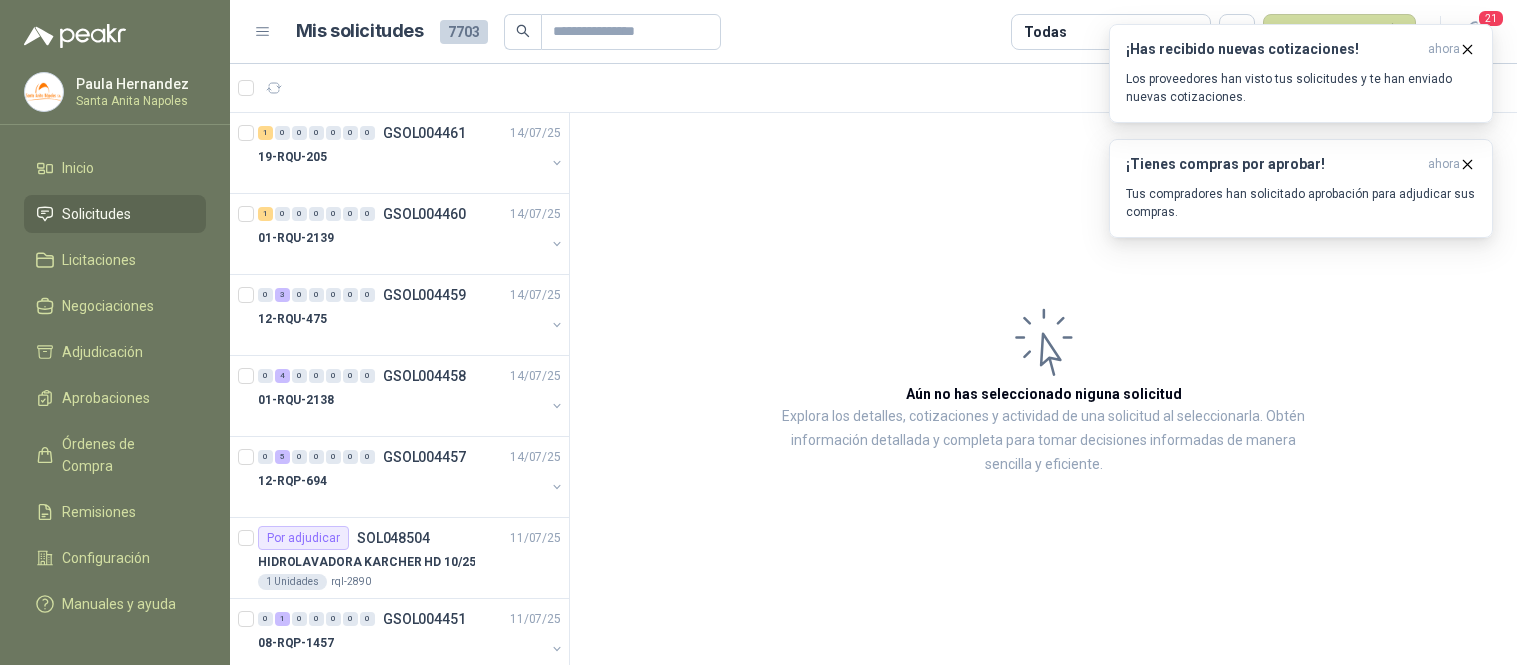 scroll, scrollTop: 0, scrollLeft: 0, axis: both 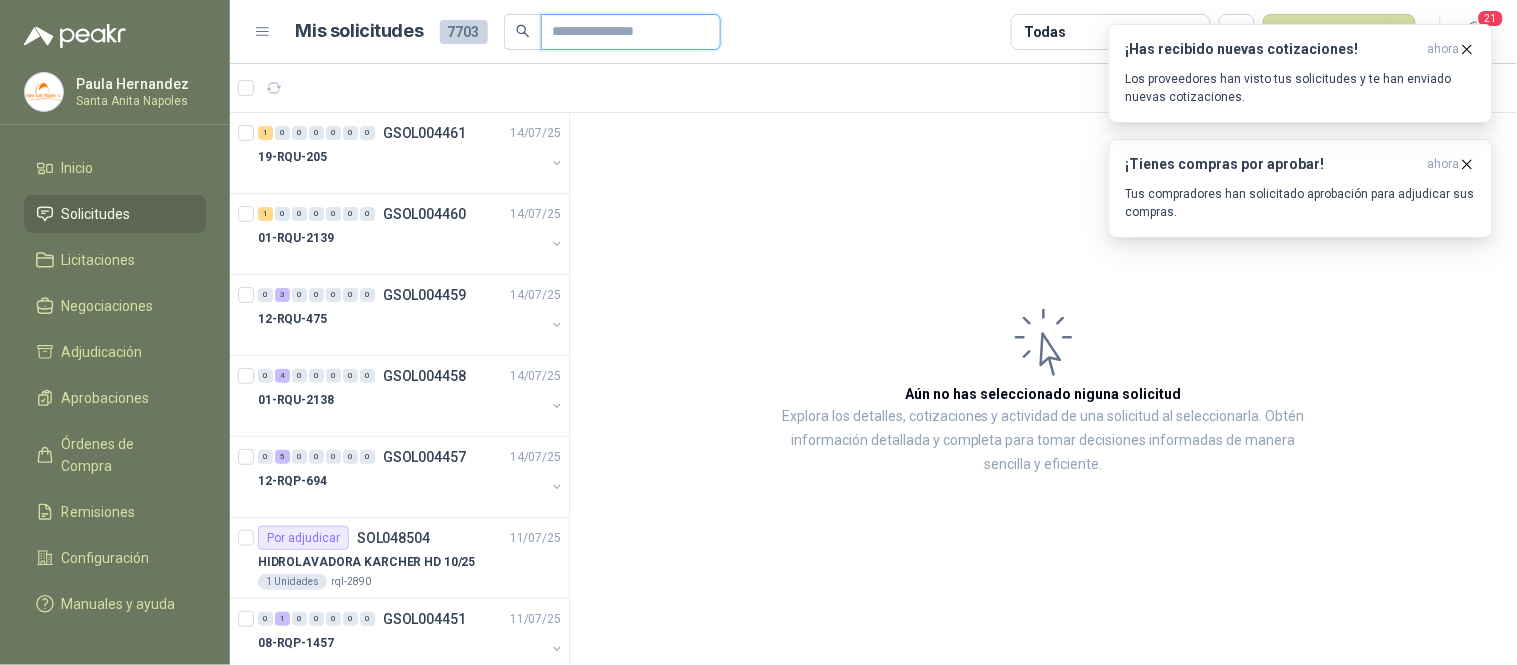 click at bounding box center (623, 32) 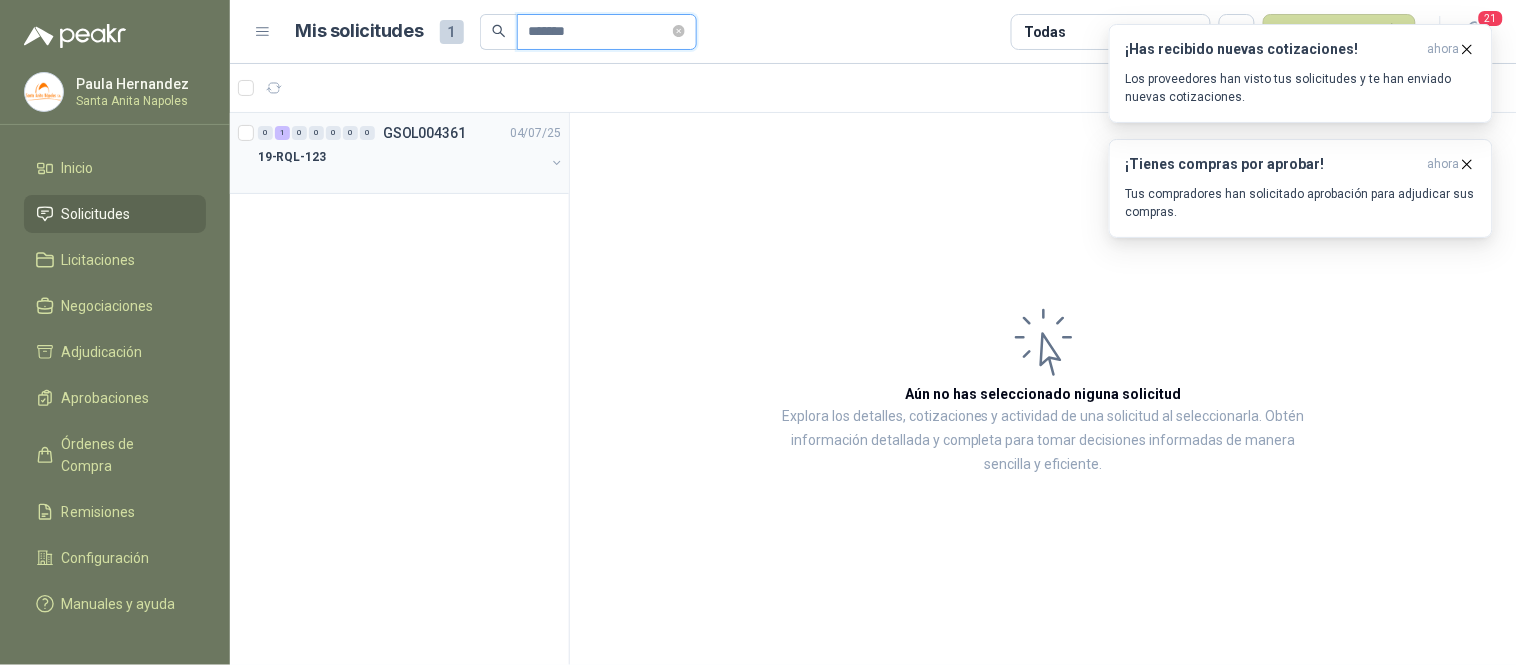 type on "*******" 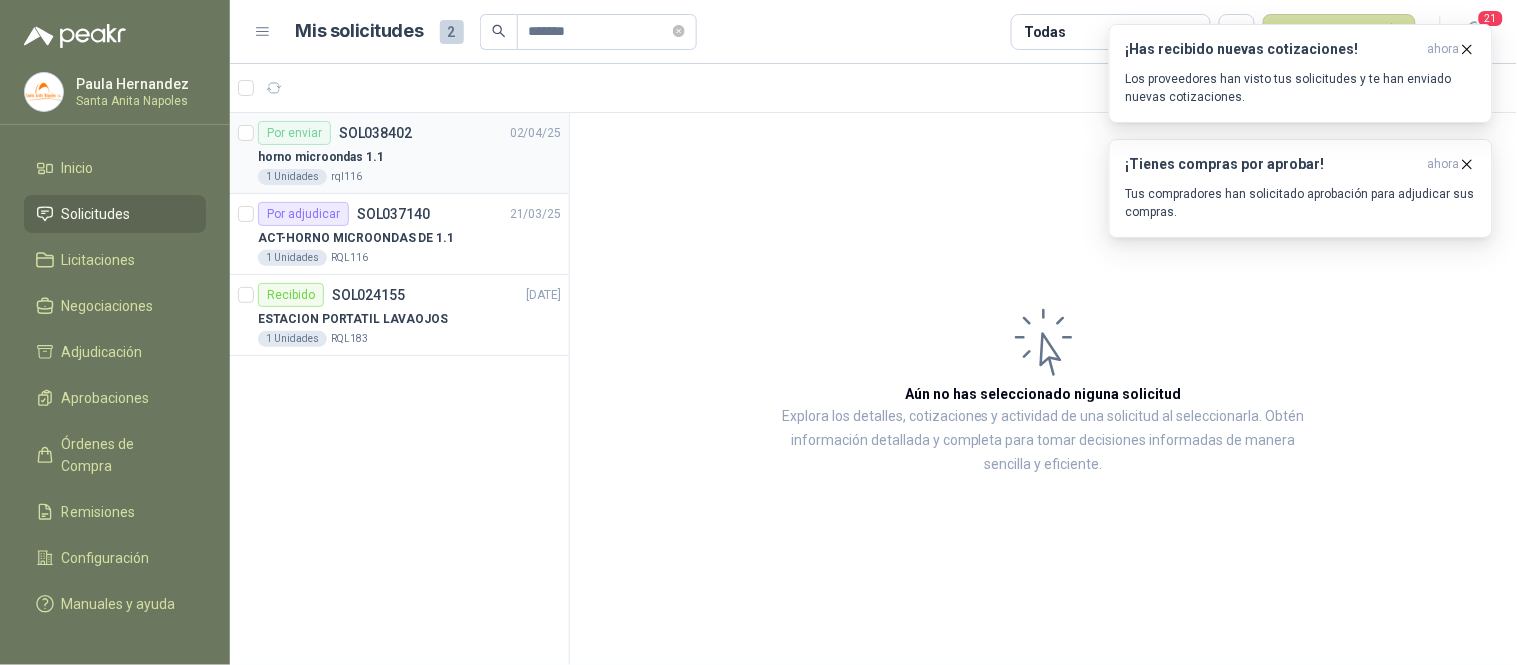 click on "1   Unidades rql116" at bounding box center [409, 177] 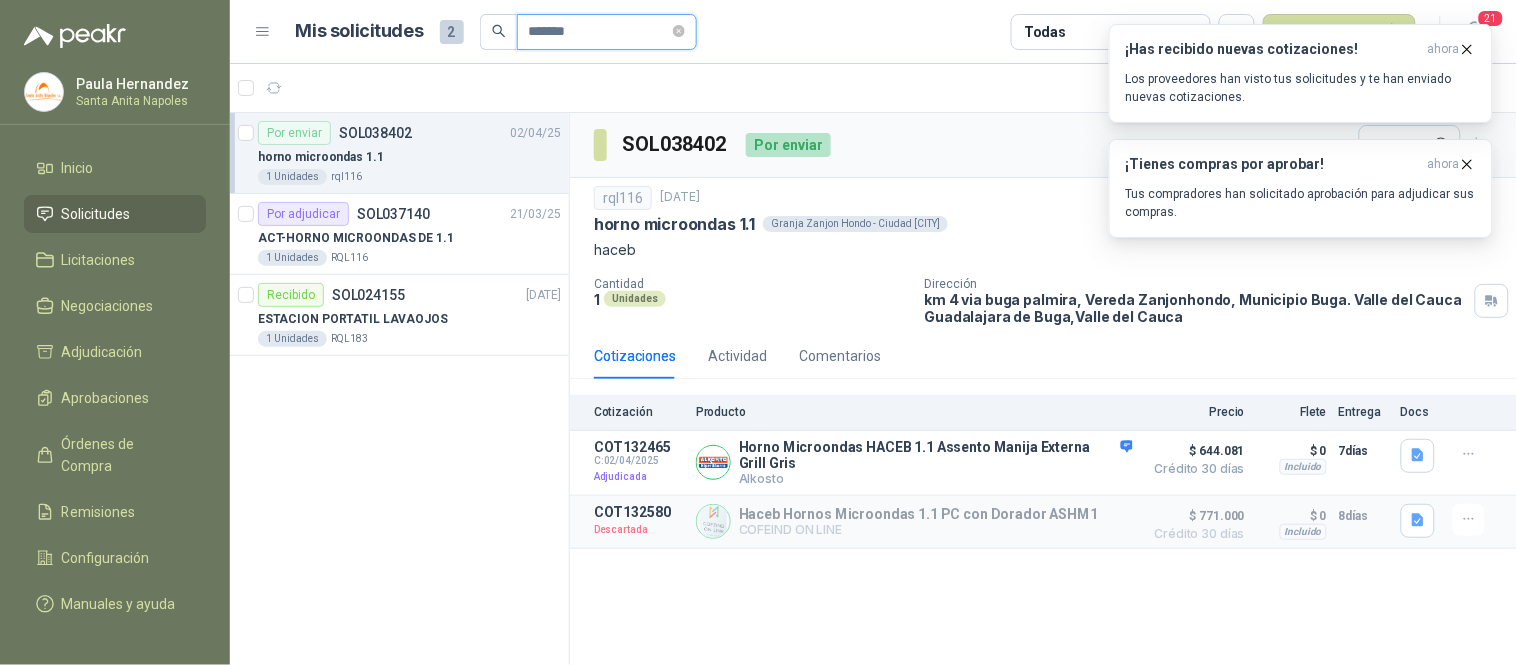 click on "*******" at bounding box center [599, 32] 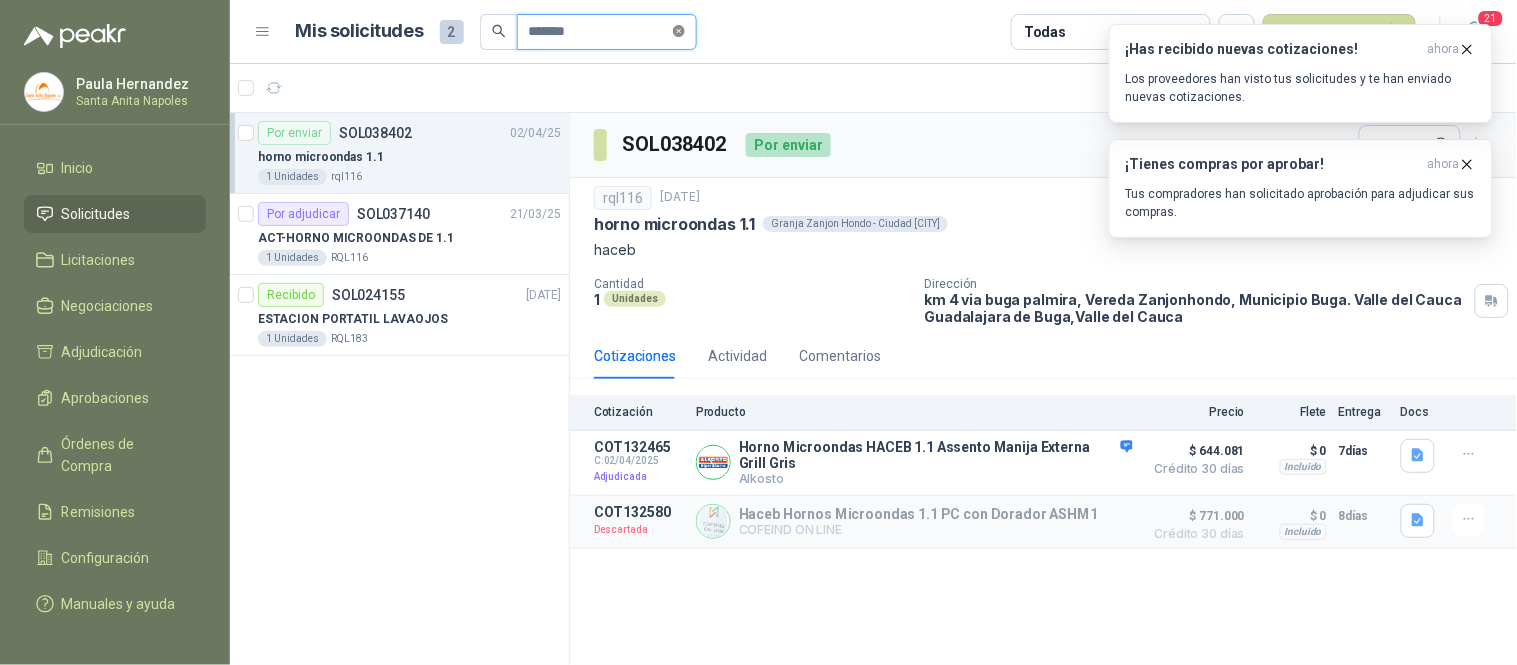 click 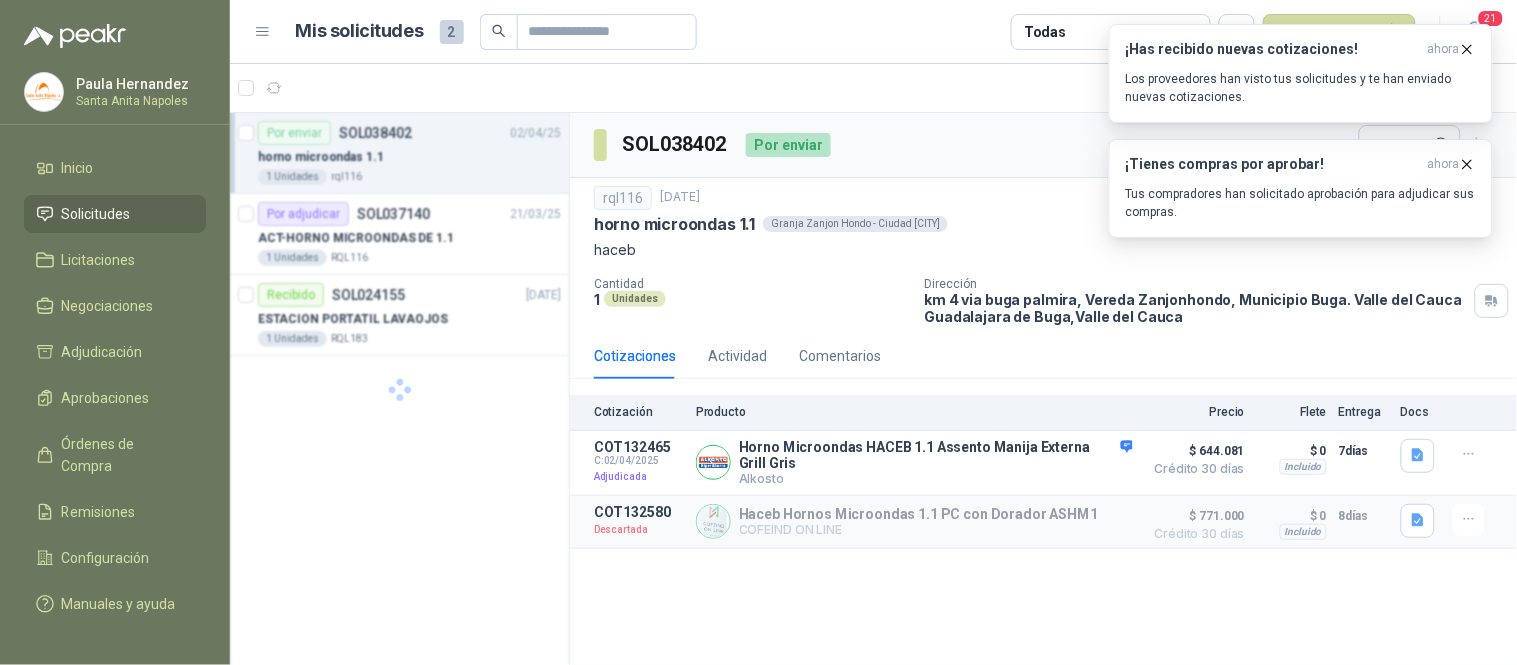 click on "Solicitudes" at bounding box center [115, 214] 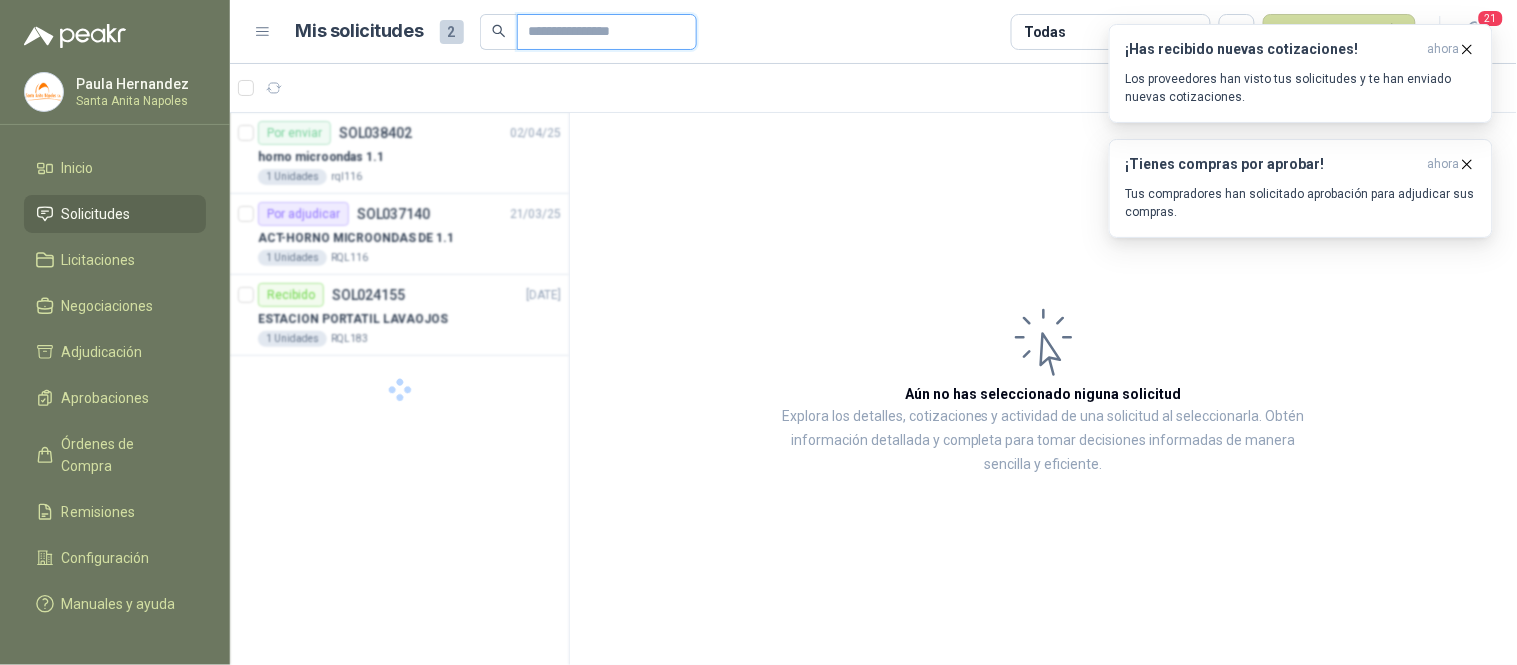 click at bounding box center [599, 32] 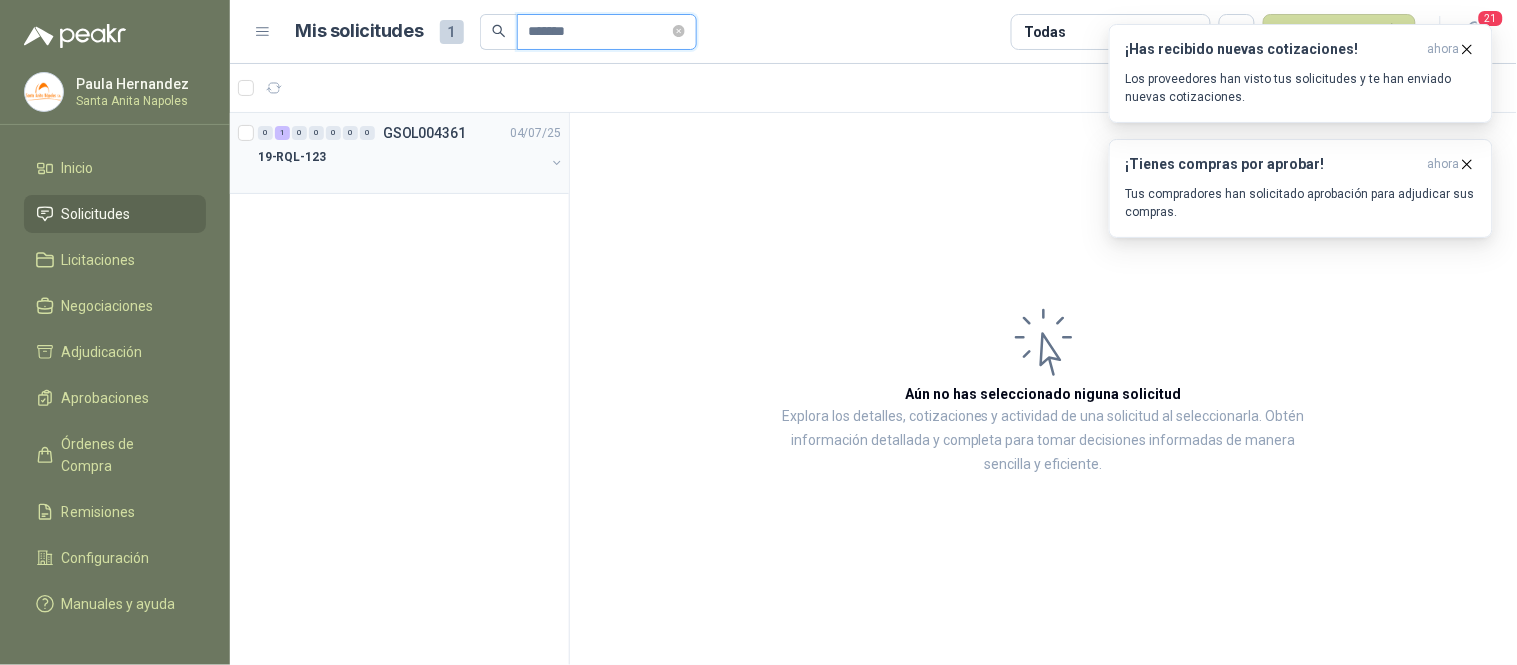 type on "*******" 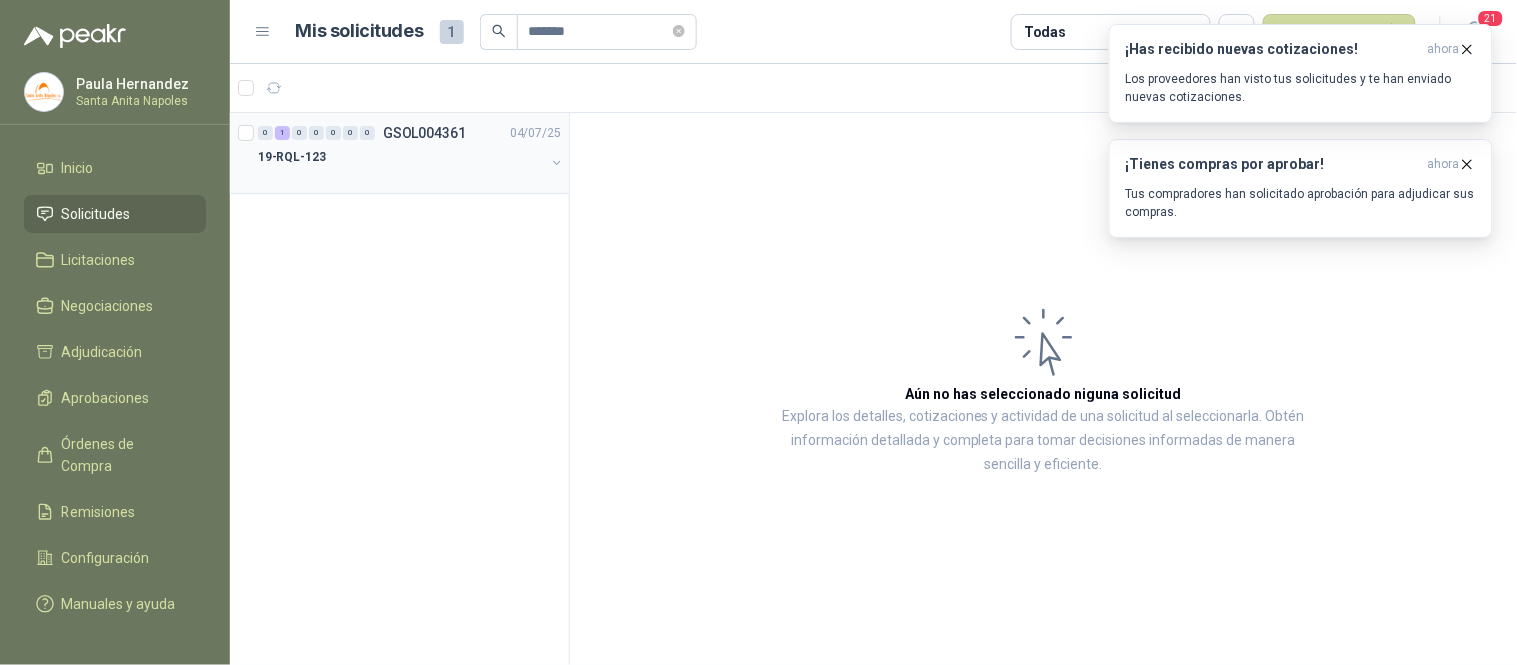 click on "19-RQL-123" at bounding box center [292, 157] 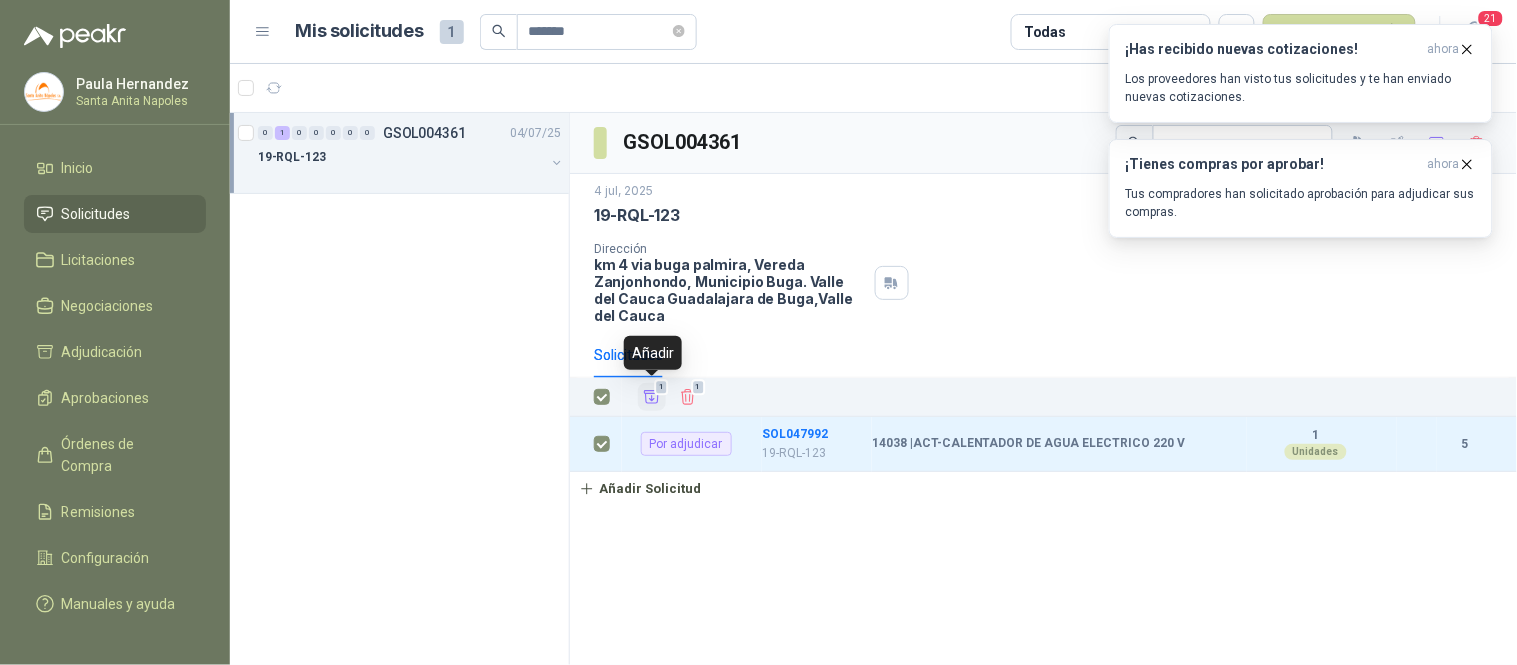 click 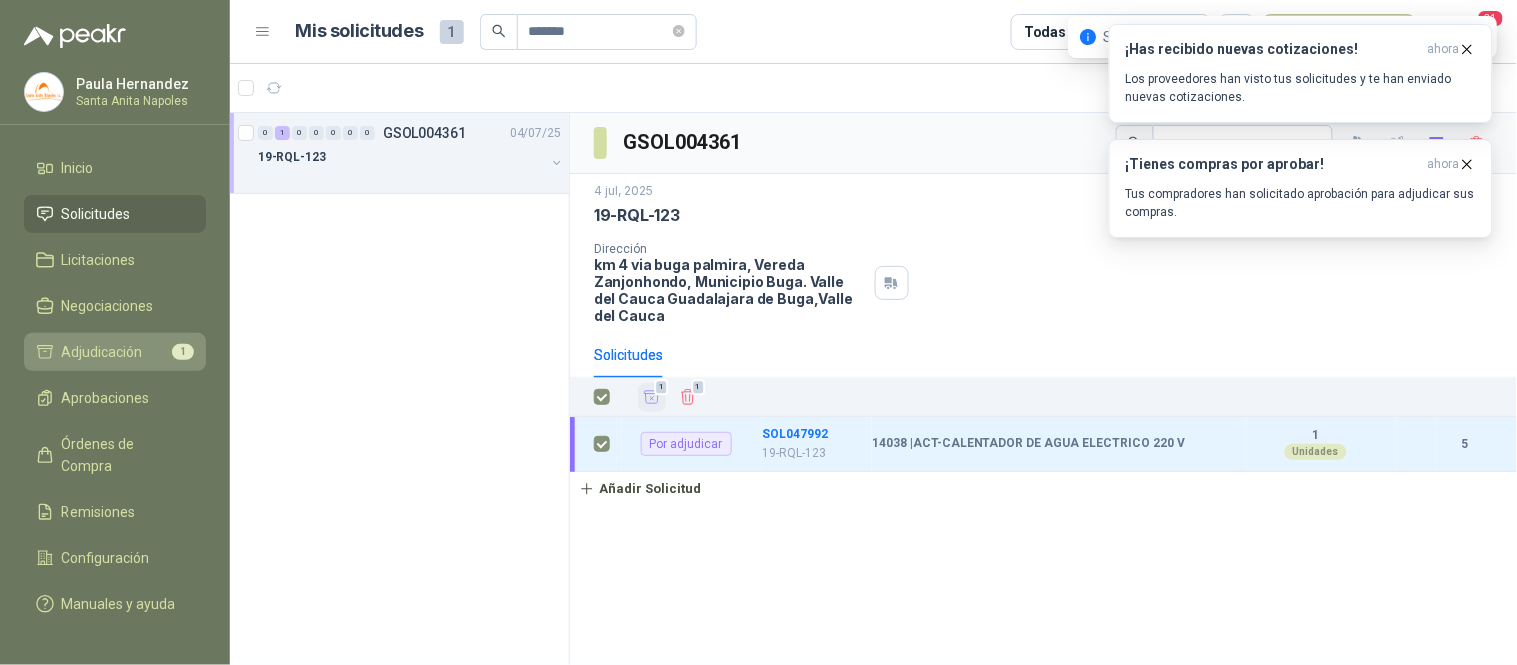click on "Adjudicación 1" at bounding box center [115, 352] 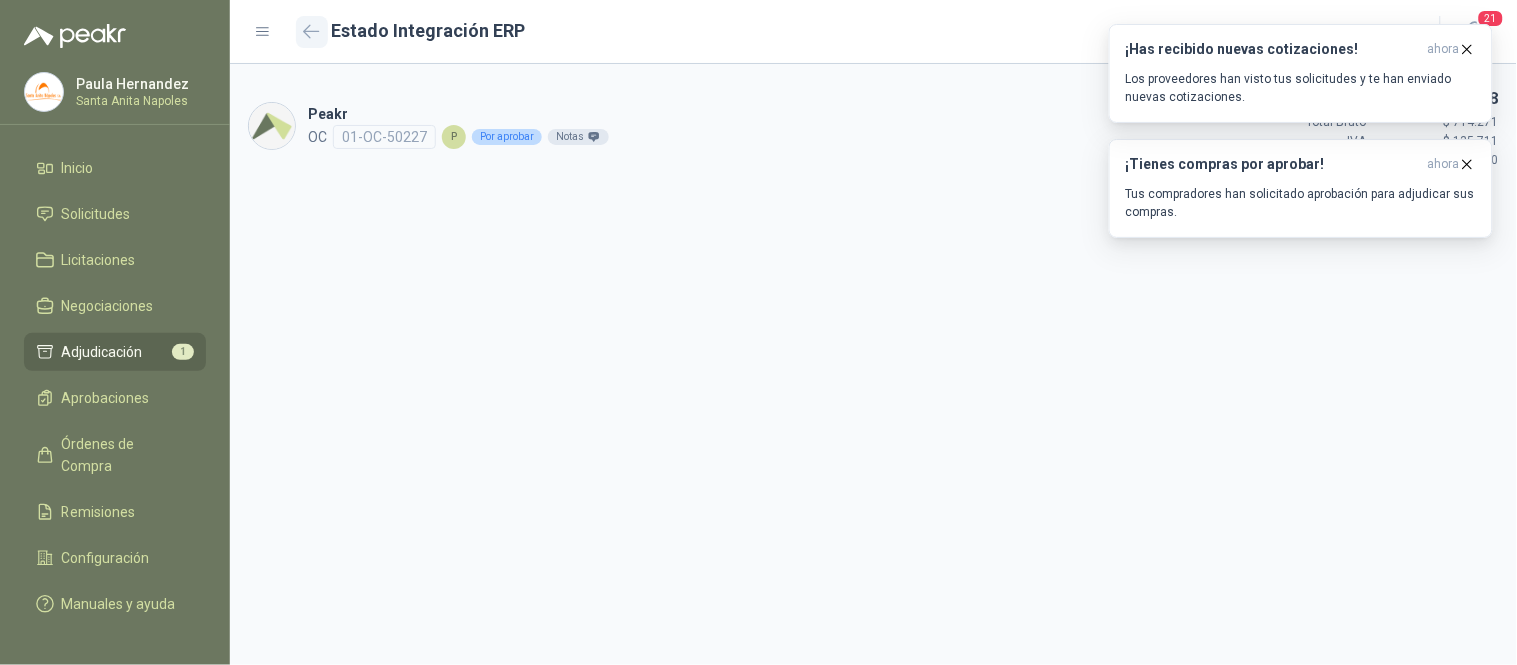 click 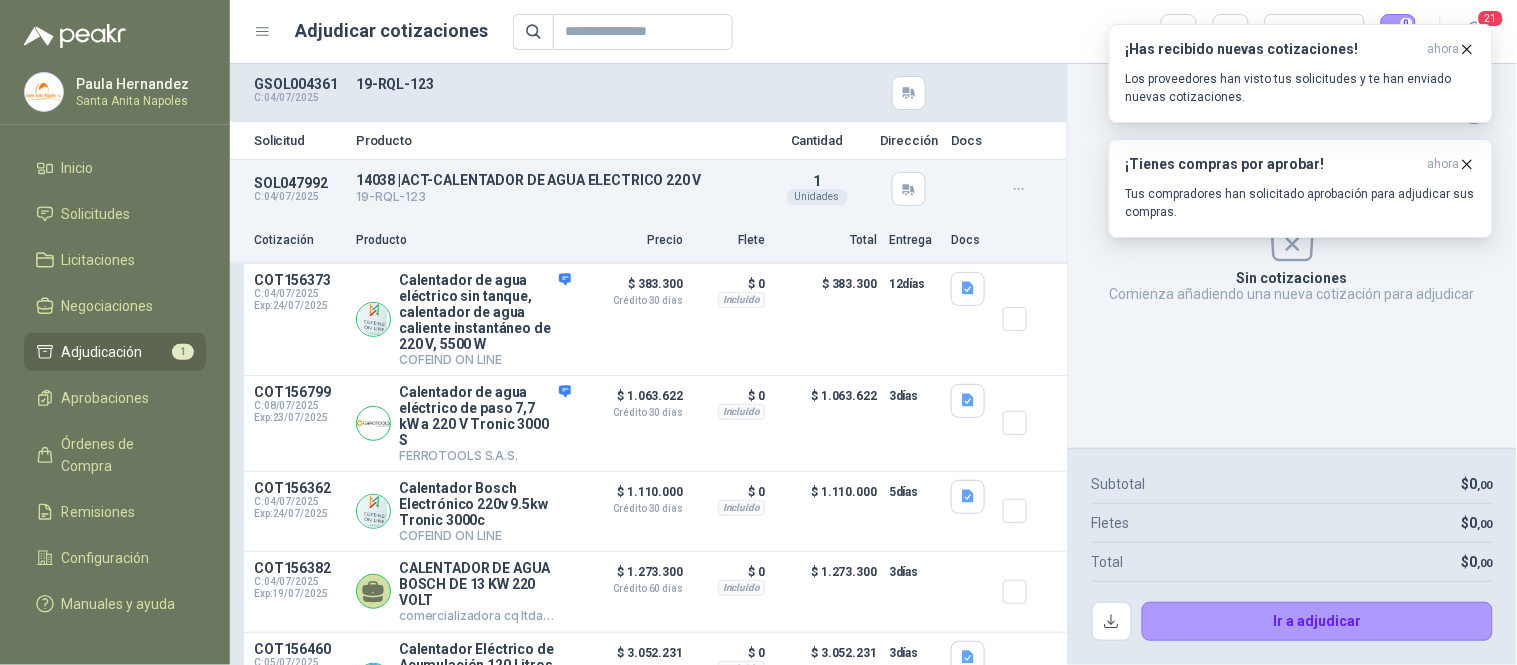 scroll, scrollTop: 22, scrollLeft: 0, axis: vertical 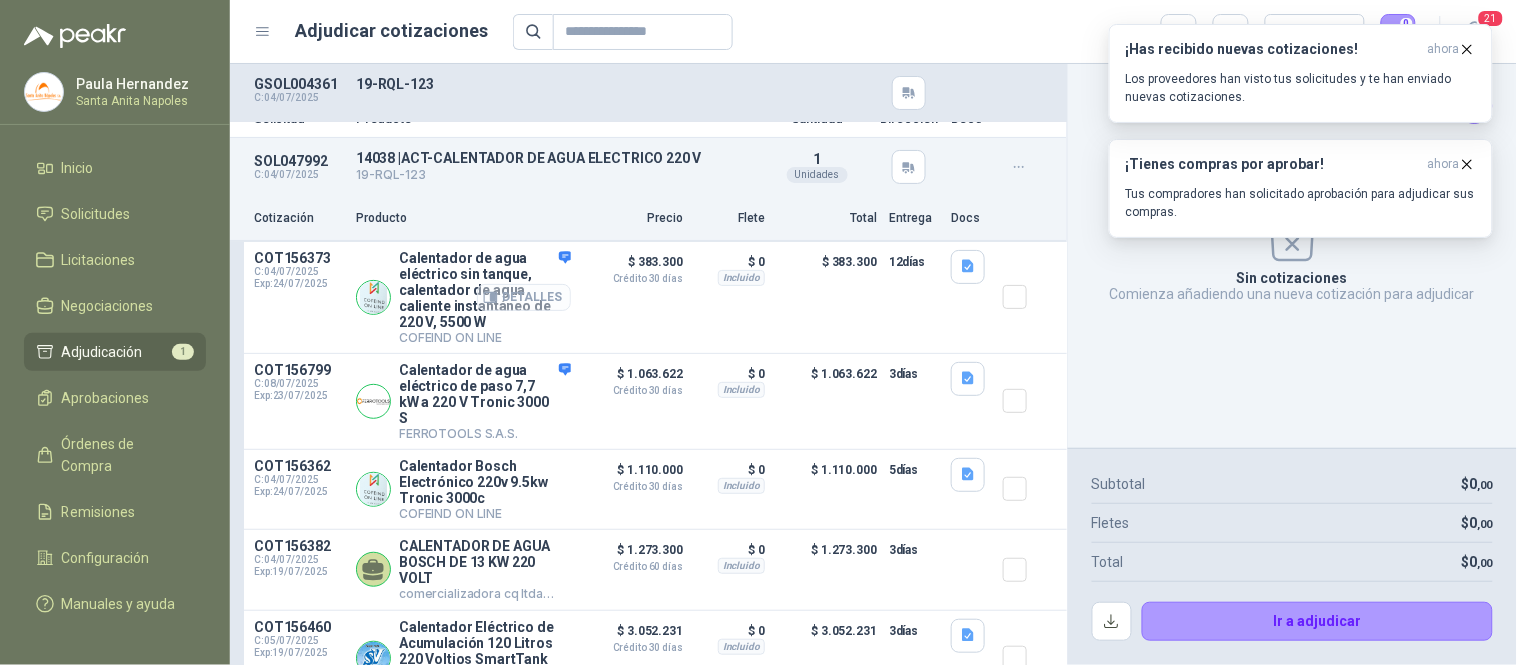 click on "Detalles" at bounding box center (524, 297) 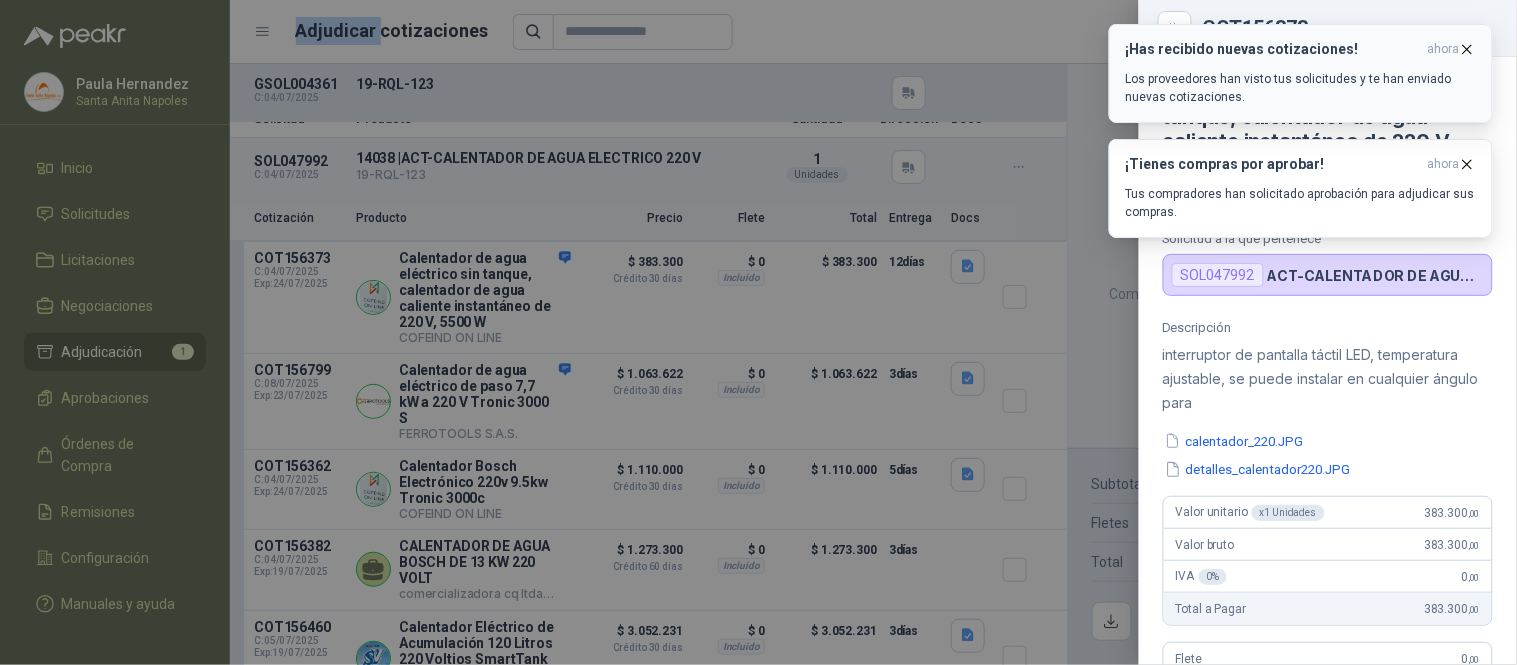 click 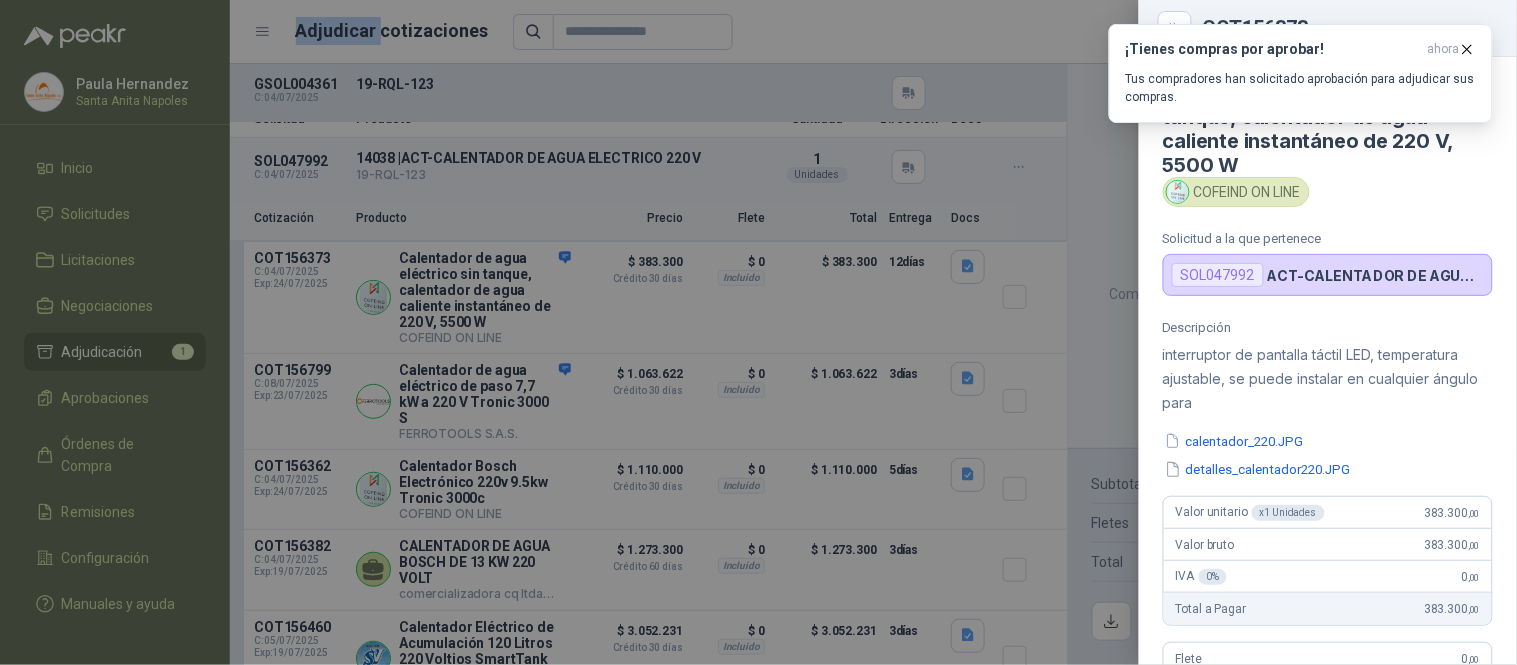 click 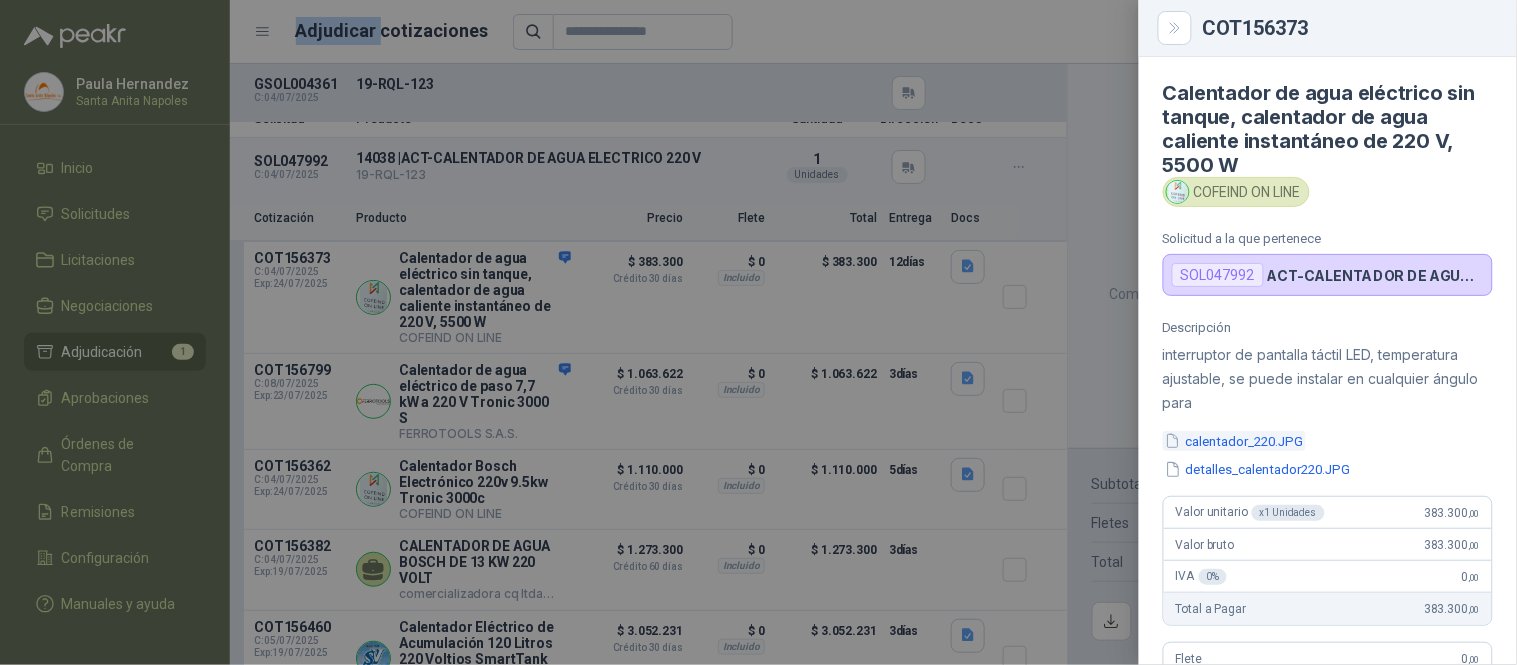 click on "calentador_220.JPG" at bounding box center (1234, 441) 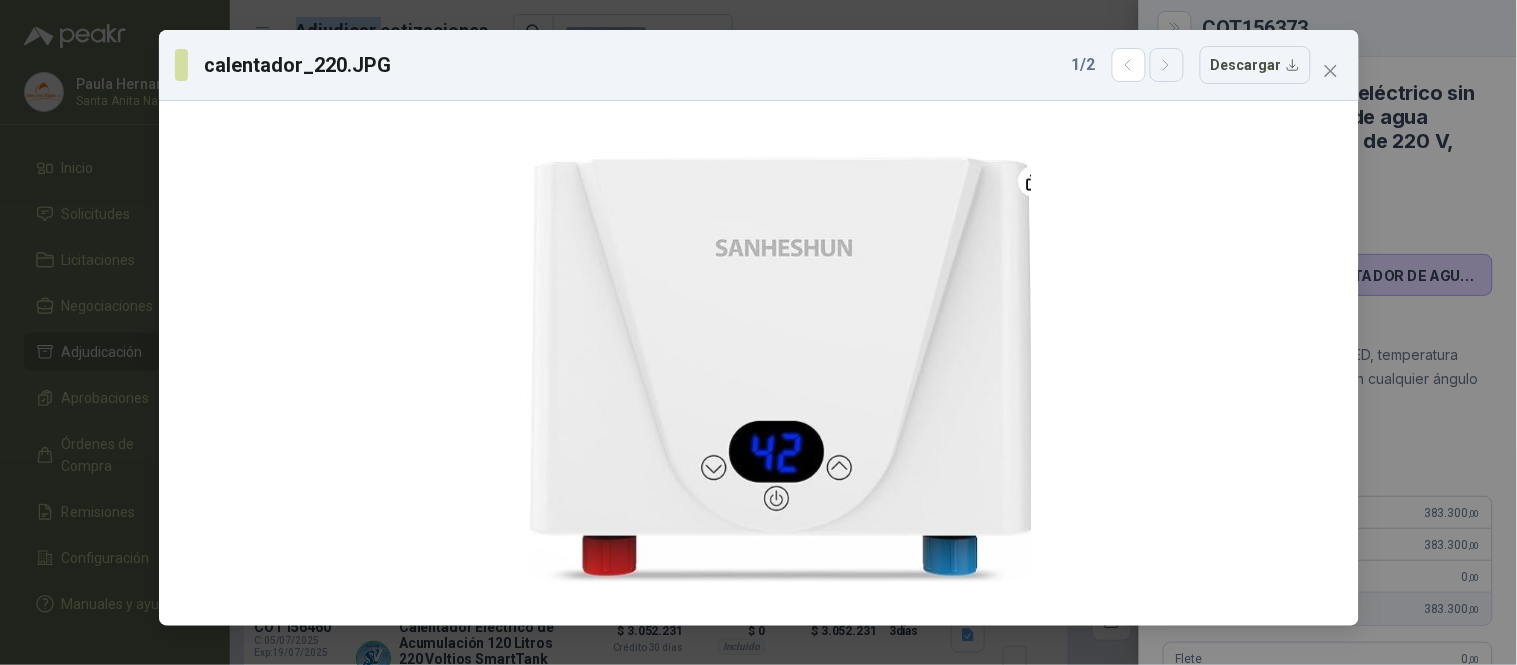drag, startPoint x: 1181, startPoint y: 68, endPoint x: 1170, endPoint y: 77, distance: 14.21267 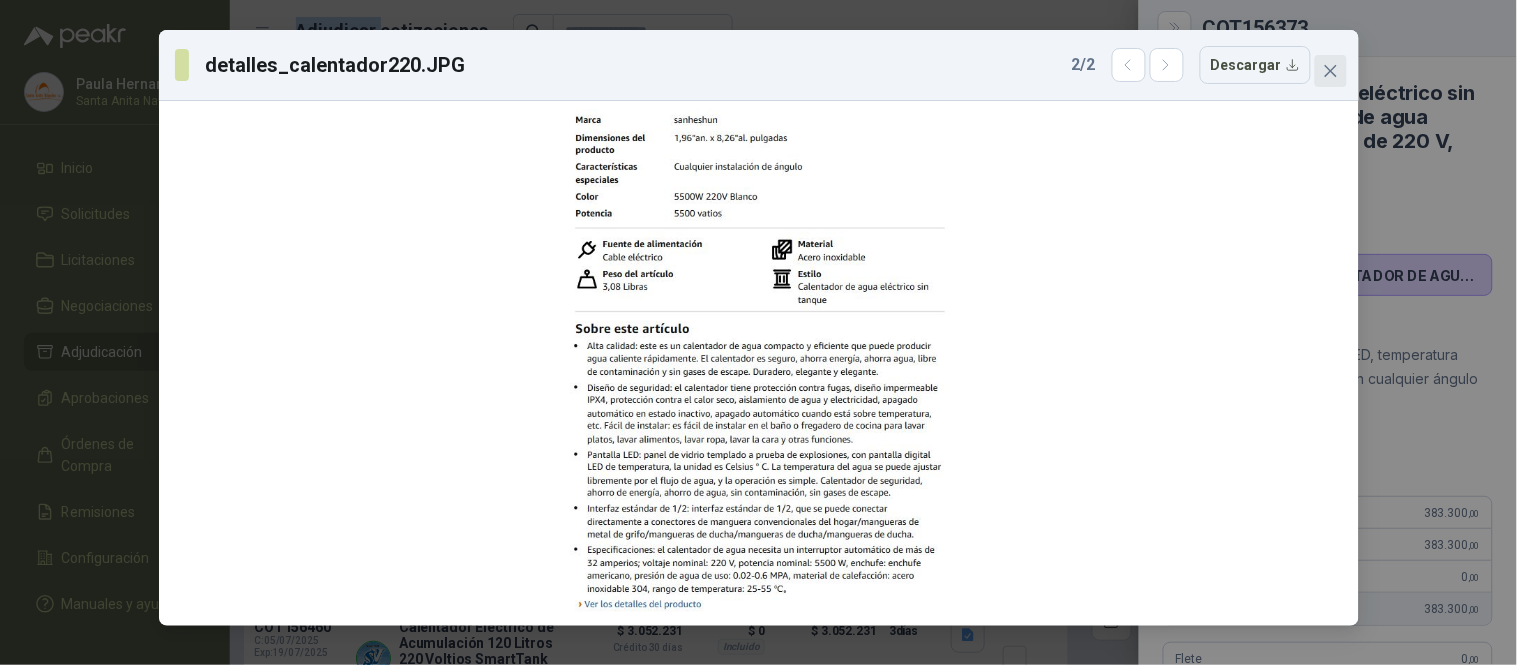 click at bounding box center [1331, 71] 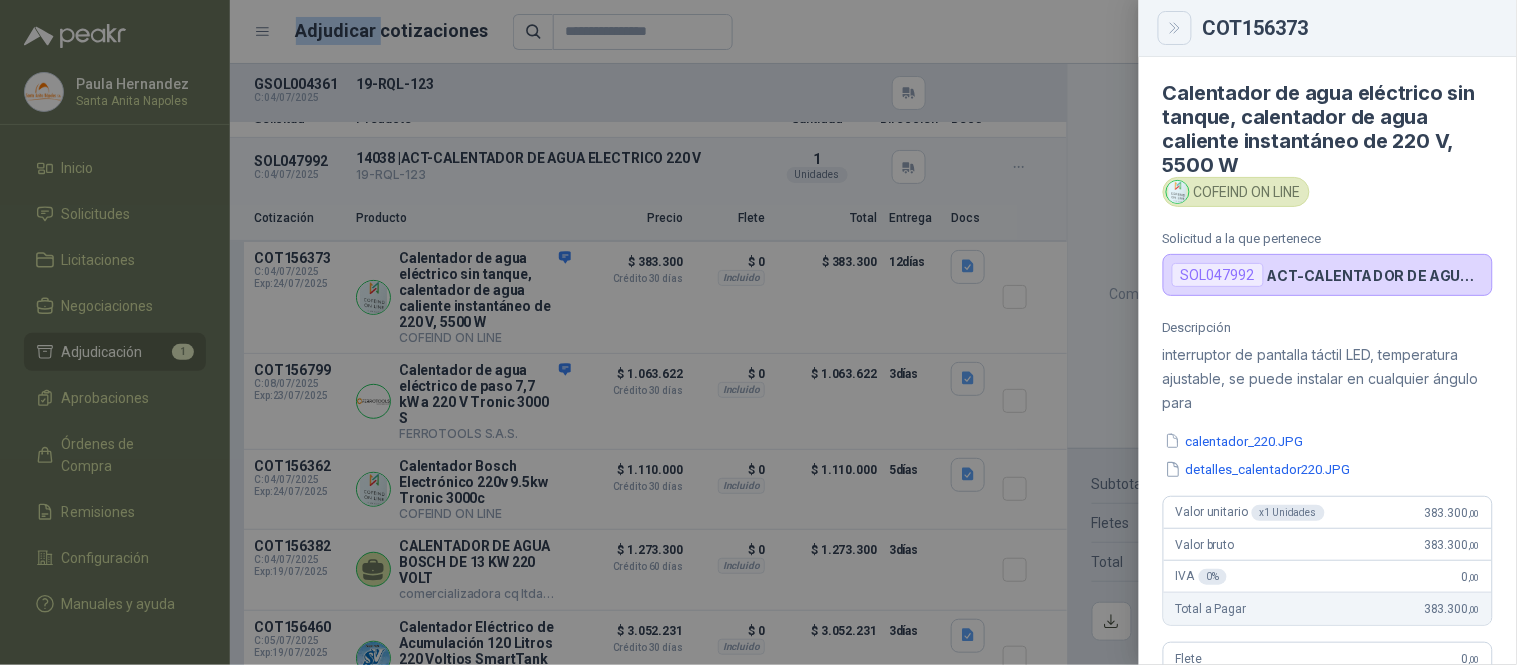click 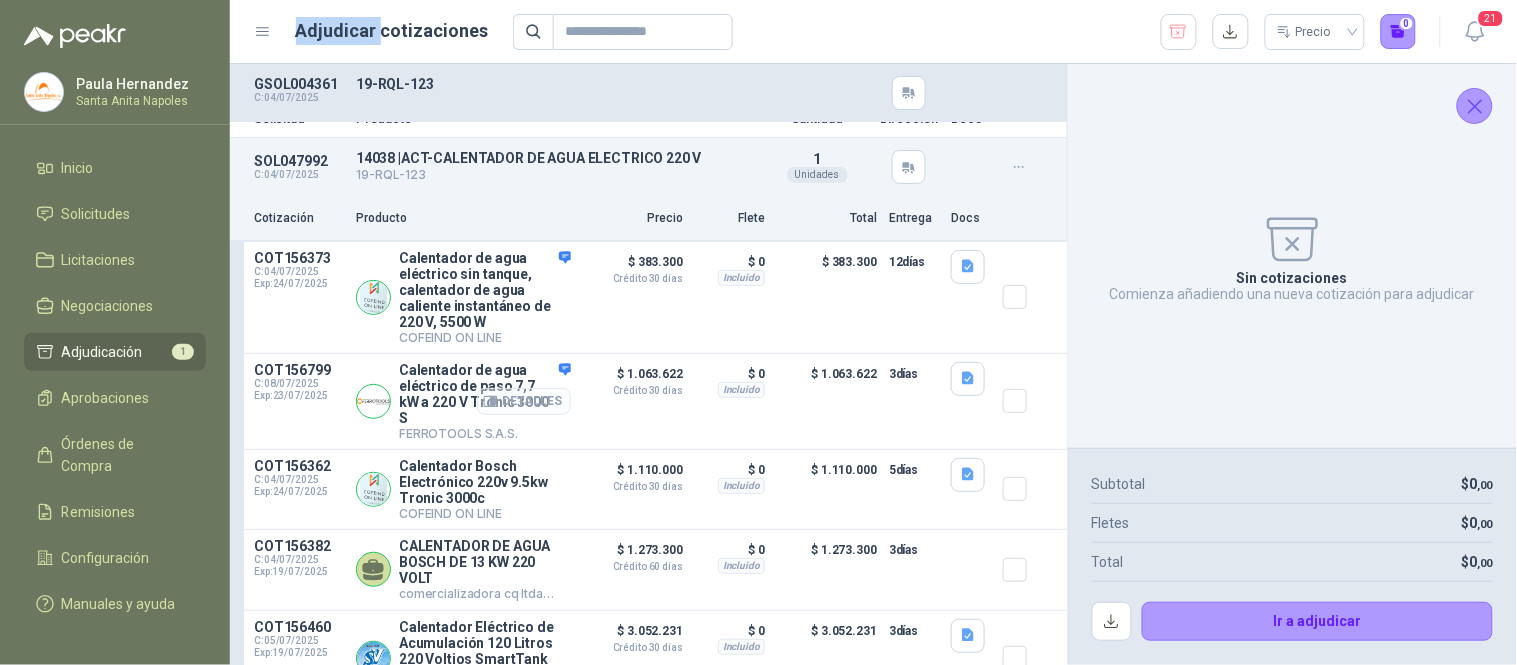 click on "Detalles" at bounding box center [524, 401] 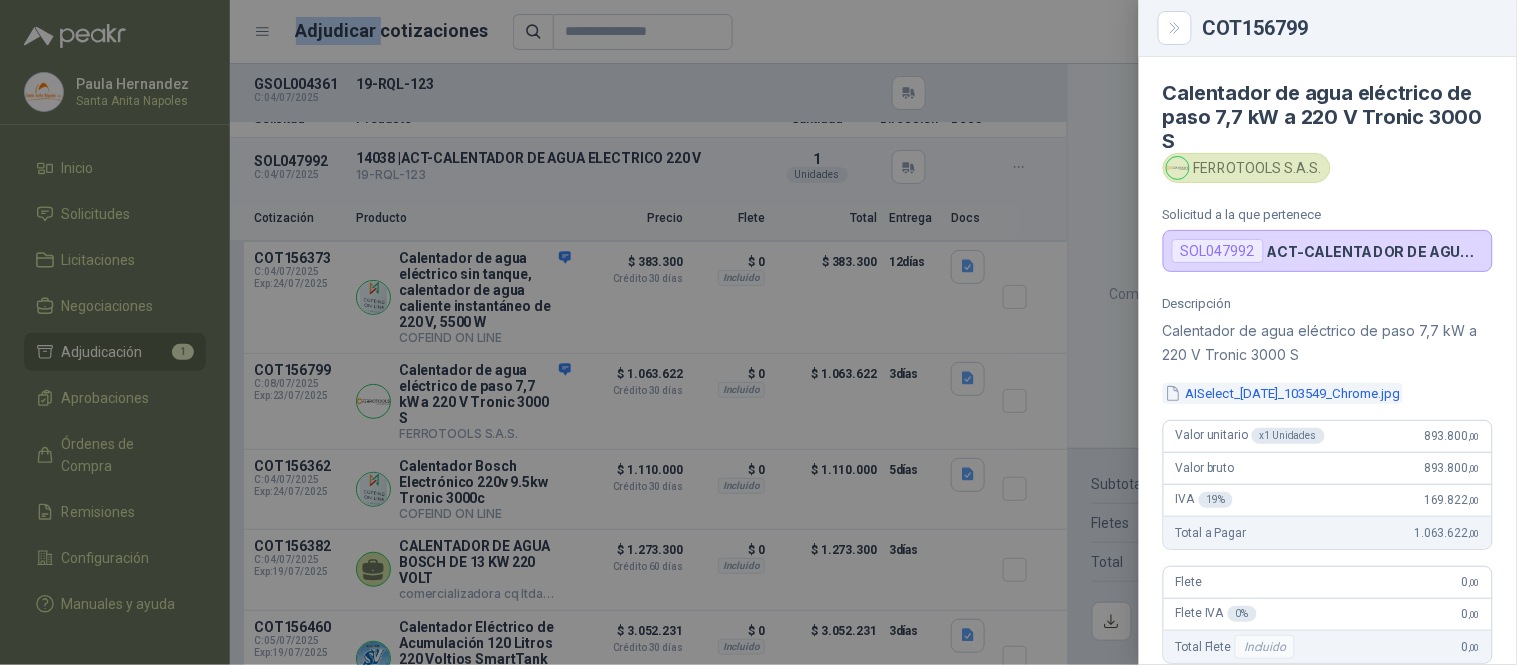 click on "AISelect_[DATE]_103549_Chrome.jpg" at bounding box center (1283, 393) 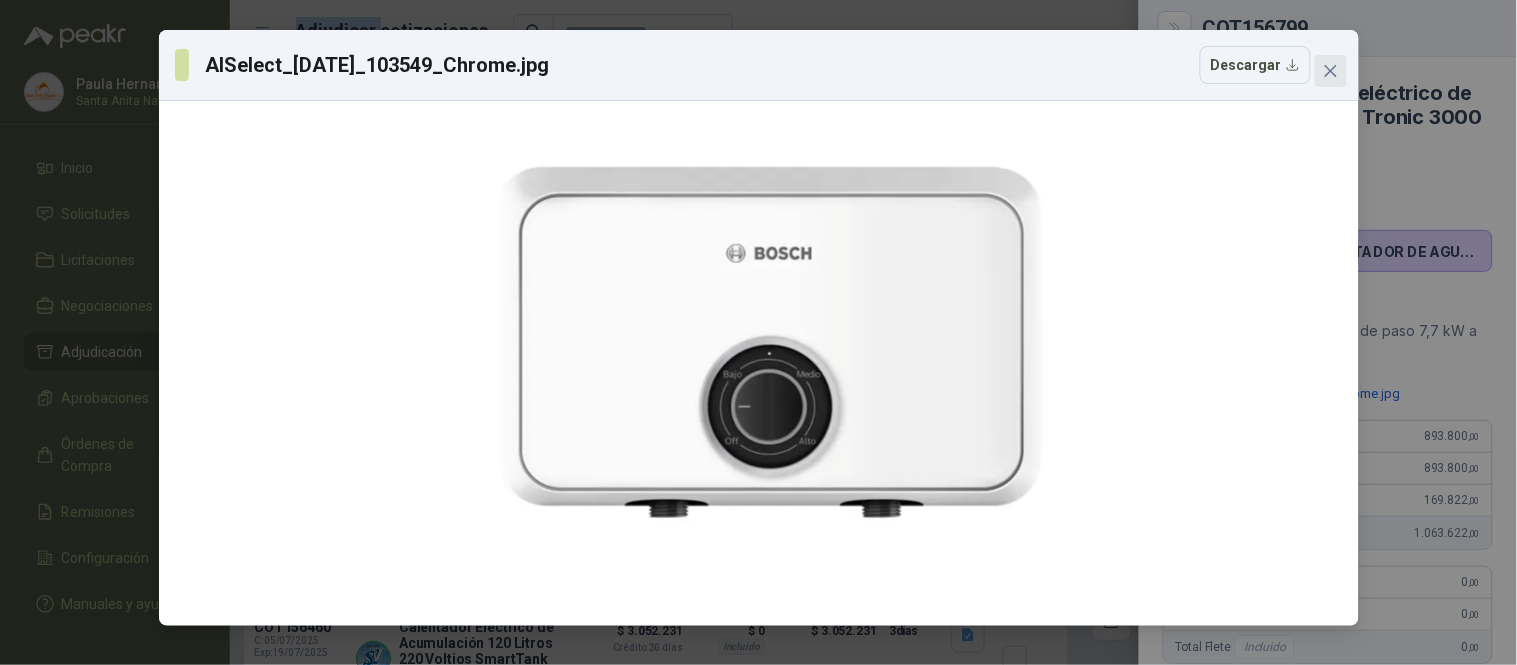 click at bounding box center [1331, 71] 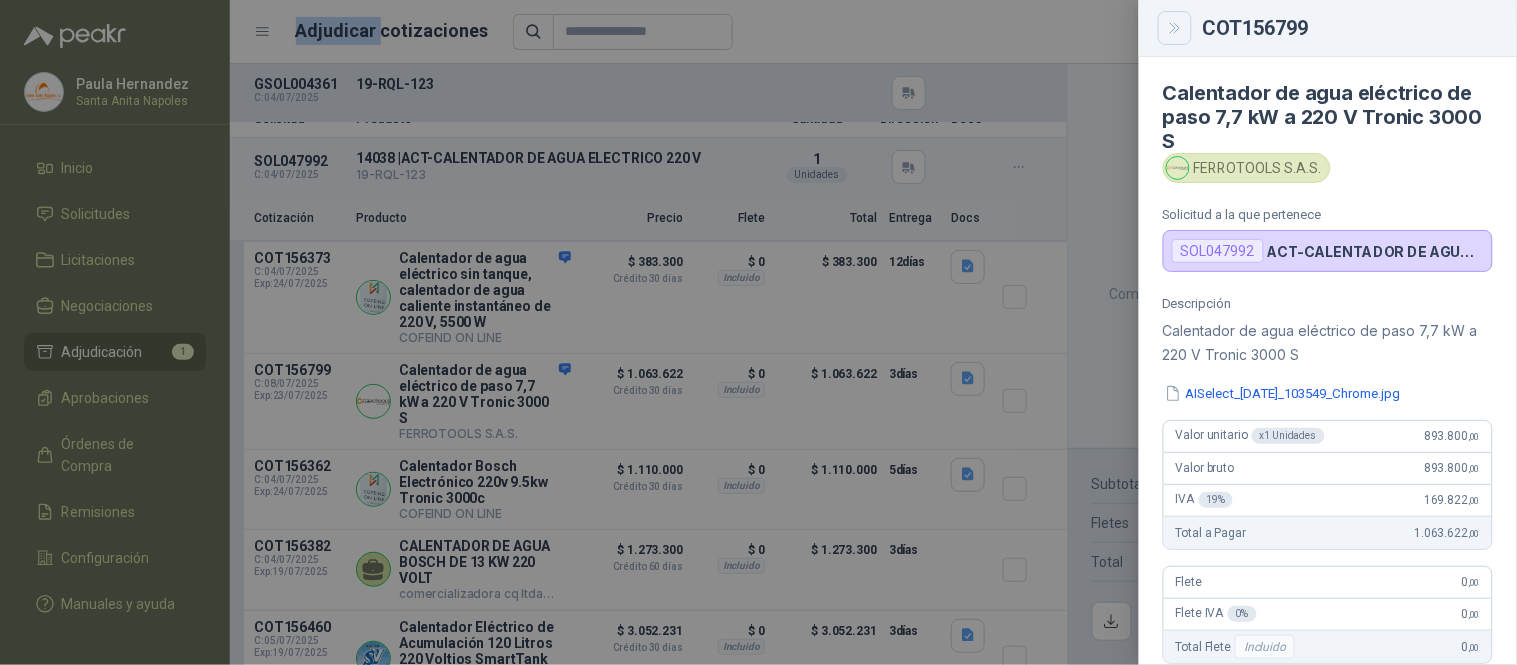click 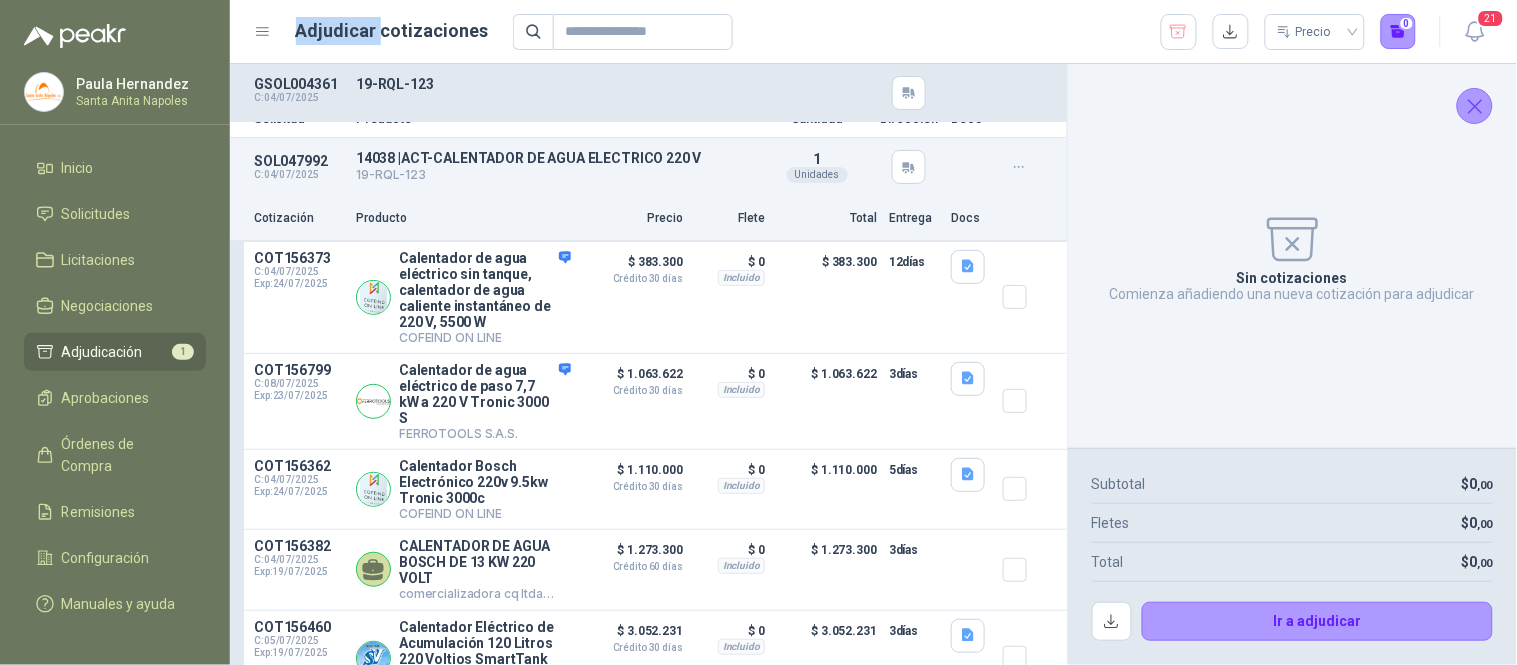 scroll, scrollTop: 67, scrollLeft: 0, axis: vertical 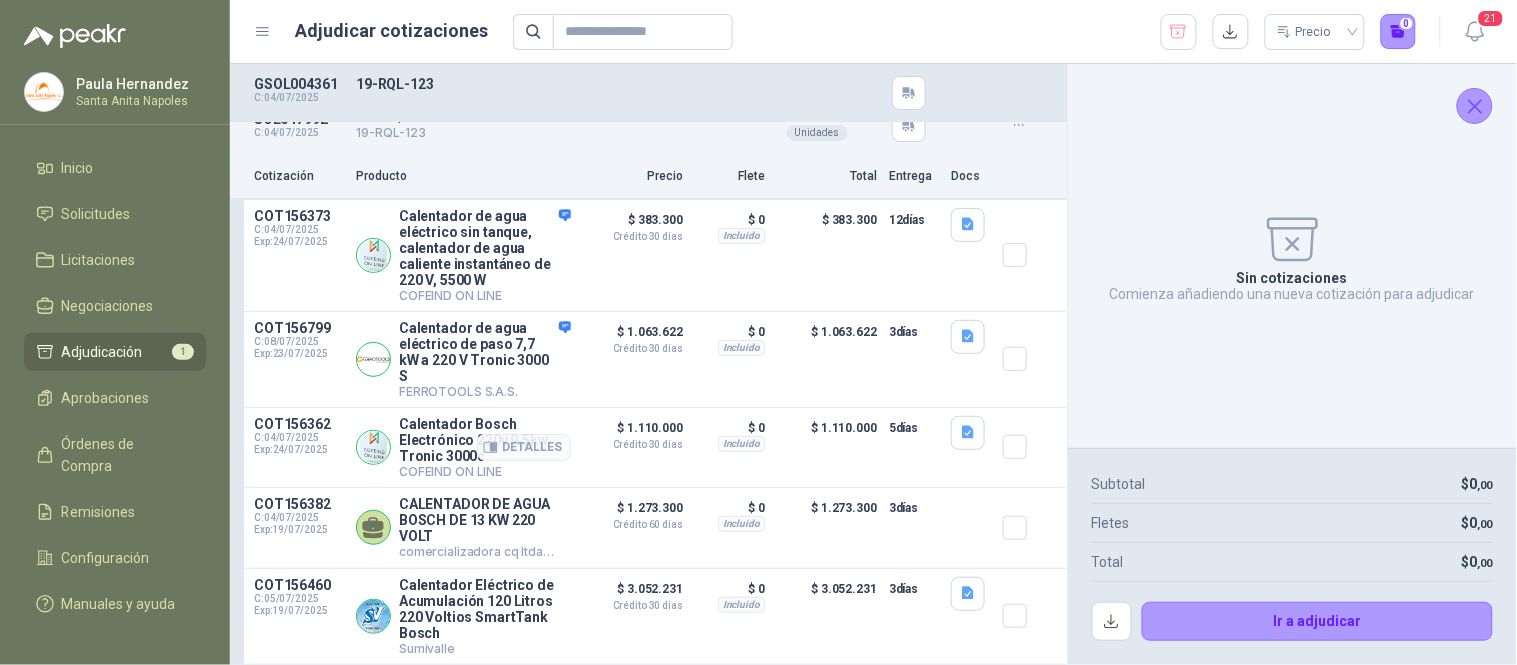 click on "Calentador Bosch Electrónico 220v 9.5kw Tronic 3000c" at bounding box center [485, 440] 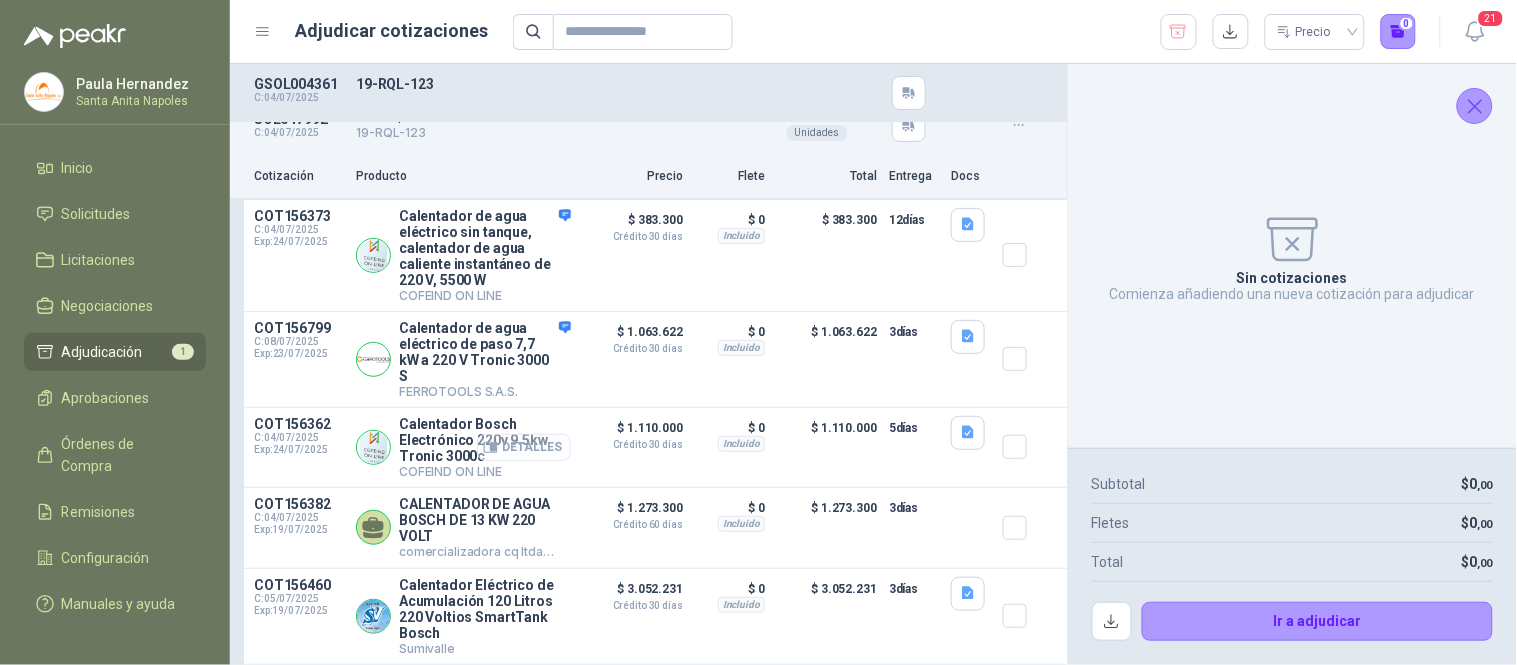 click on "Detalles" at bounding box center (524, 447) 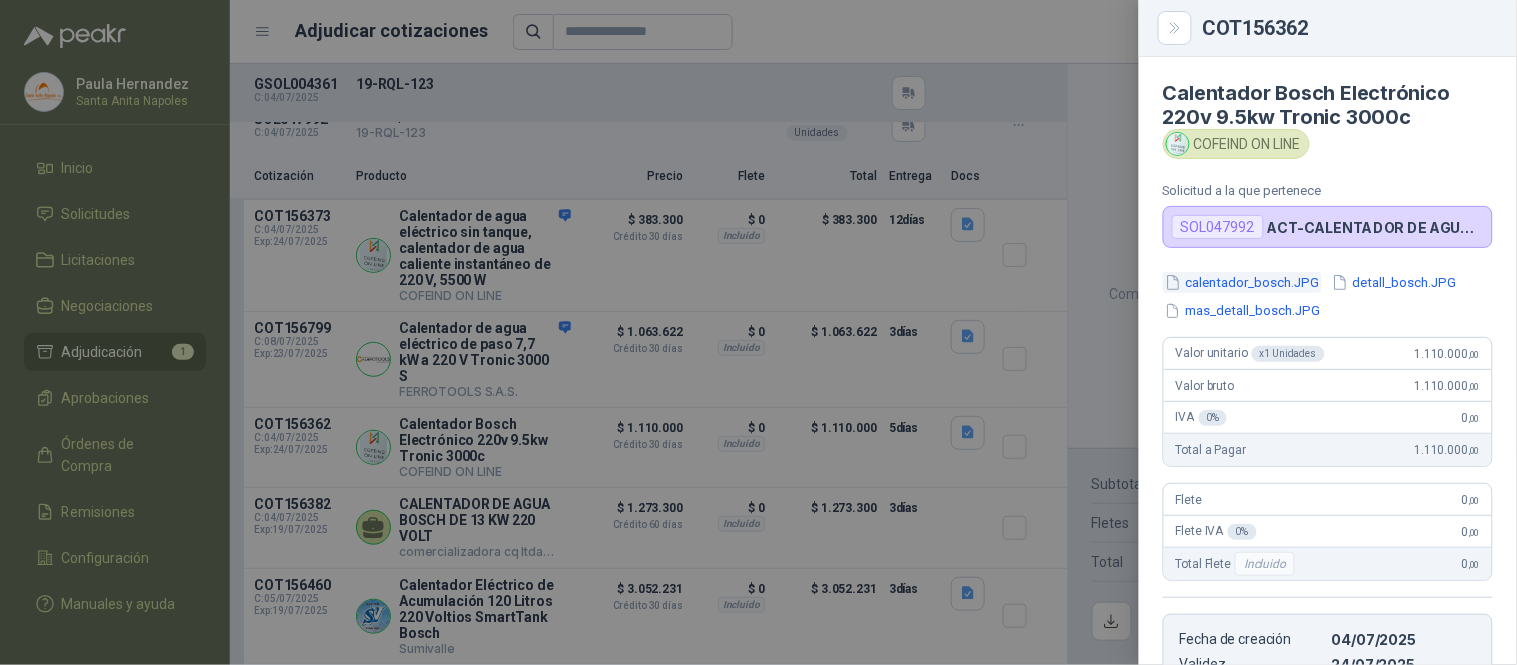 click on "calentador_bosch.JPG" at bounding box center [1242, 282] 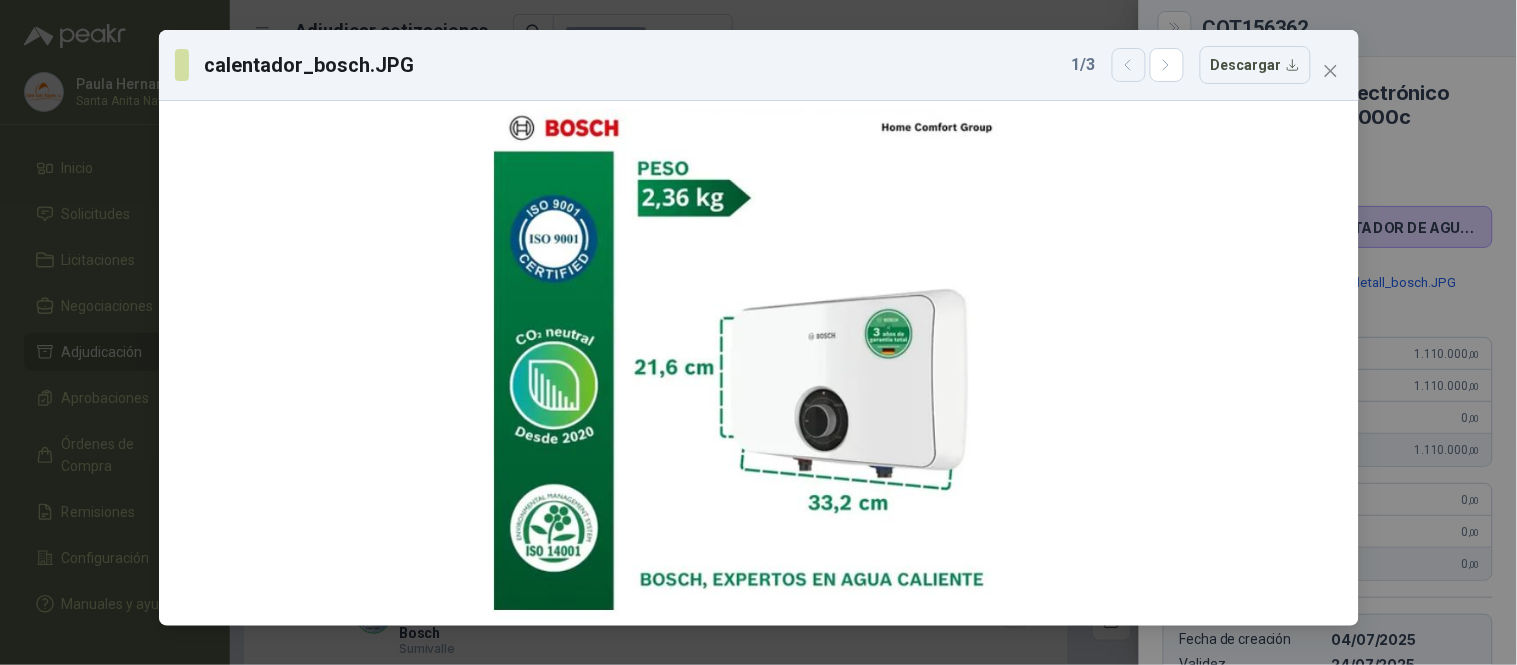click 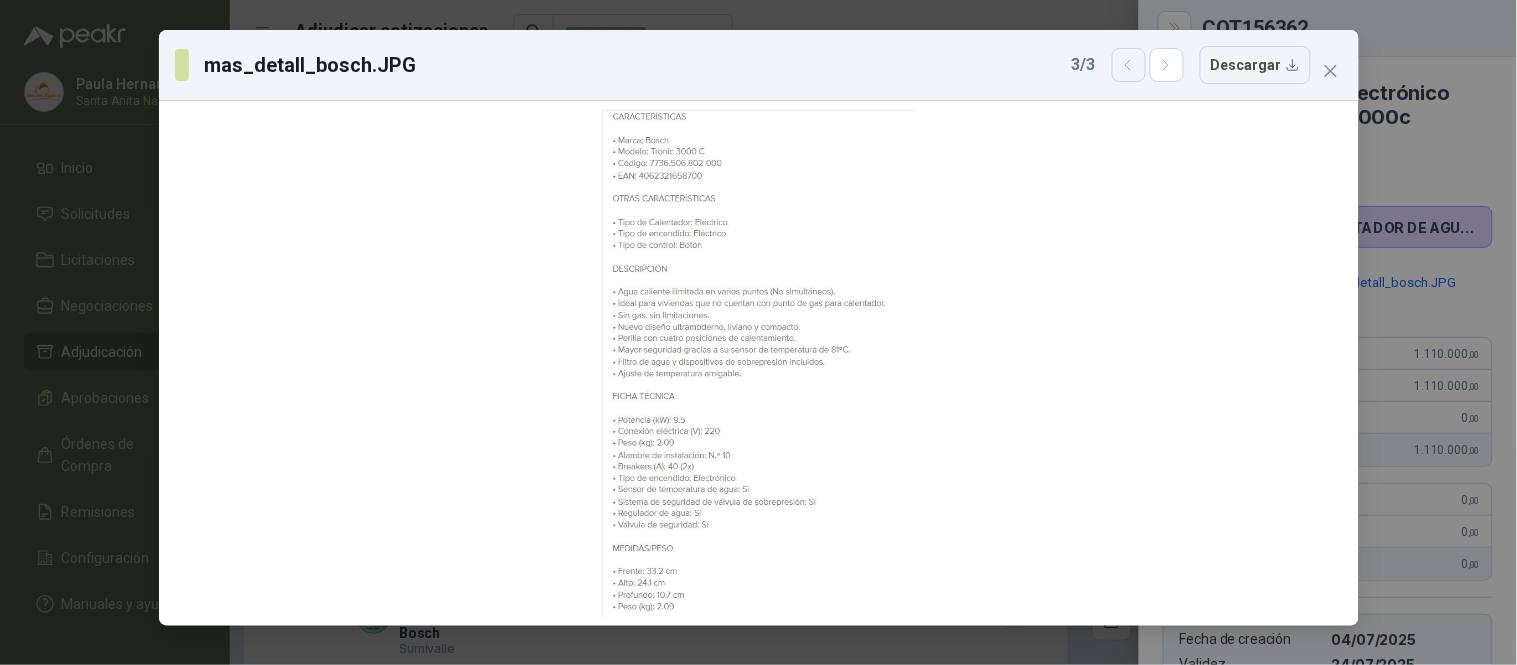 click 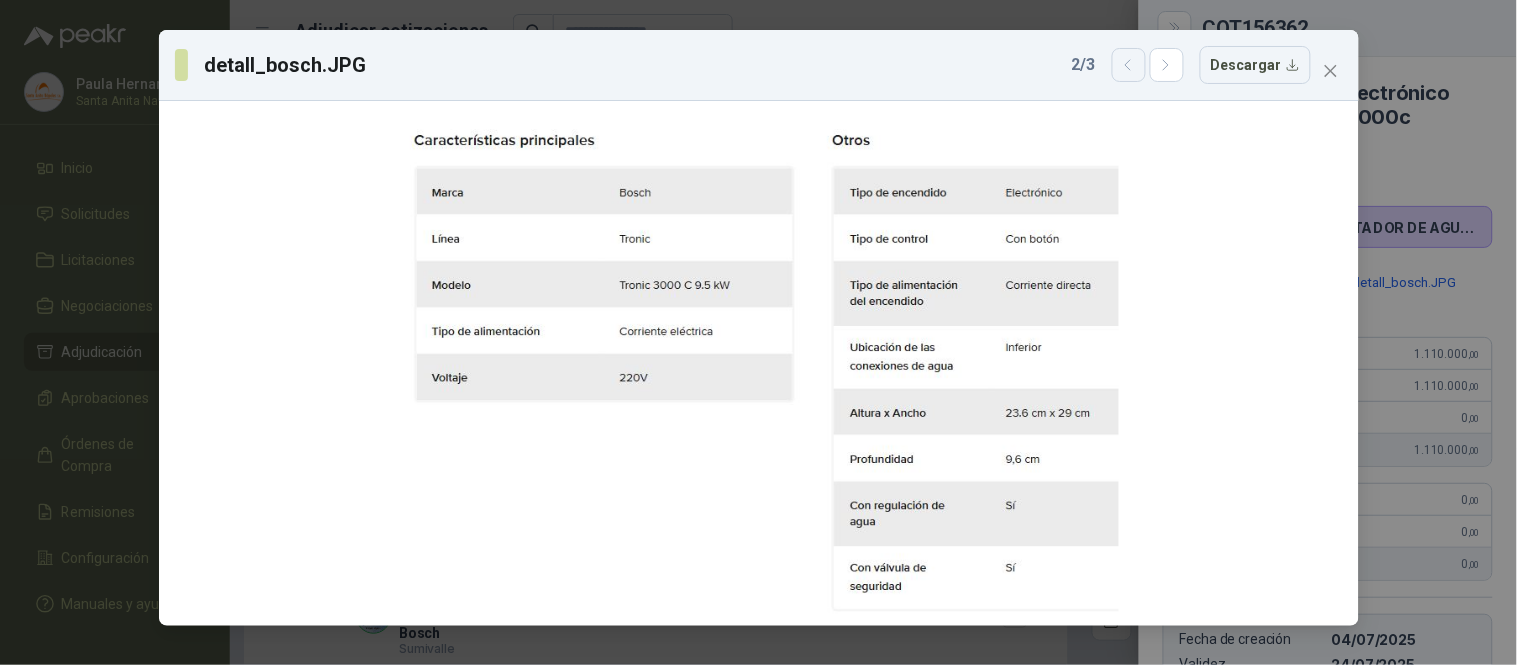 click 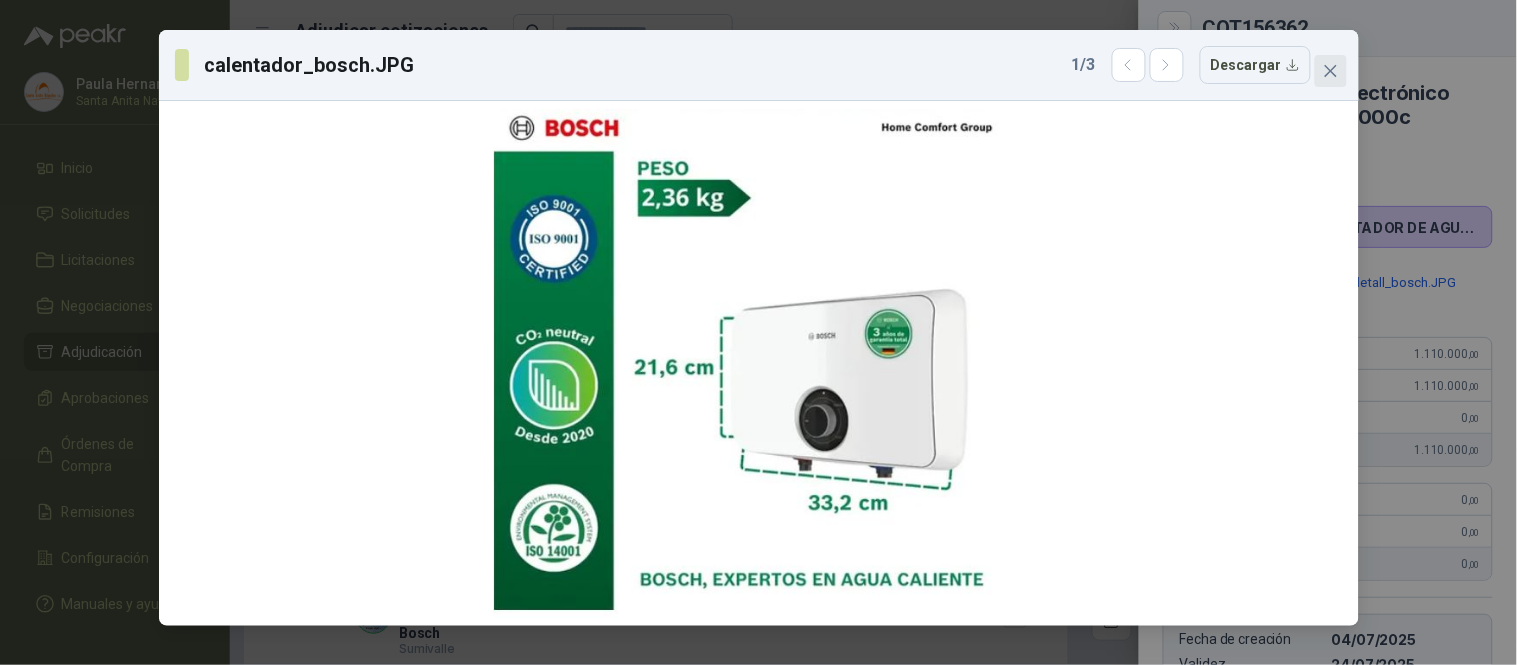 click 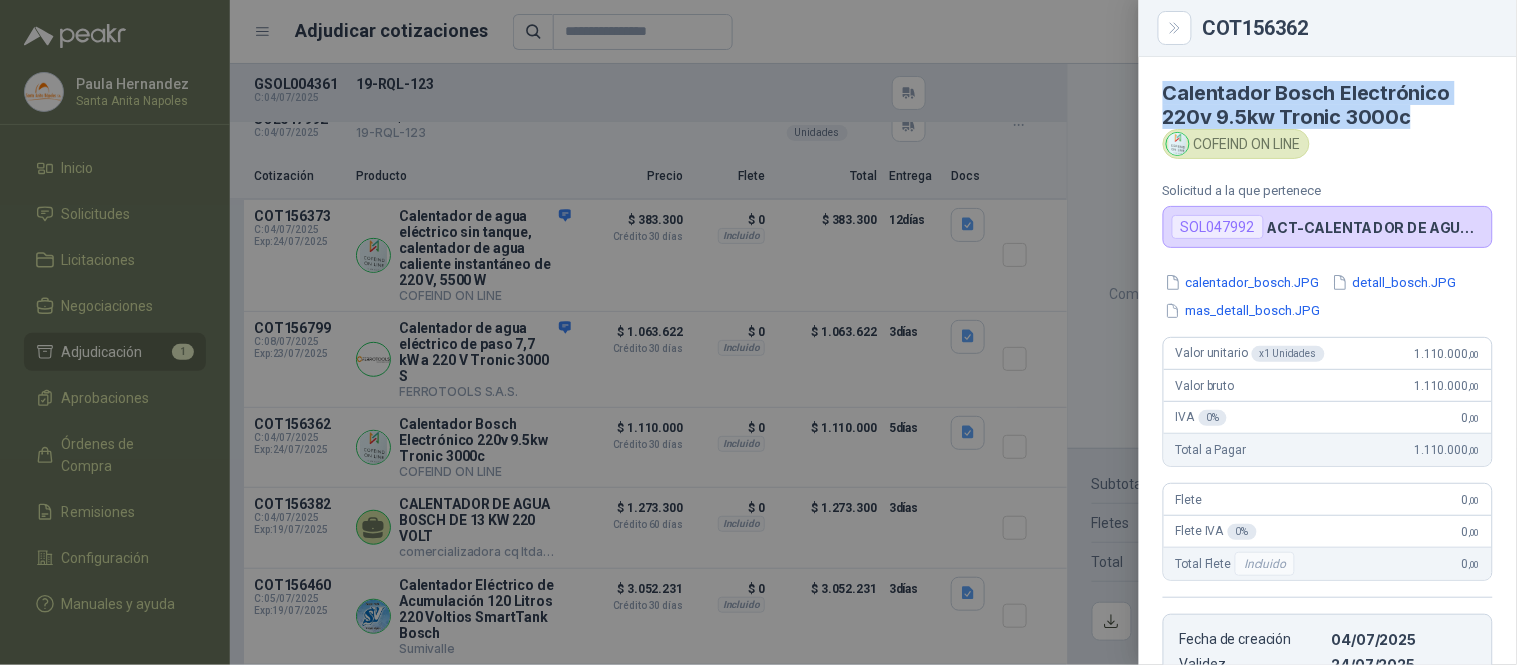 drag, startPoint x: 1422, startPoint y: 123, endPoint x: 1137, endPoint y: 82, distance: 287.93402 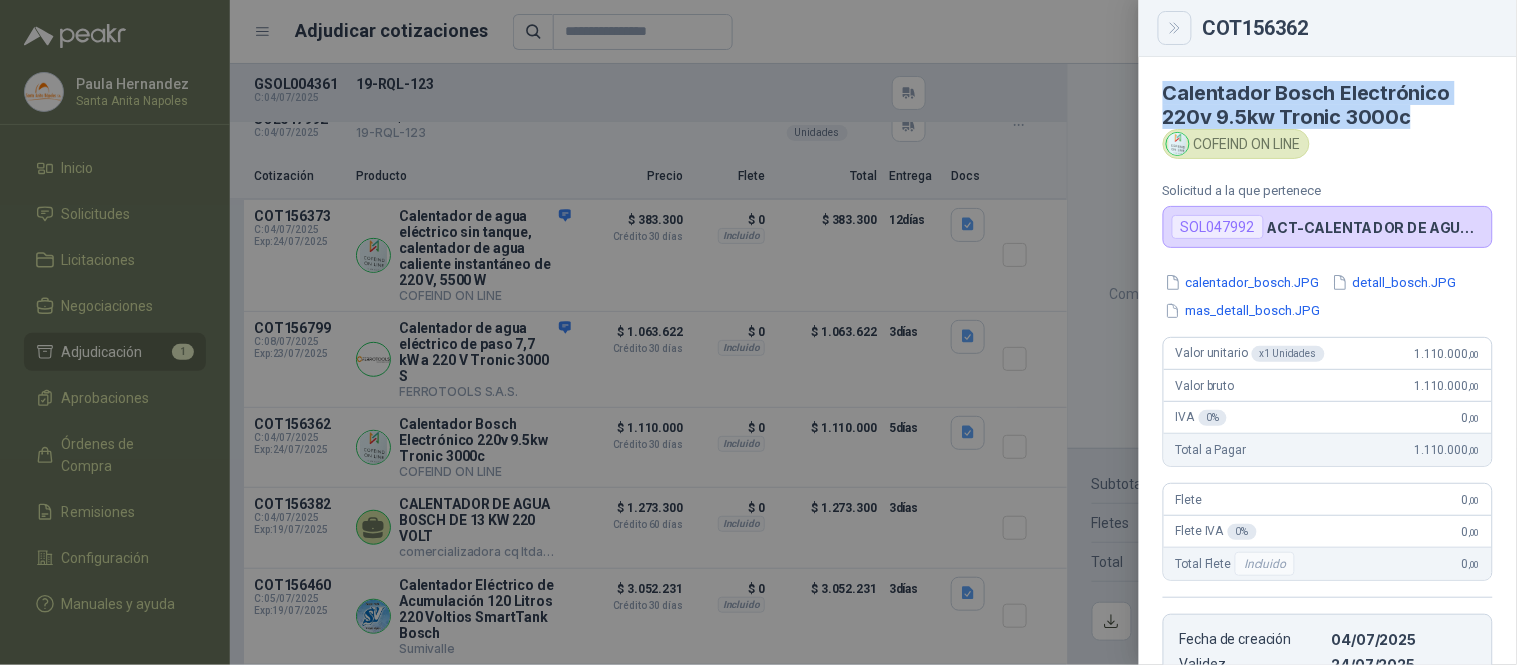 click at bounding box center [1175, 28] 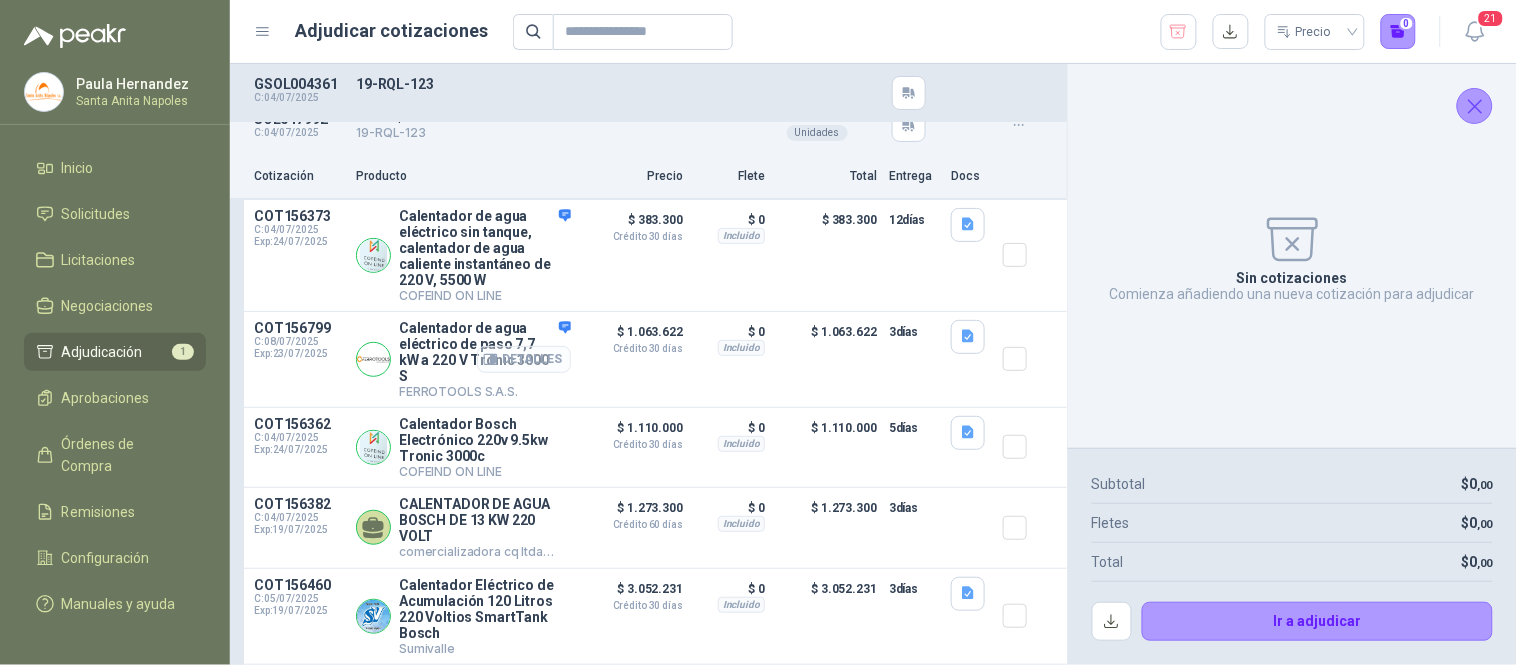 click on "Detalles" at bounding box center (524, 359) 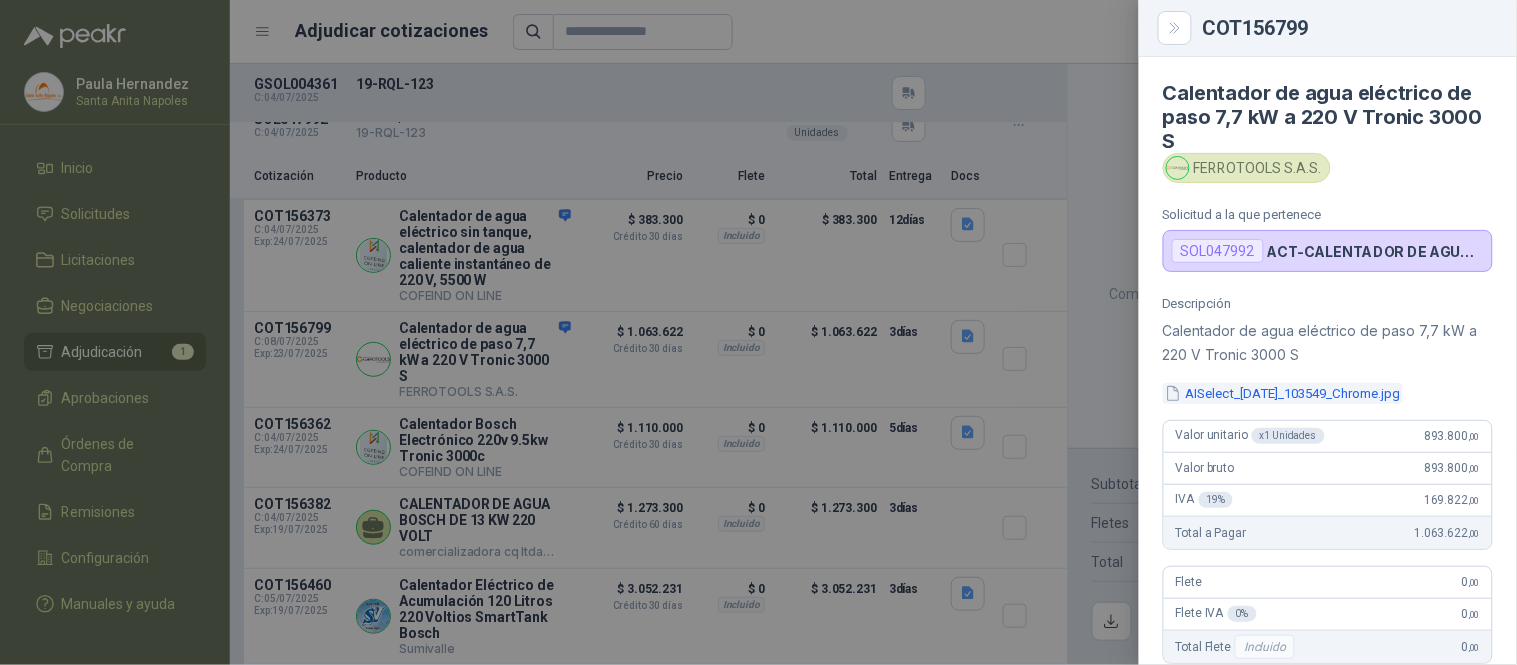click on "AISelect_[DATE]_103549_Chrome.jpg" at bounding box center [1283, 393] 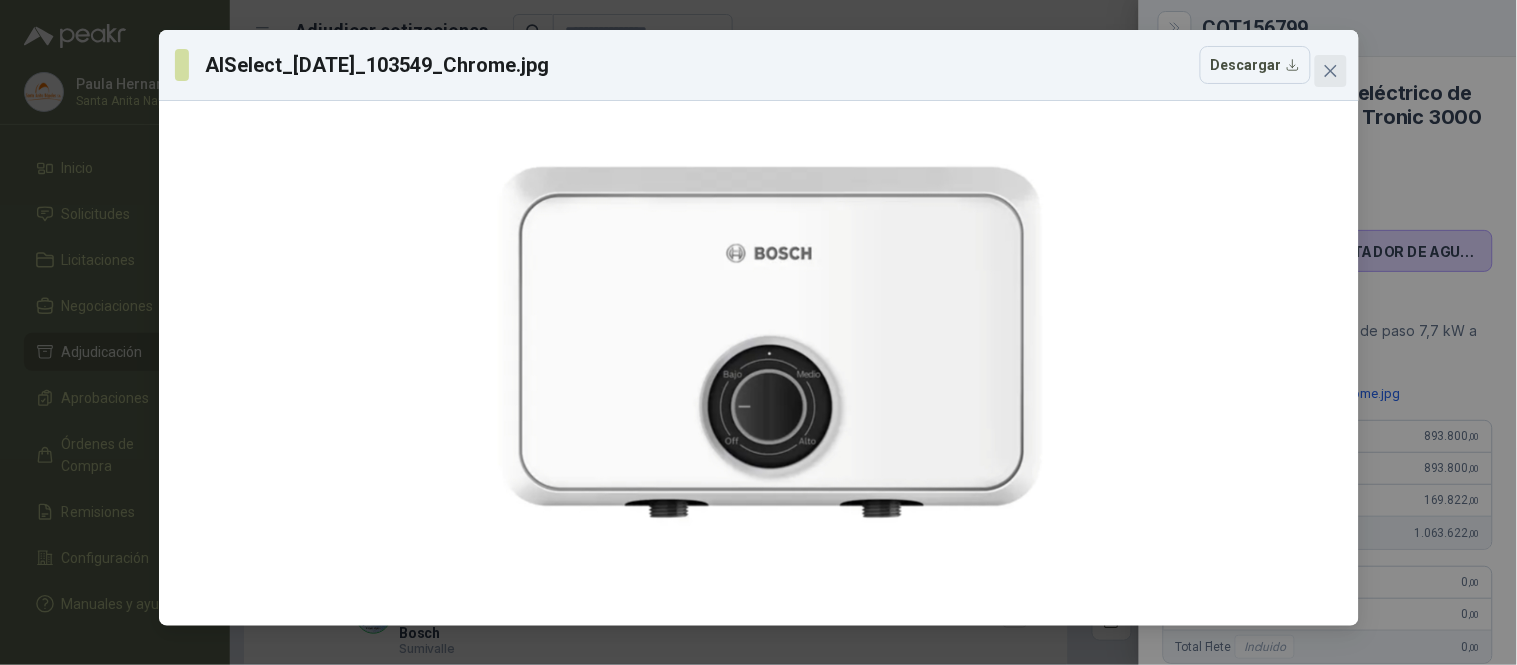 click at bounding box center (1331, 71) 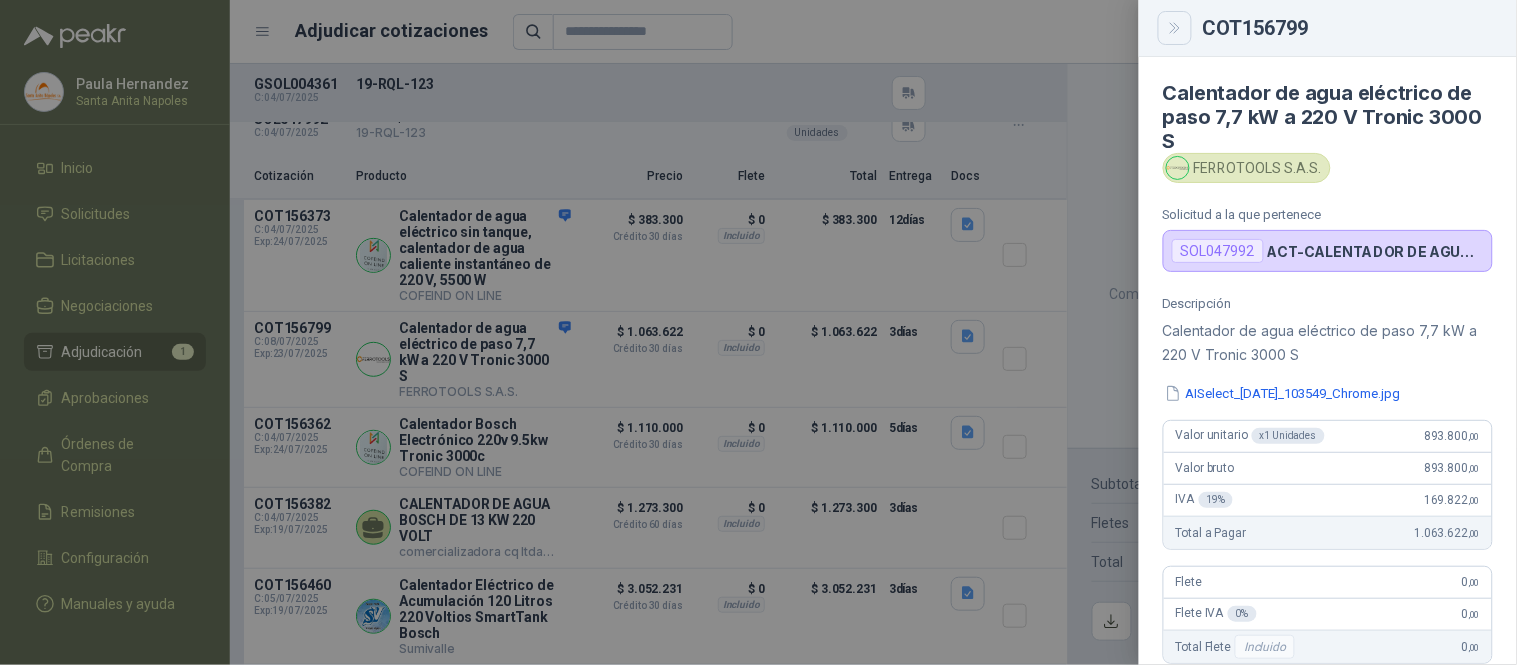 click 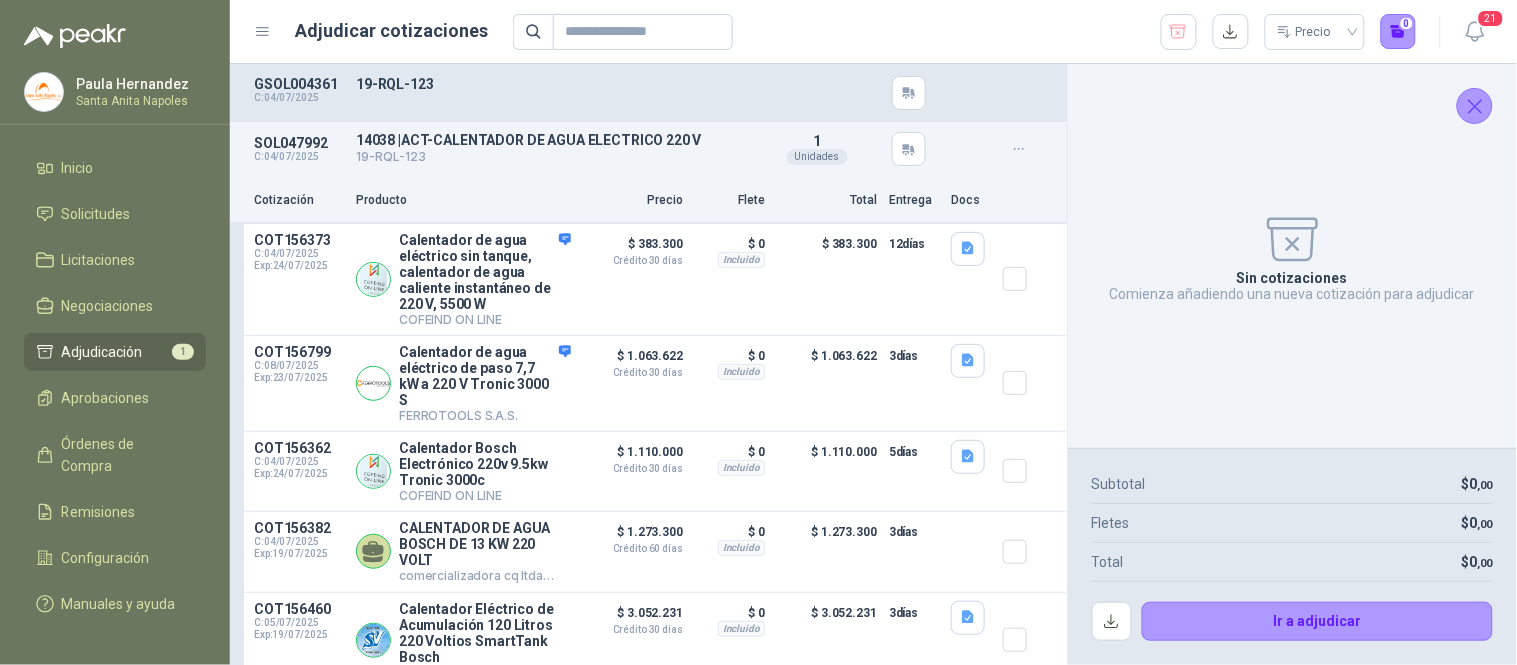 scroll, scrollTop: 48, scrollLeft: 0, axis: vertical 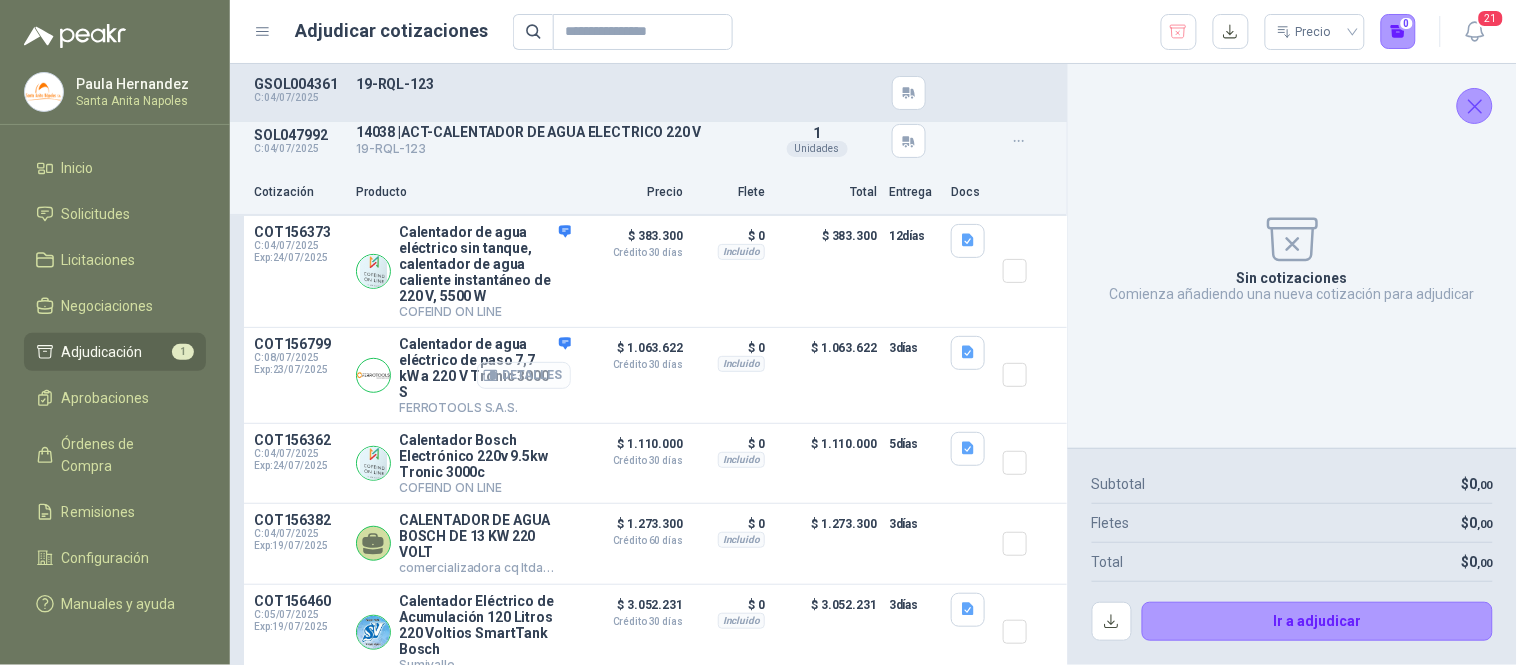 click on "Detalles" at bounding box center (524, 375) 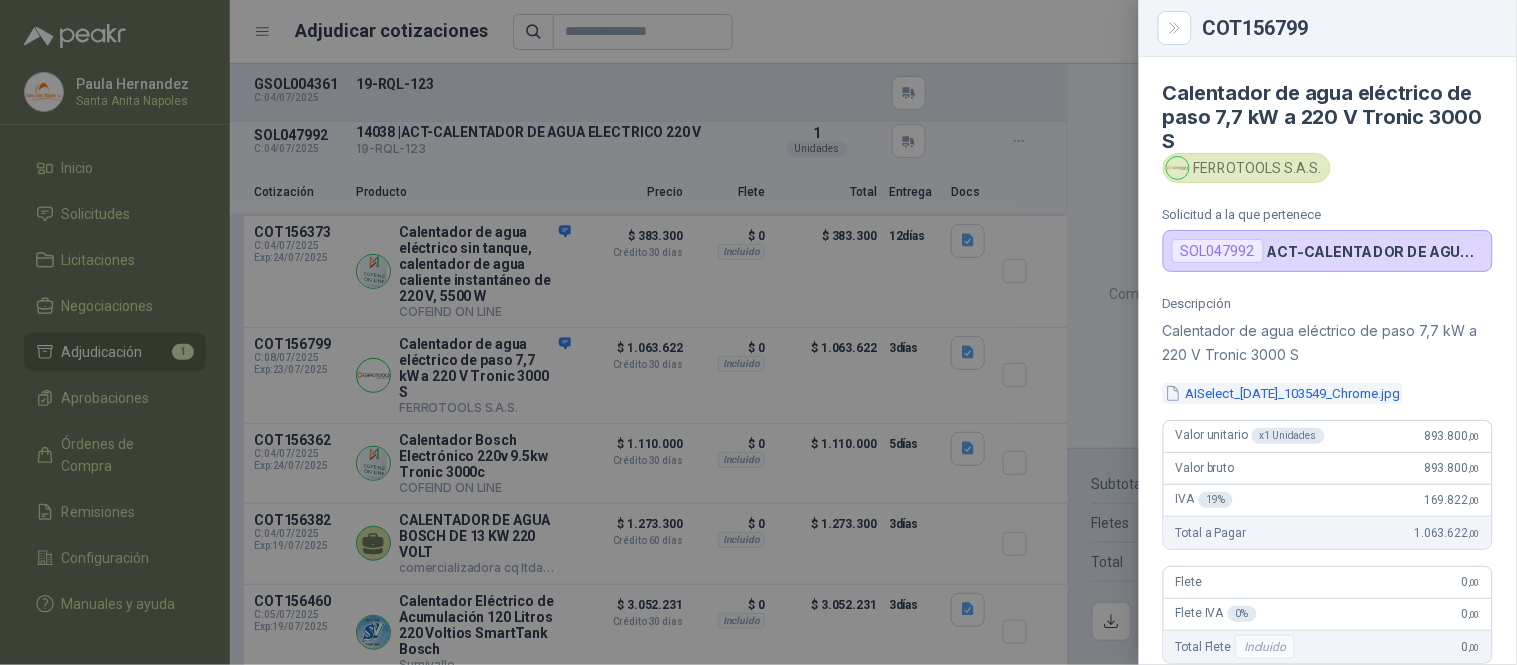 click on "AISelect_[DATE]_103549_Chrome.jpg" at bounding box center [1283, 393] 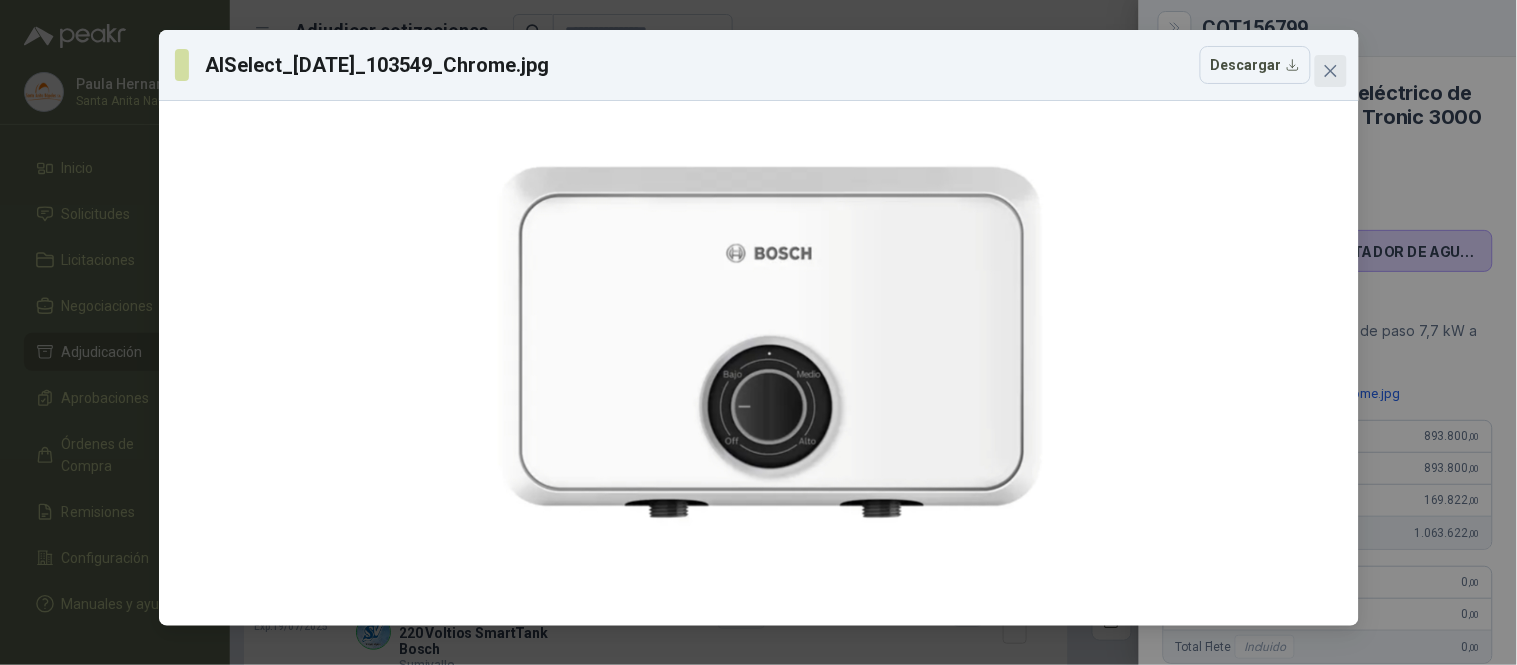 click at bounding box center (1331, 71) 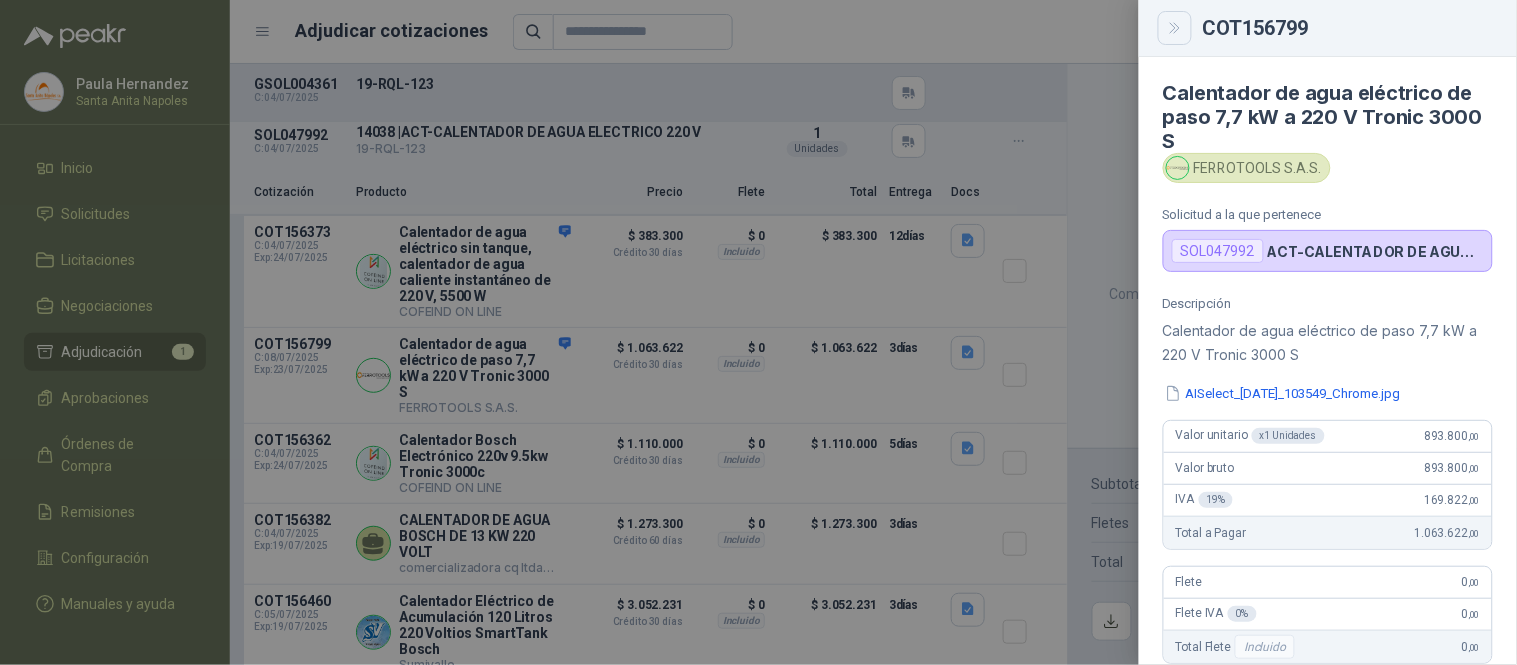 click at bounding box center (1175, 28) 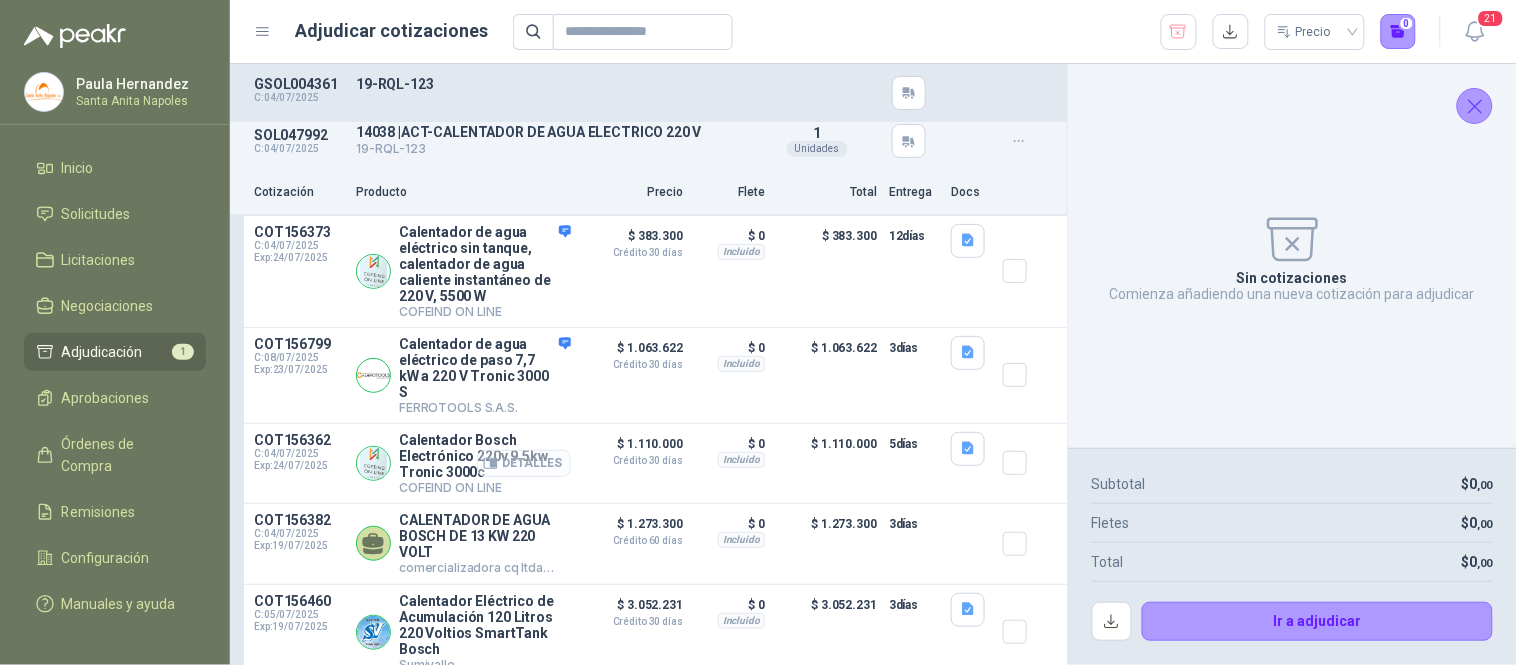 click on "Detalles" at bounding box center (524, 463) 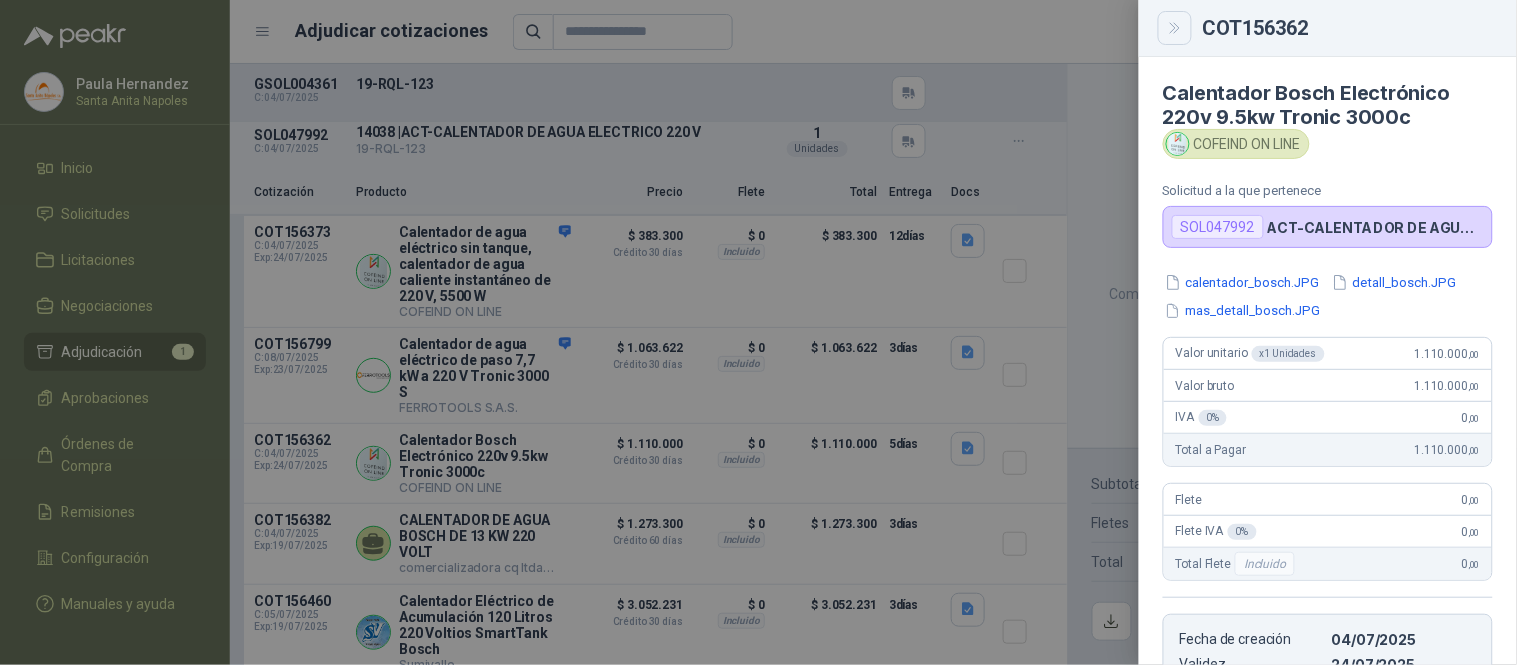 click at bounding box center [1175, 28] 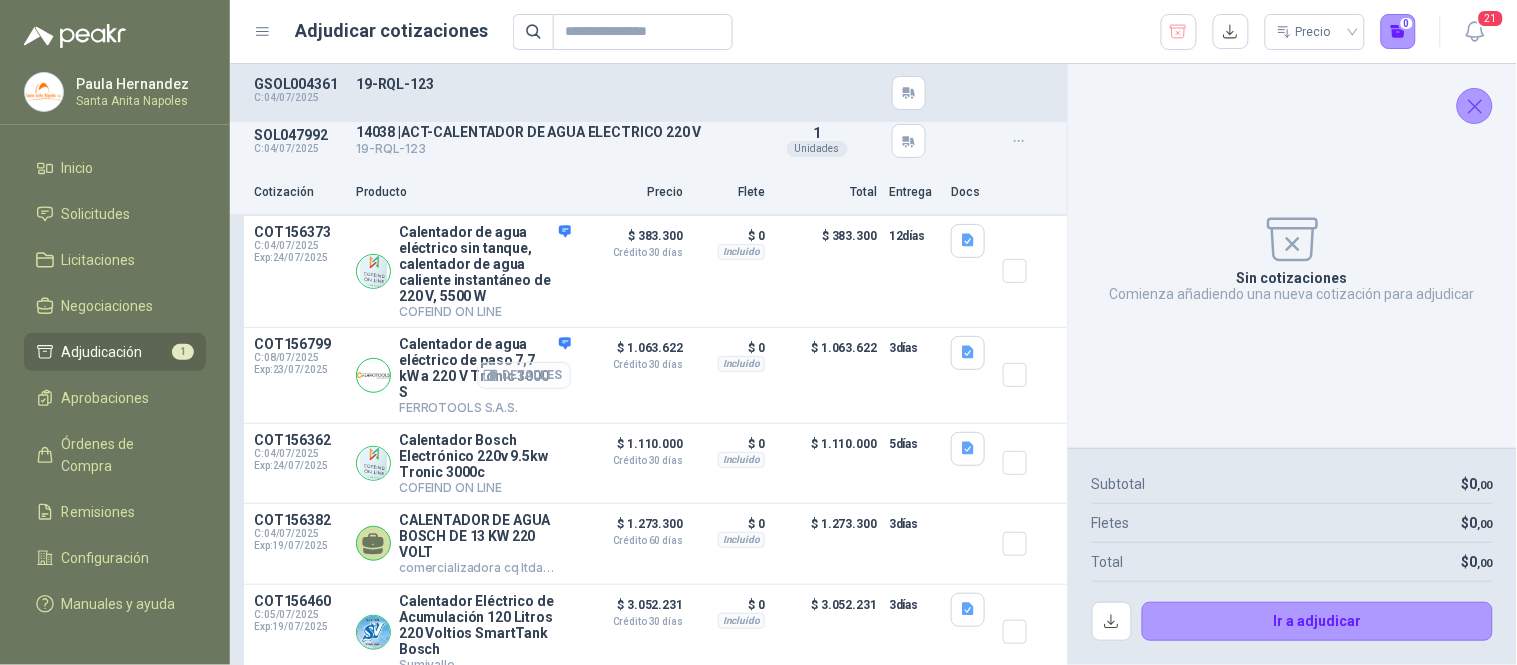 click on "Detalles" at bounding box center (524, 375) 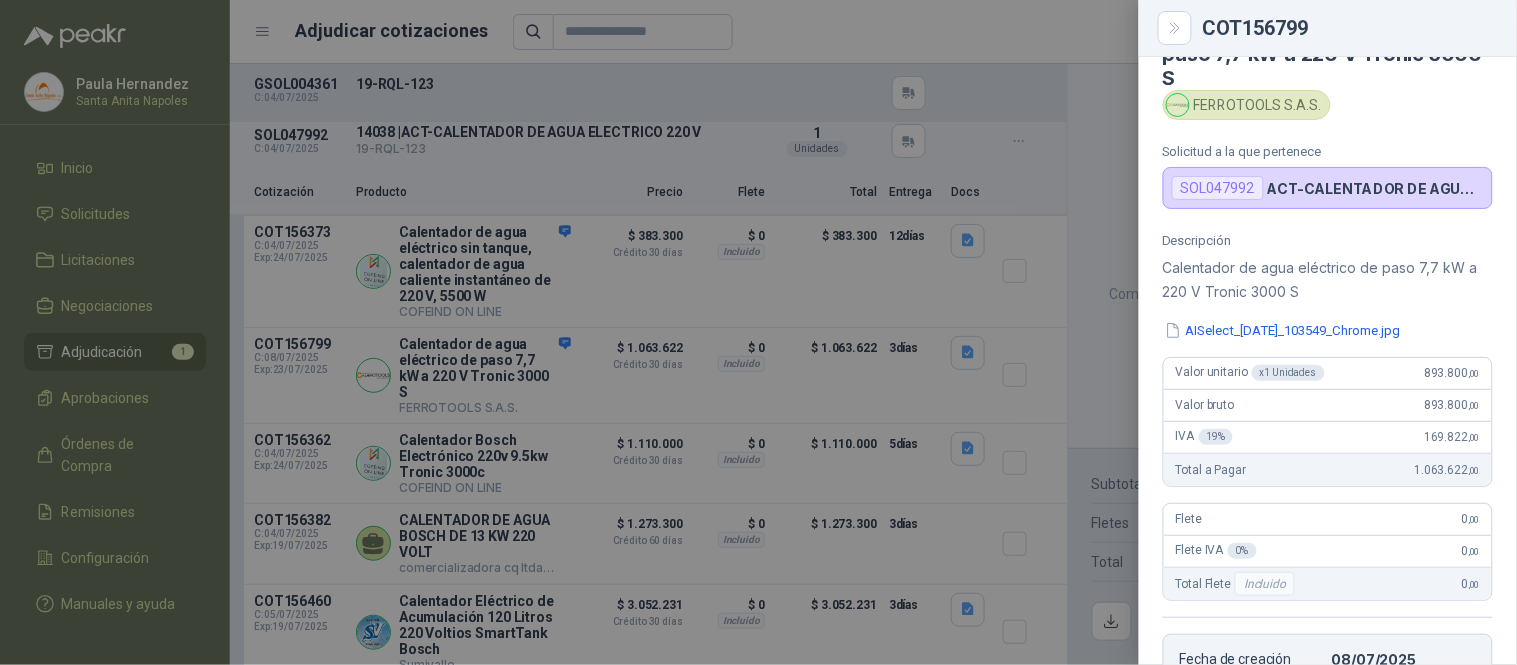 scroll, scrollTop: 60, scrollLeft: 0, axis: vertical 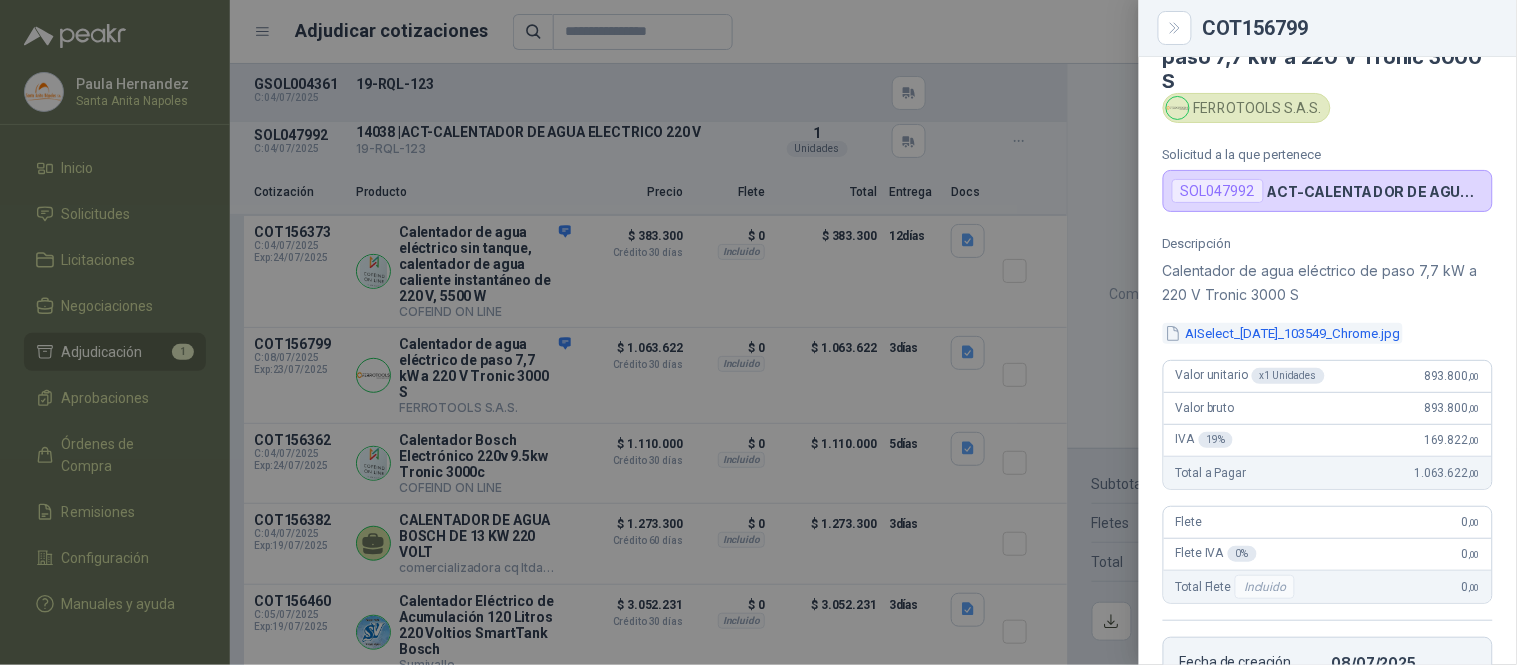 click on "AISelect_[DATE]_103549_Chrome.jpg" at bounding box center [1283, 333] 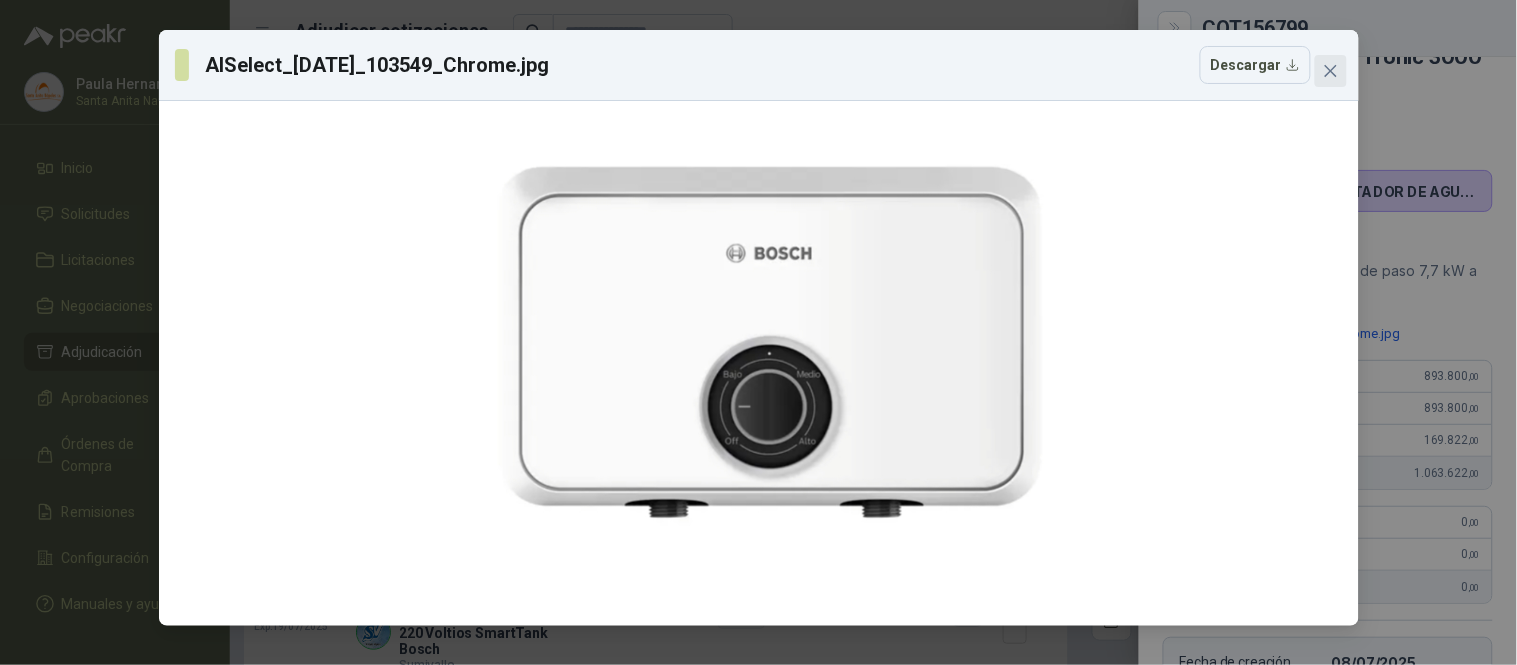 click at bounding box center (1331, 71) 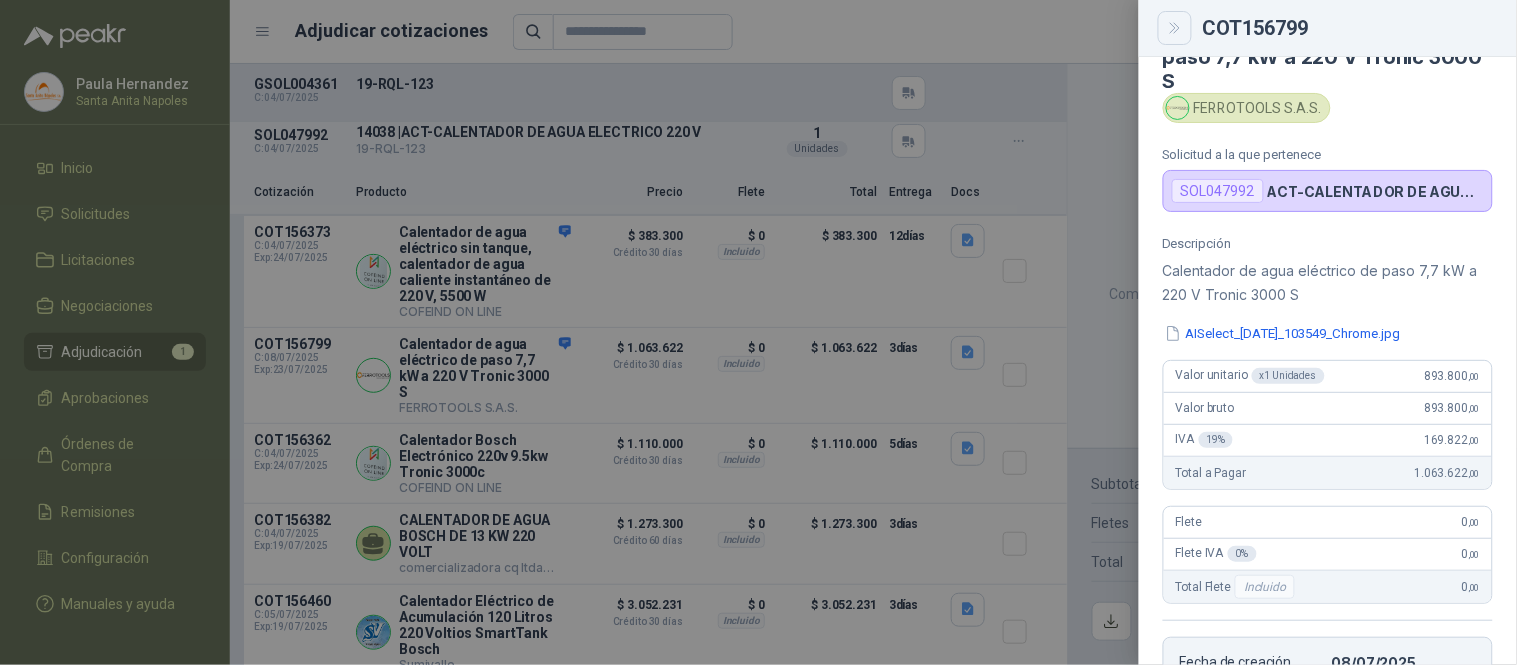 click 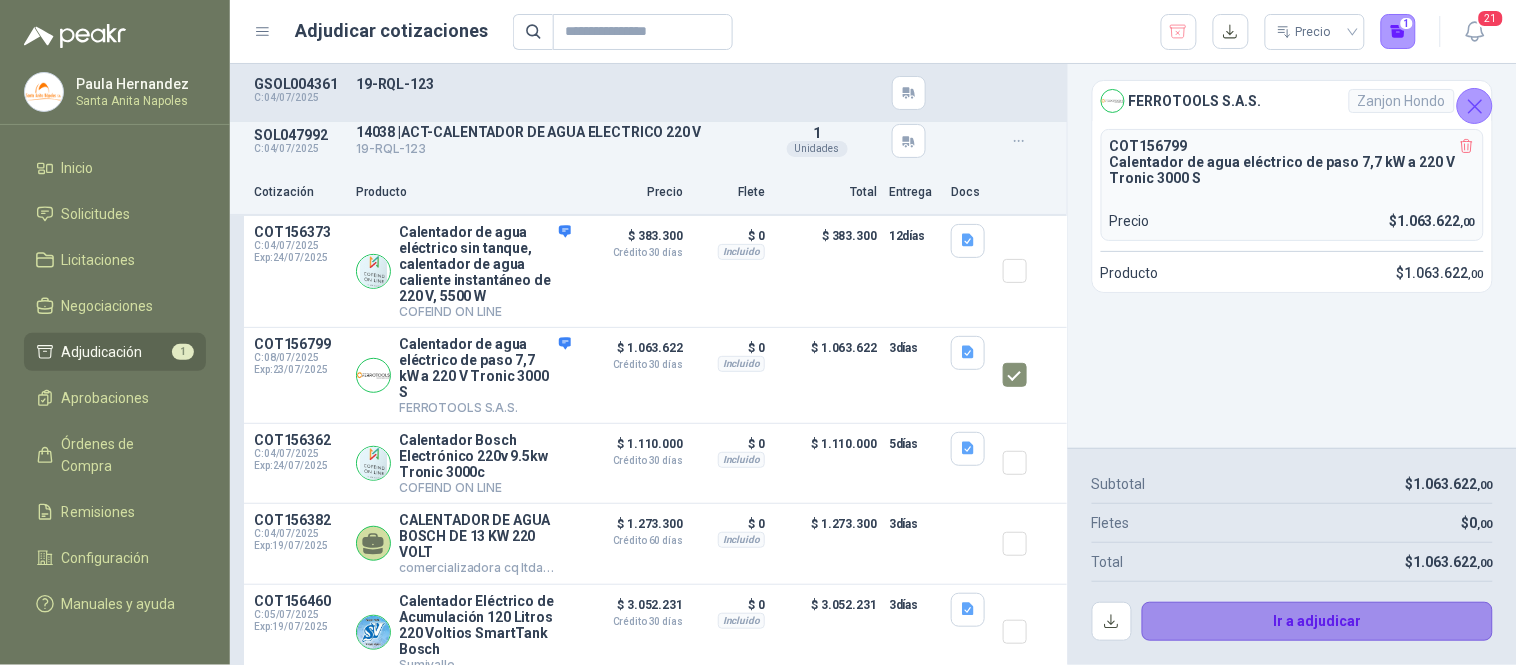 click on "Ir a adjudicar" at bounding box center (1318, 622) 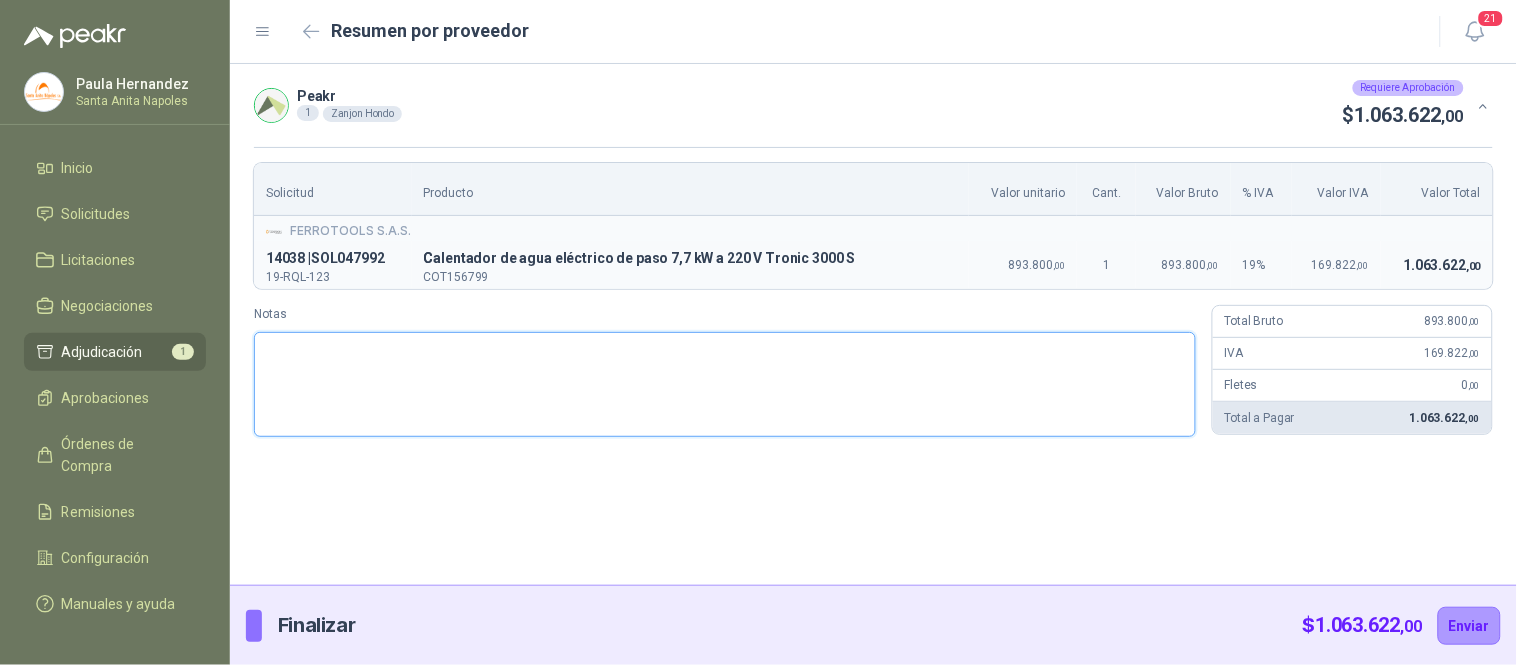 click on "Notas" at bounding box center (725, 384) 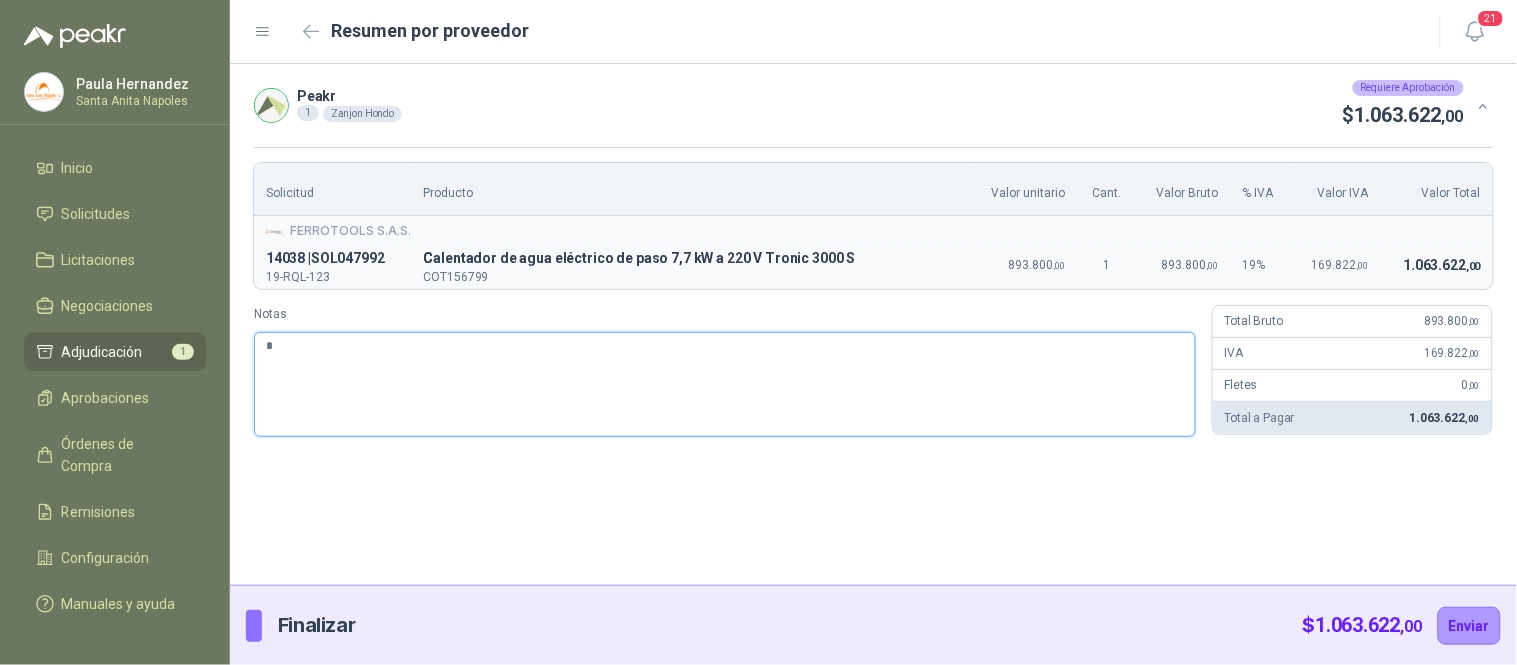 type 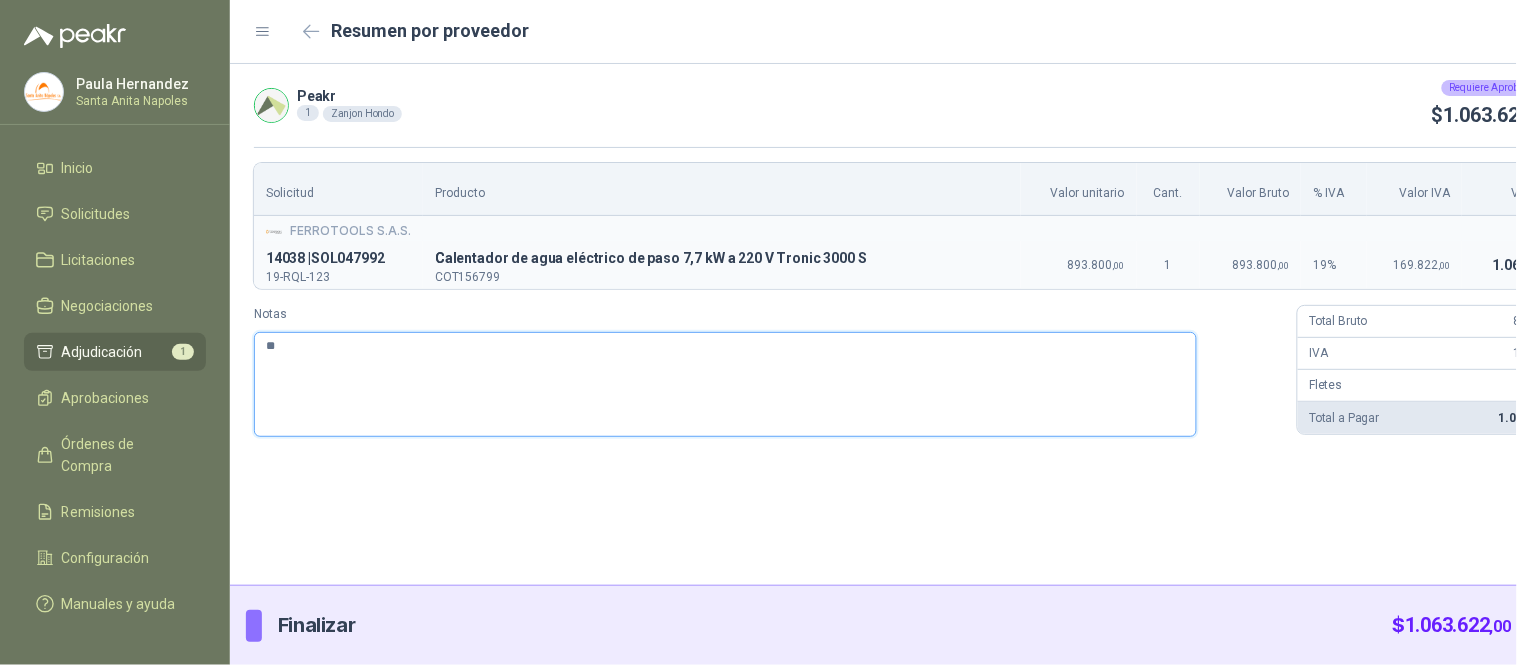 type 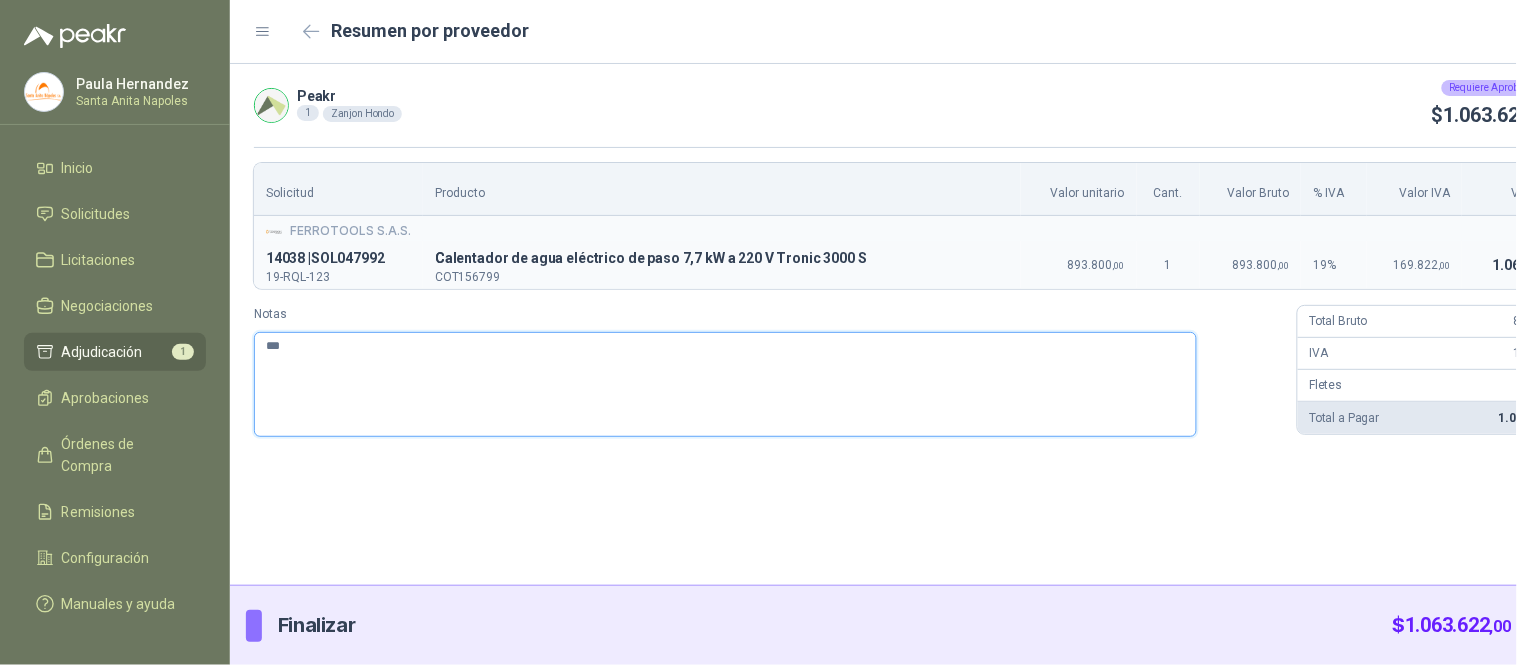 type 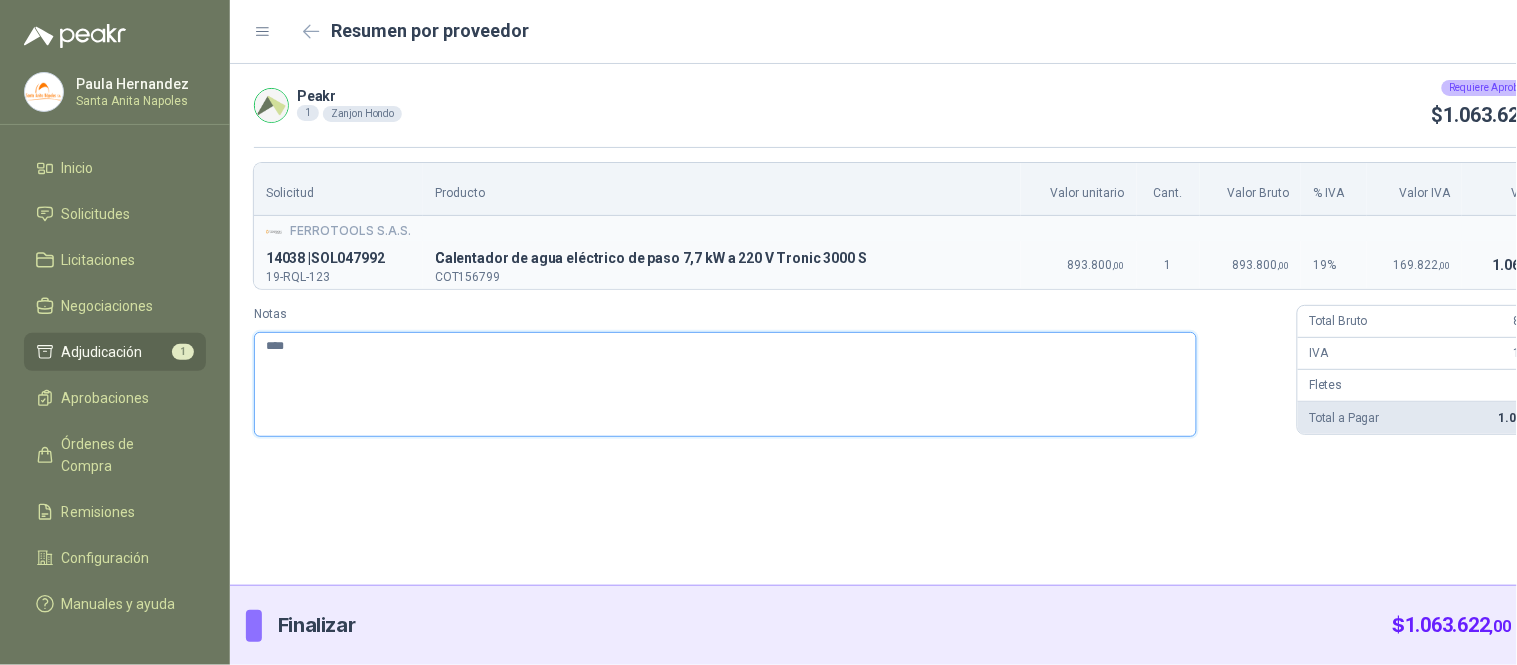 type 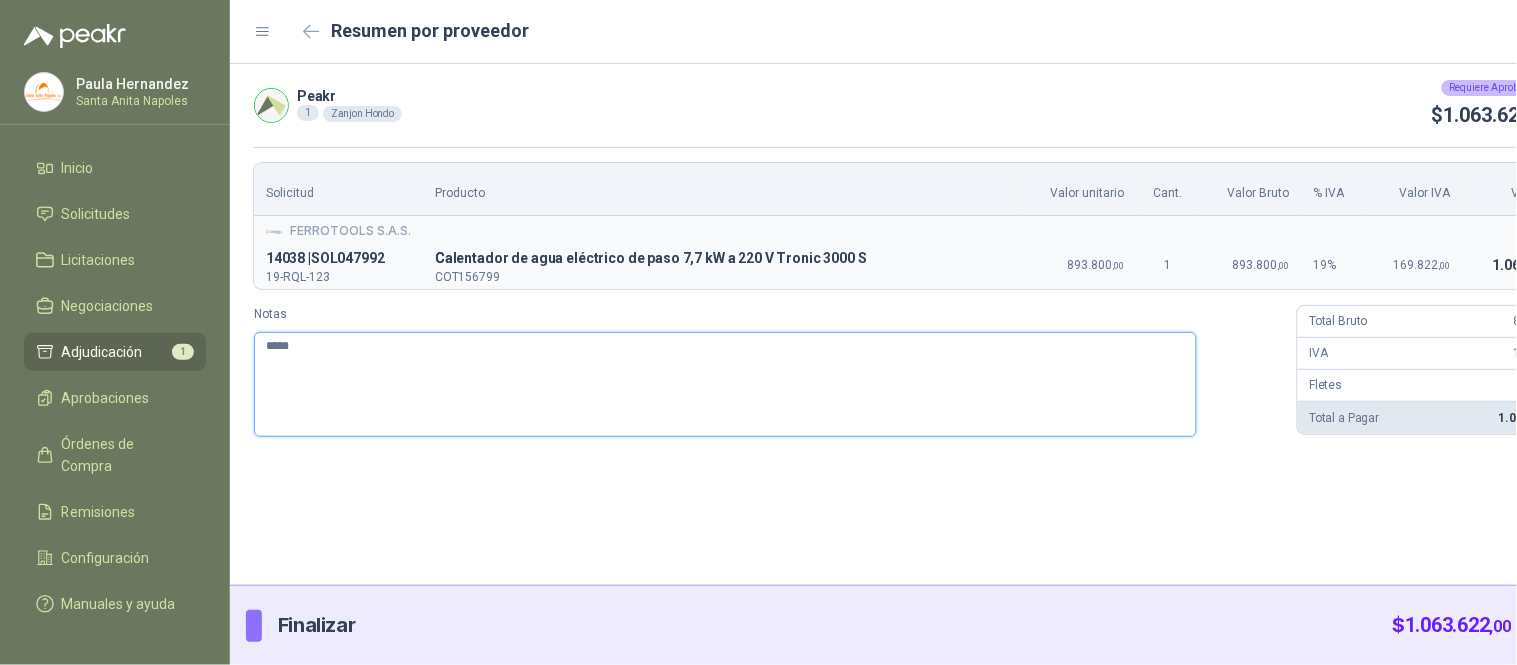 type 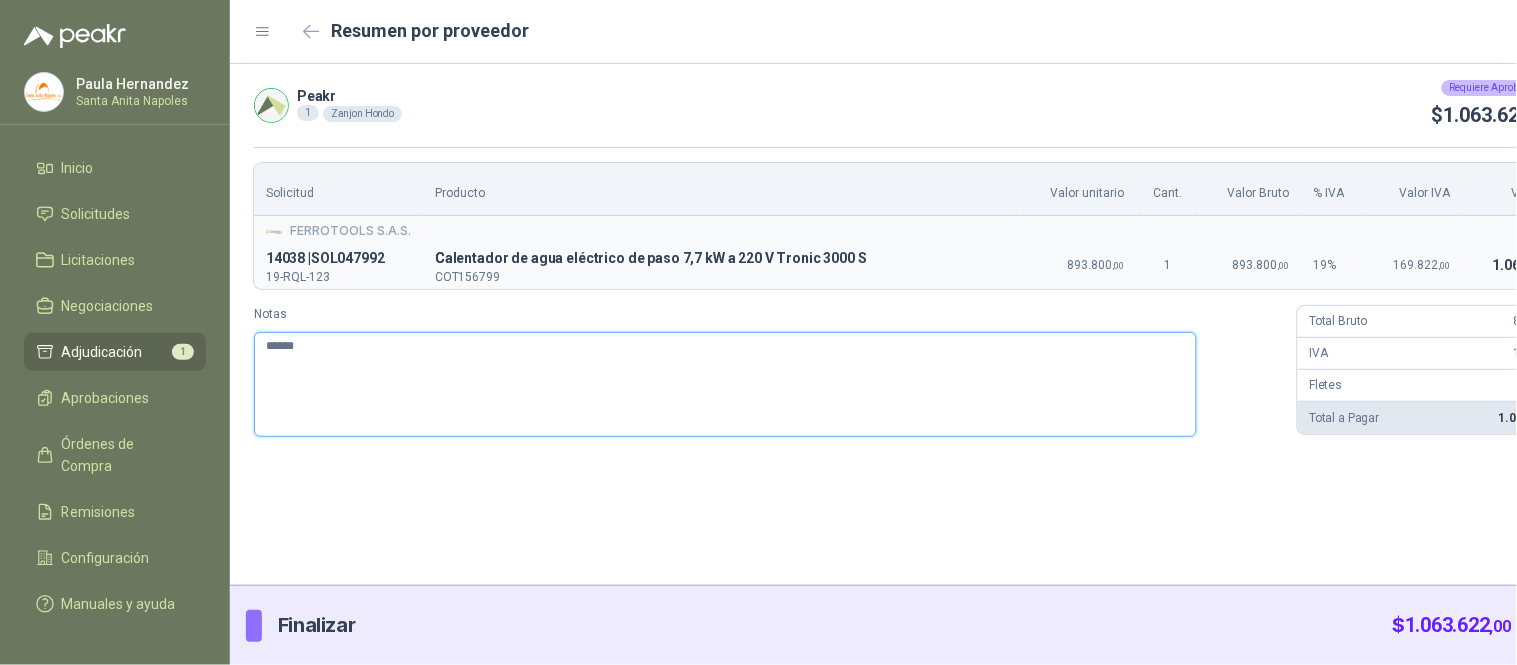 type 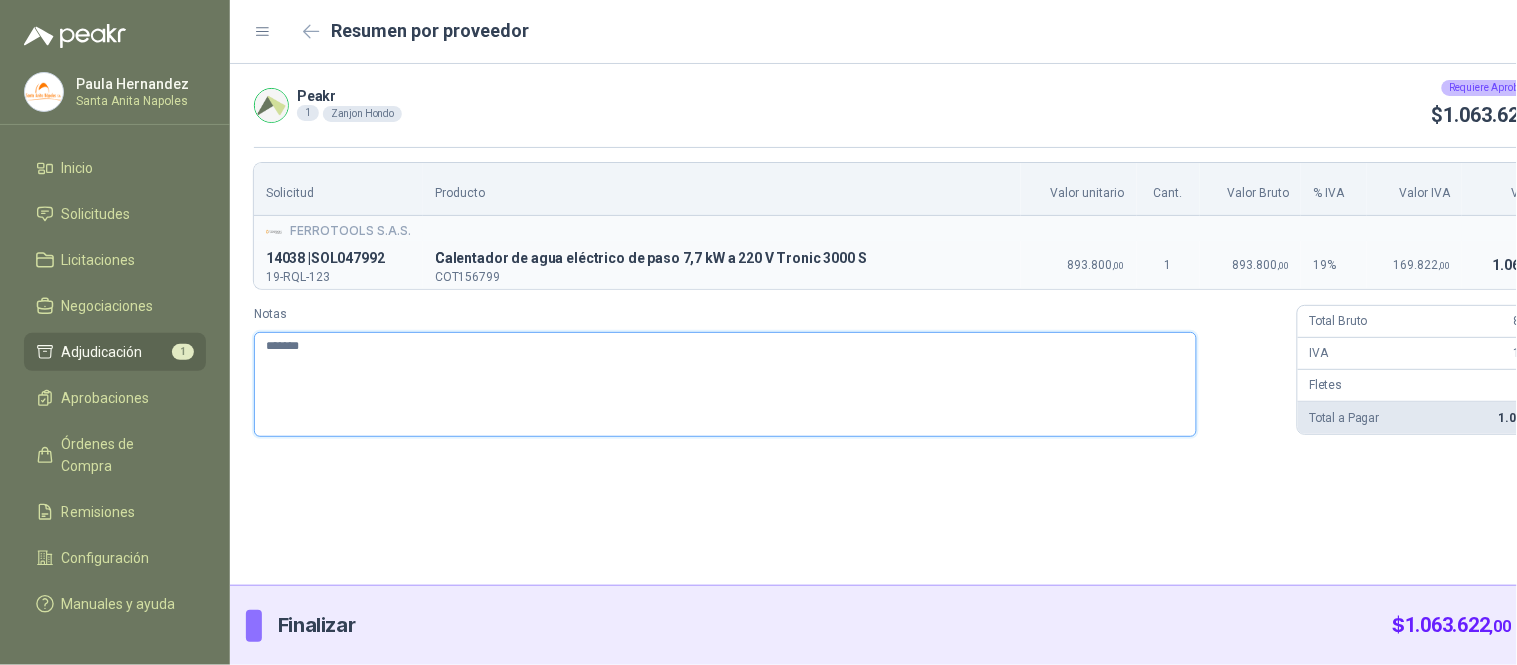 type 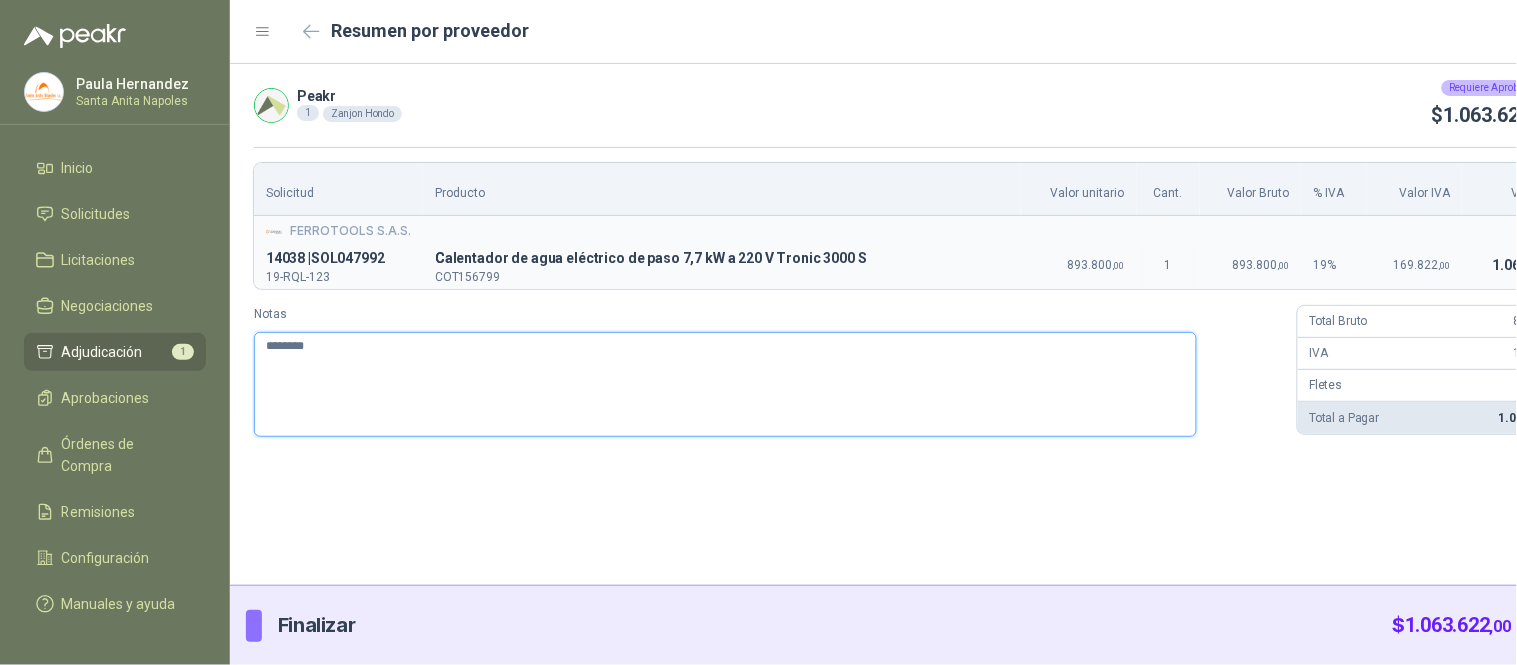 type 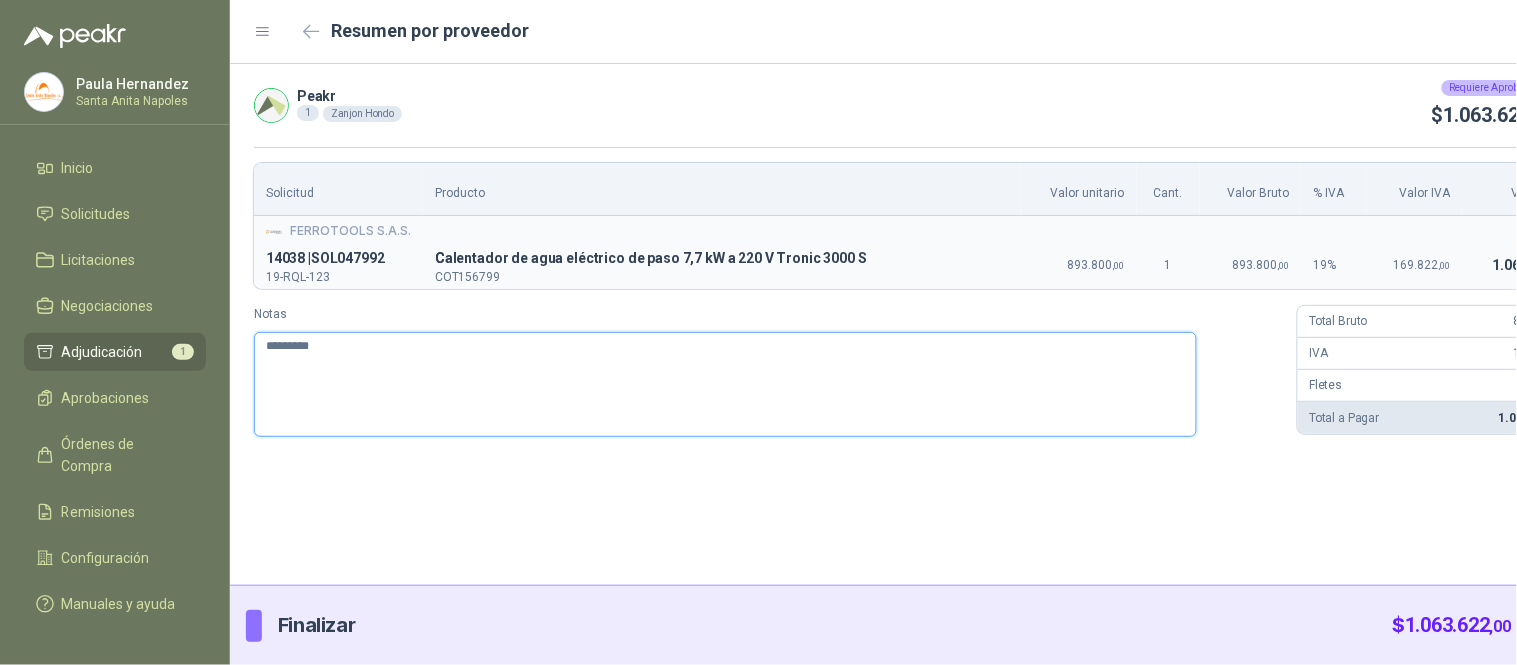 type 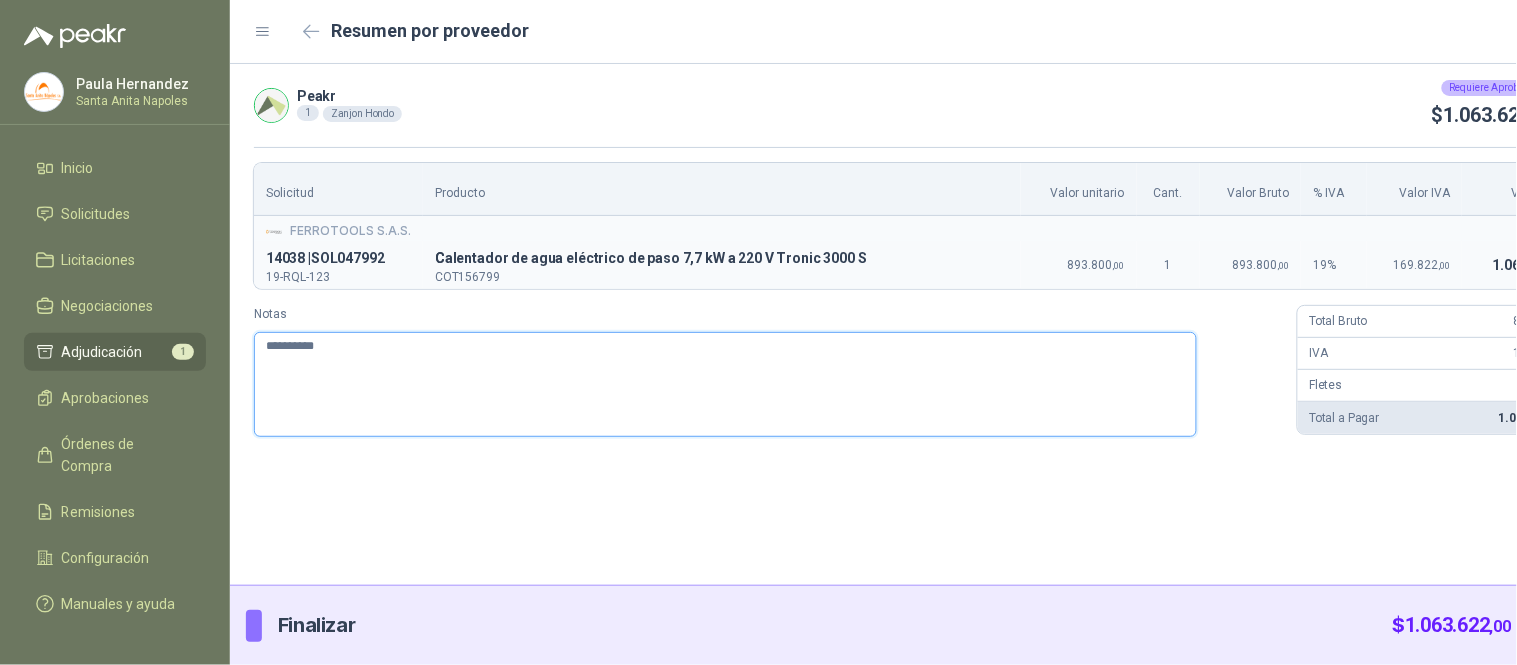 type 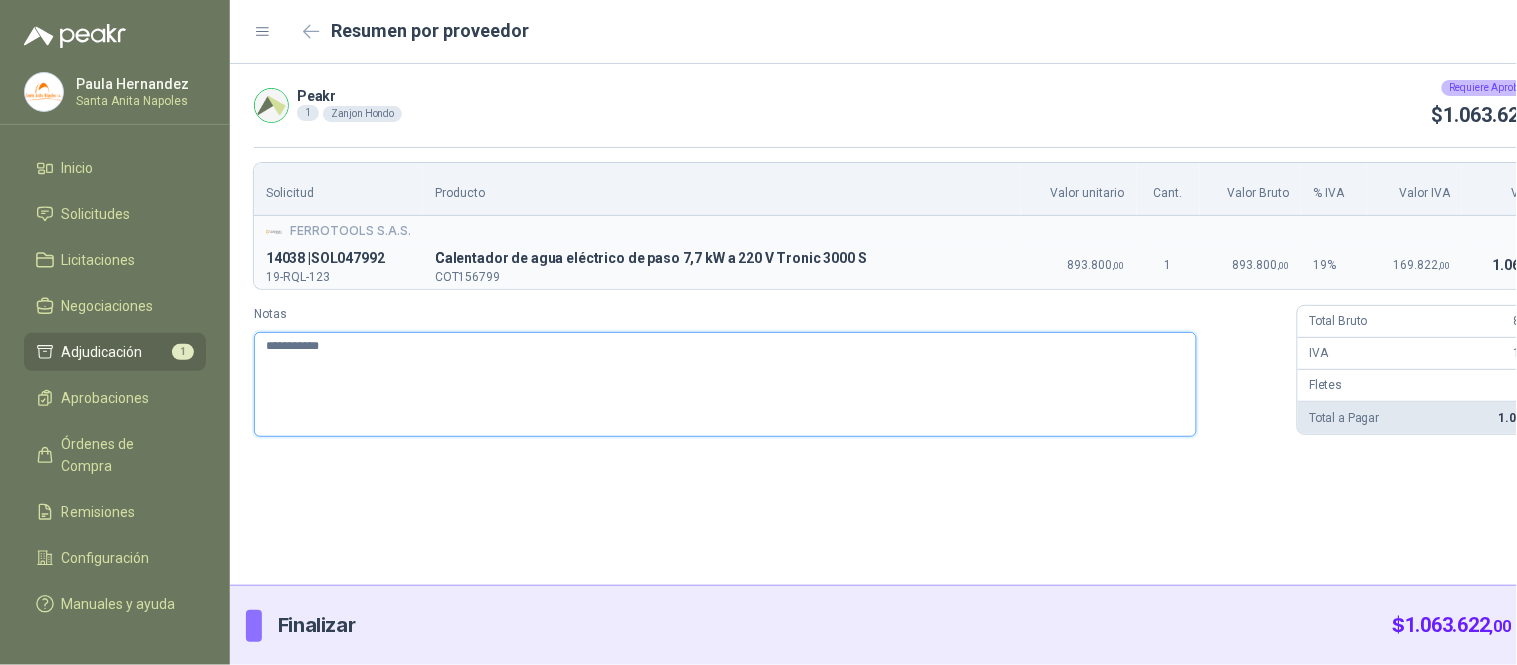 type 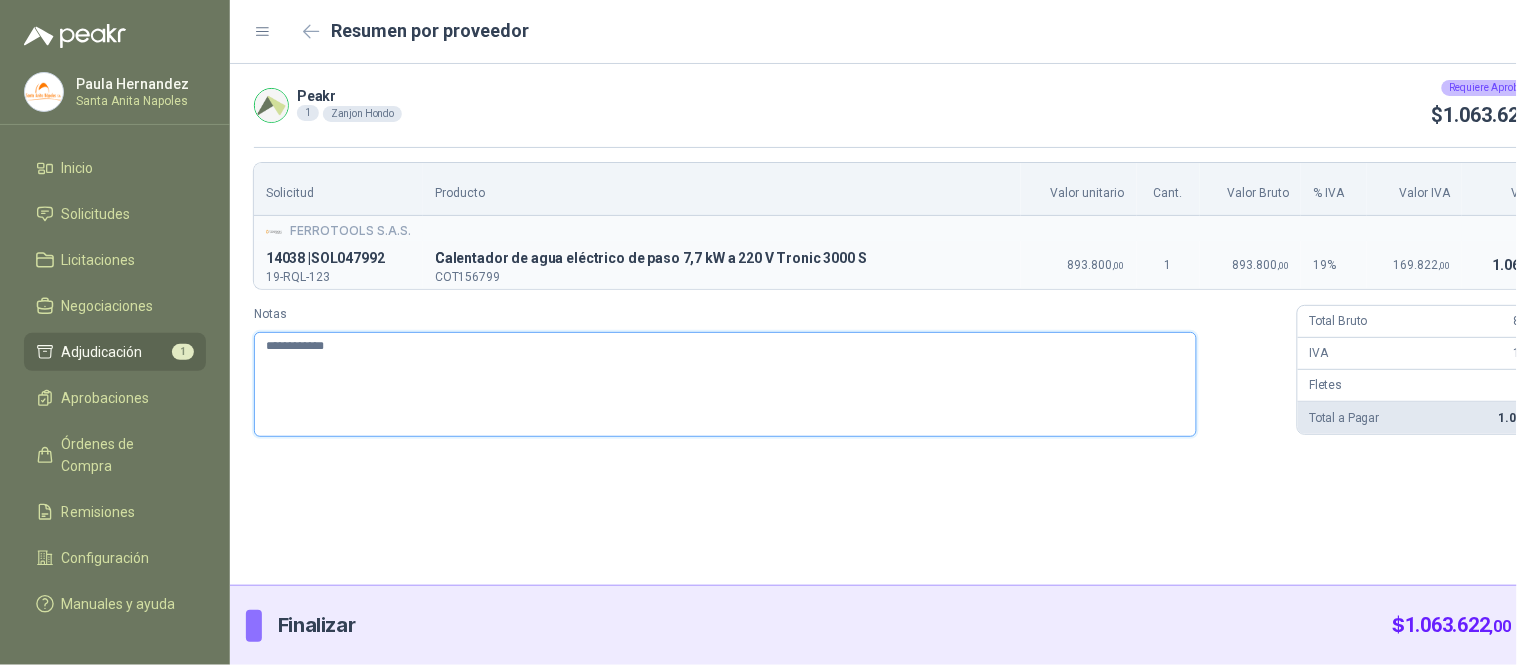 type 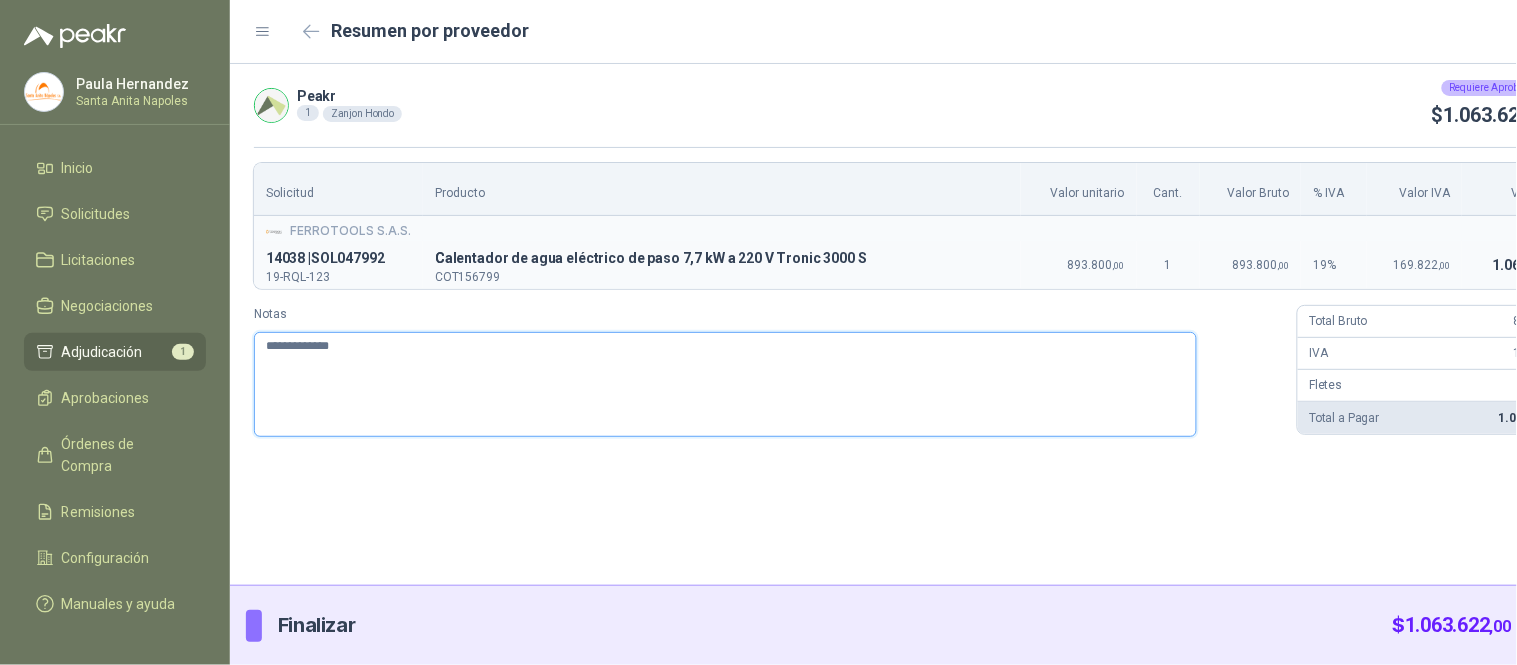 type 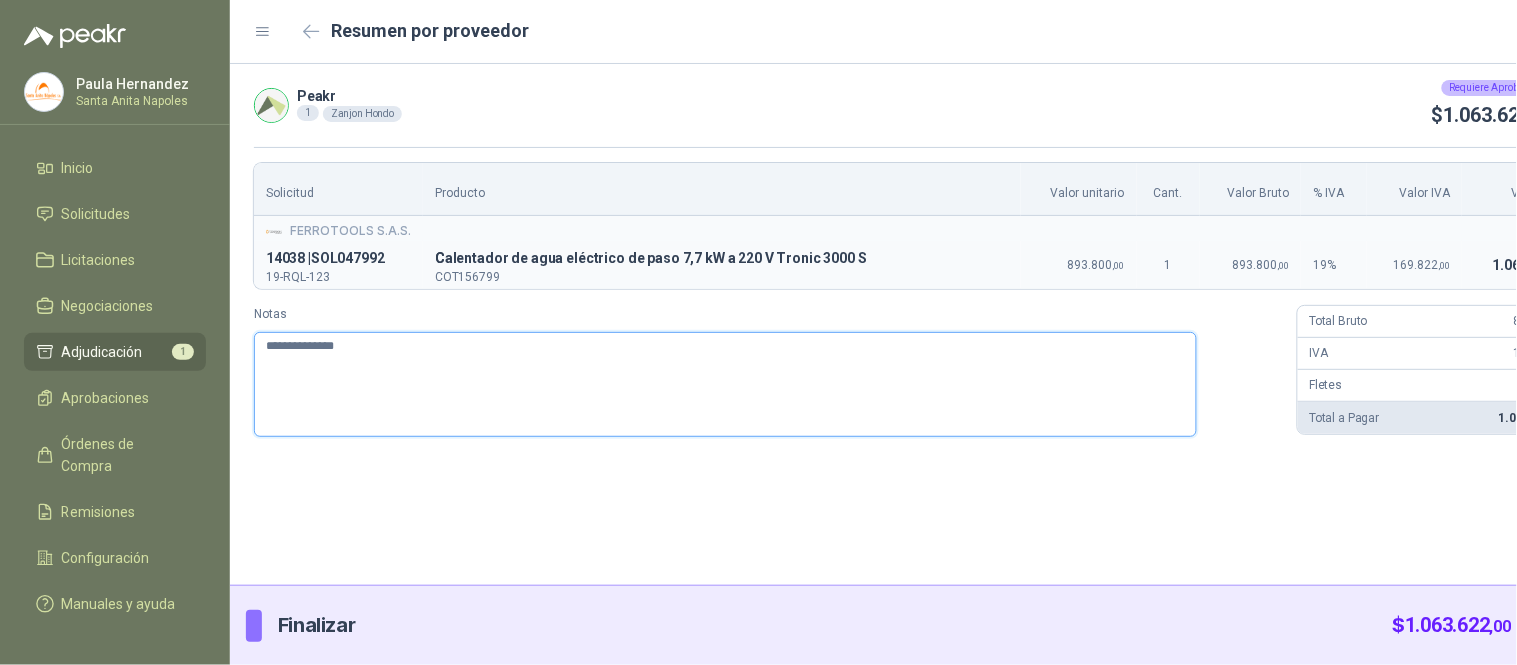type 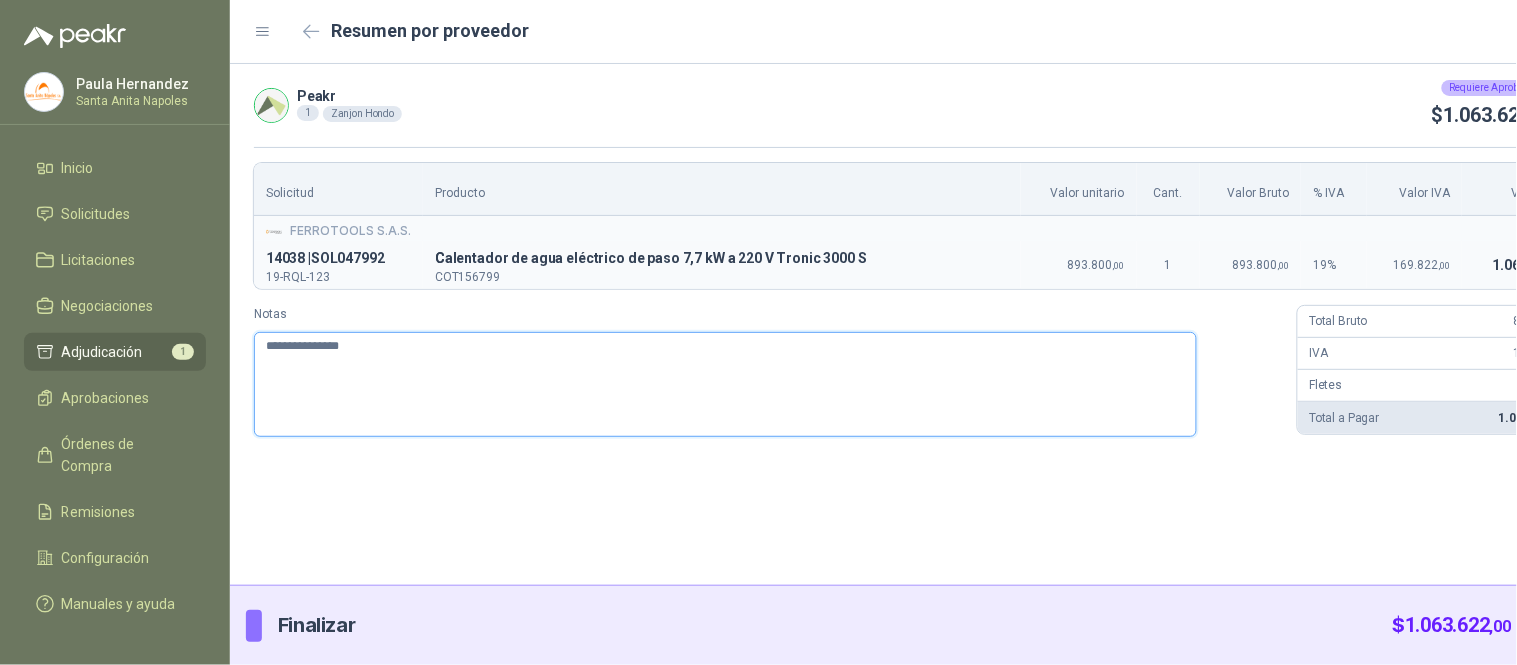 type 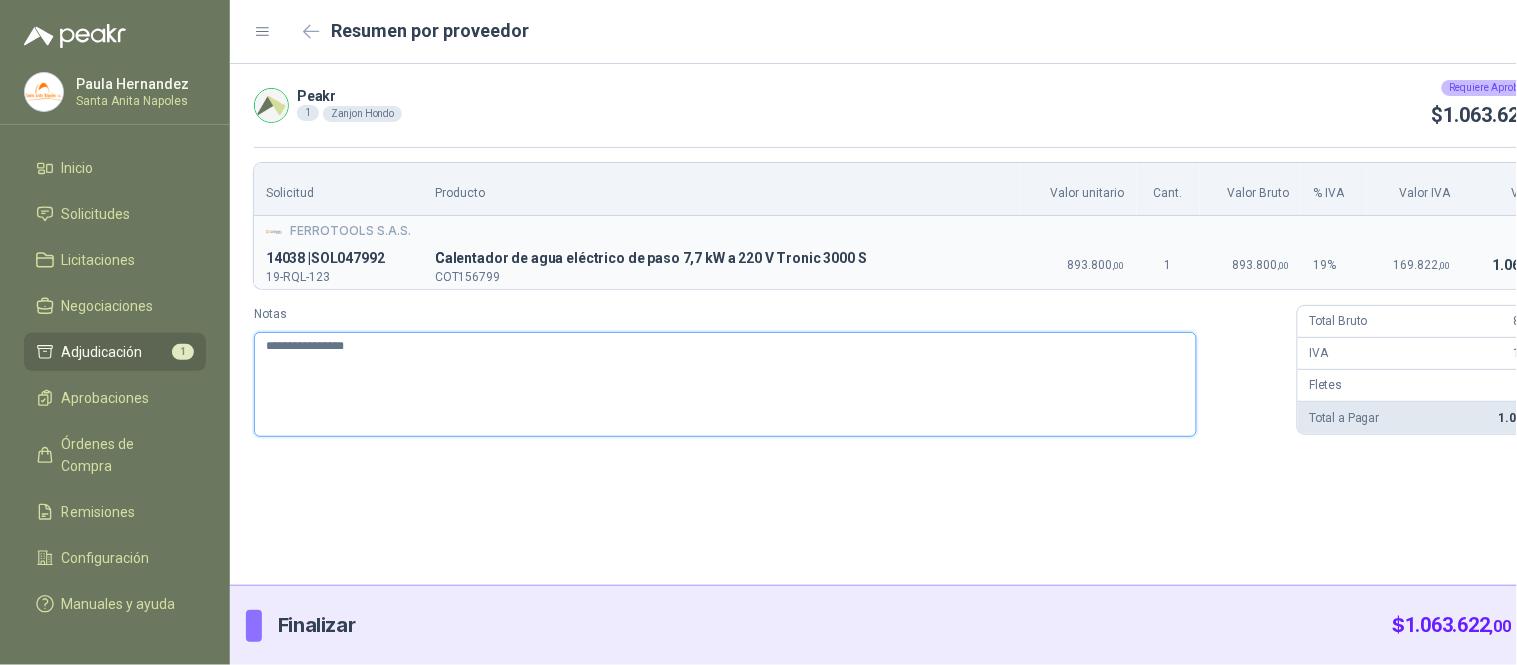 type 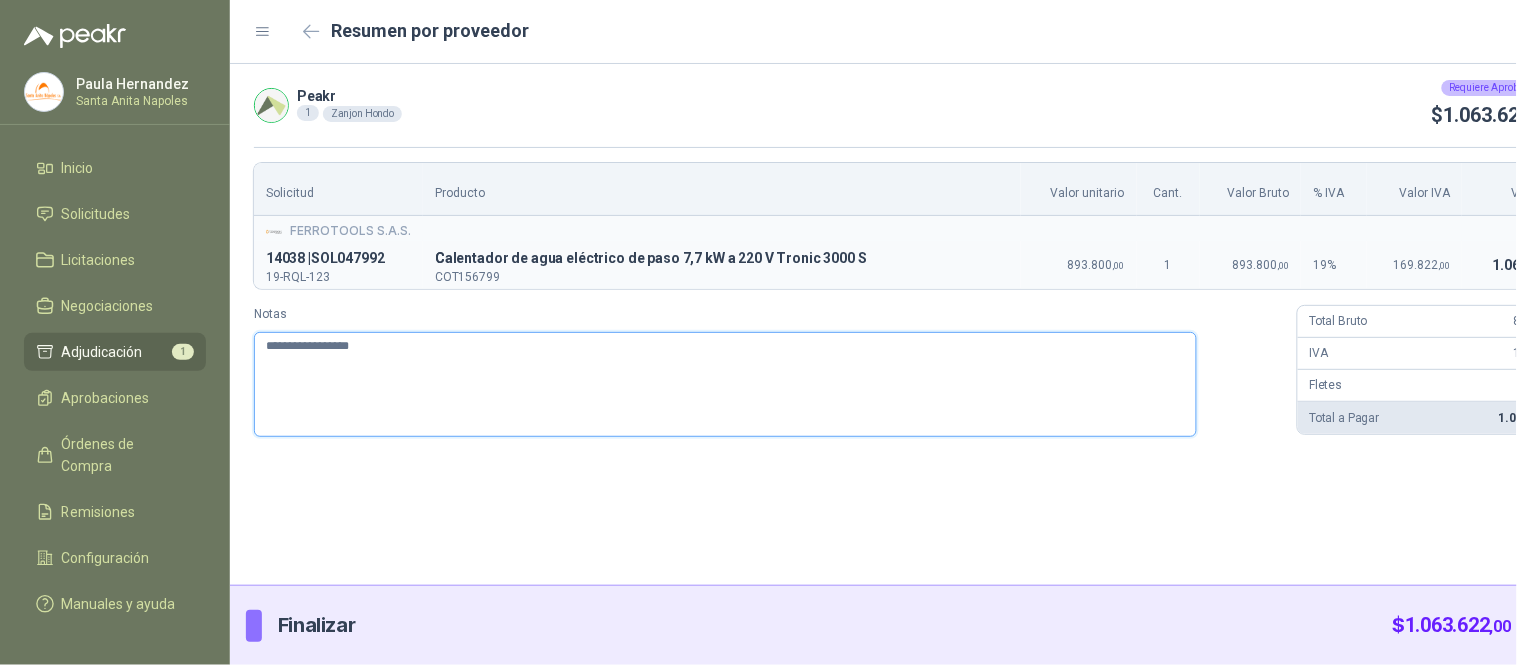 type 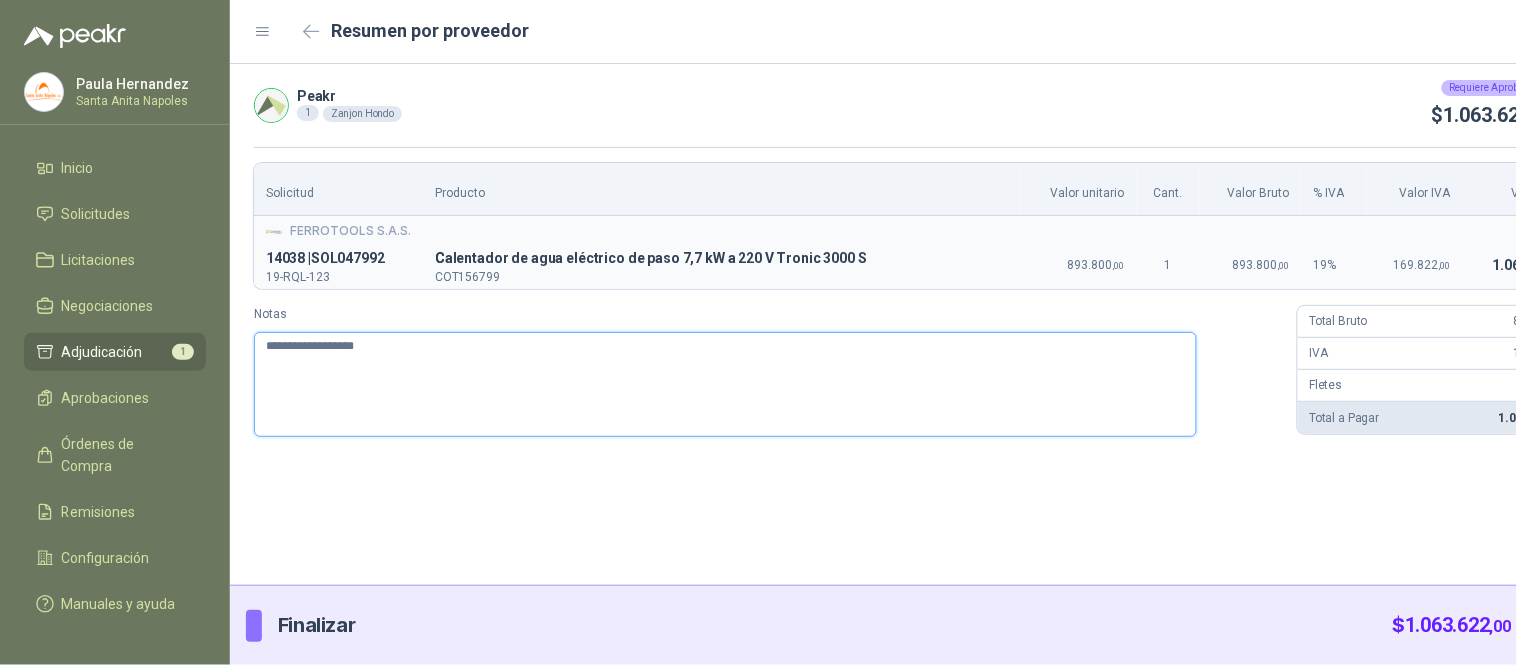 type 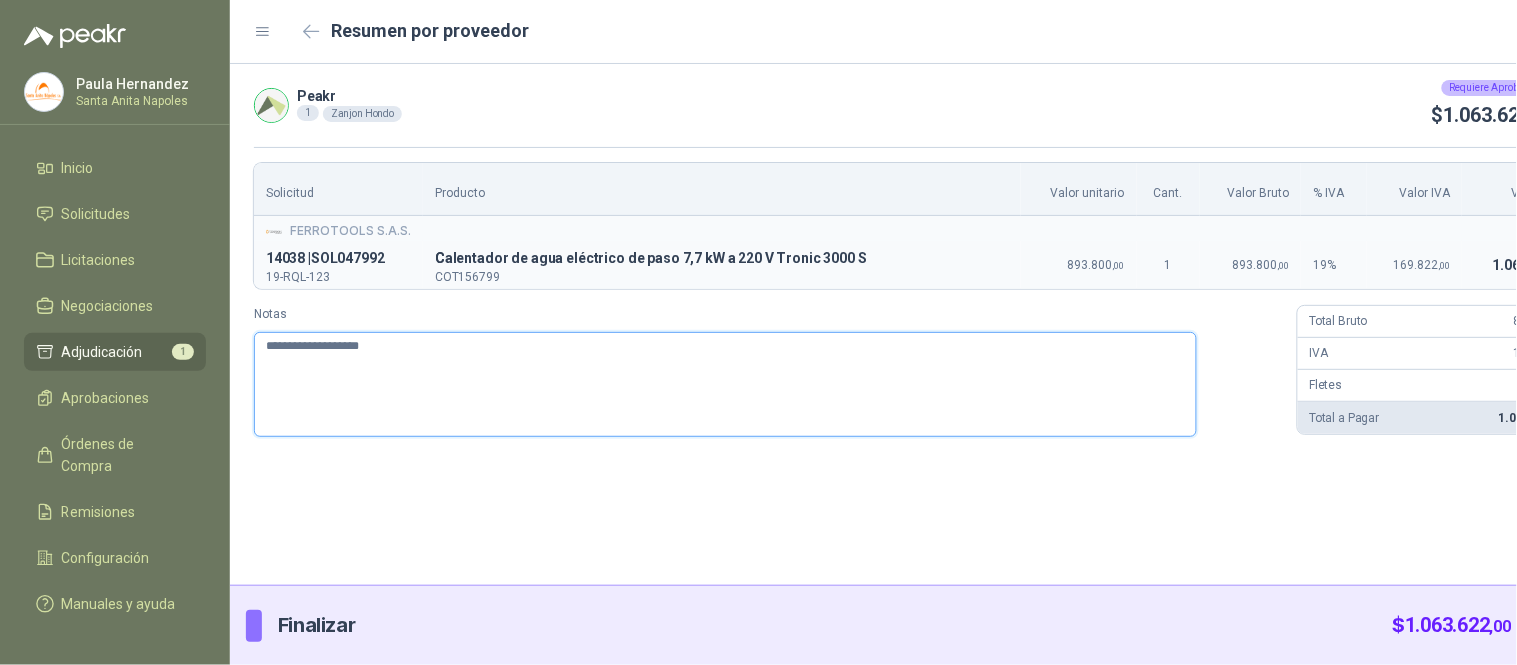type 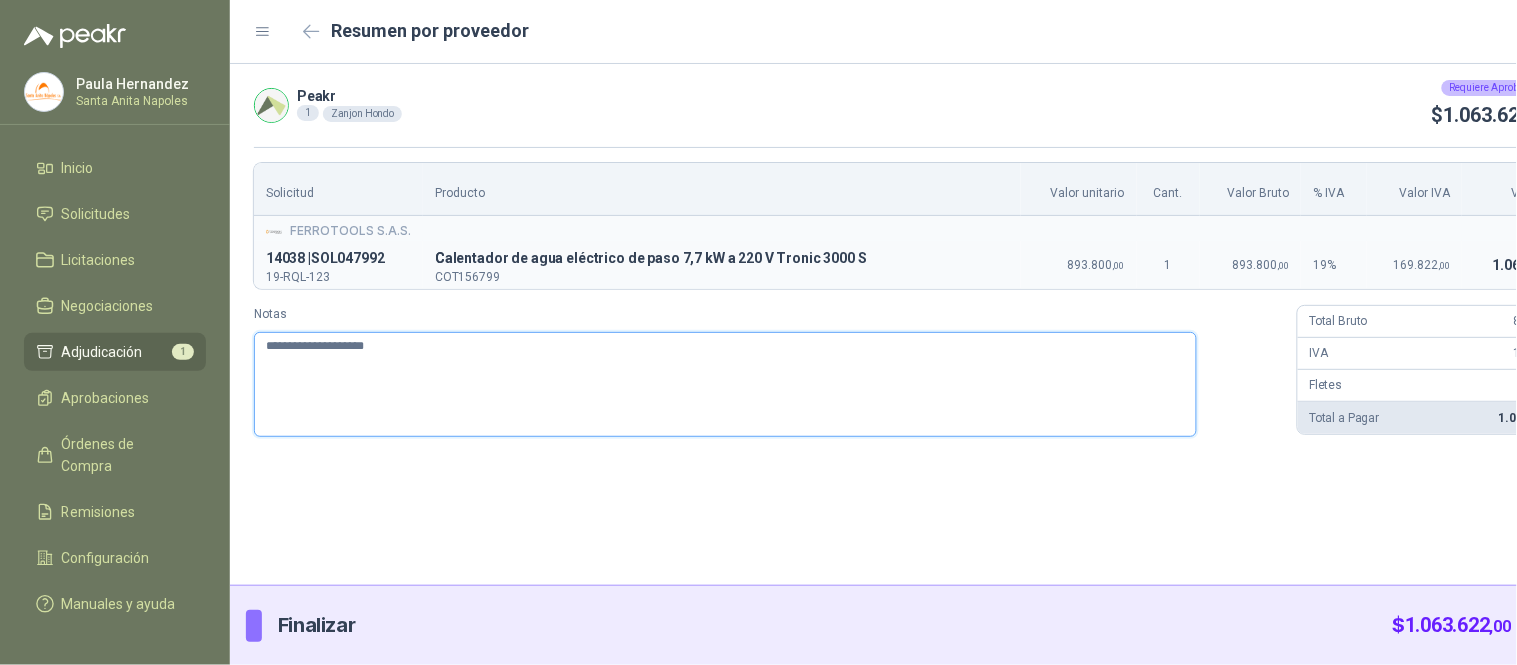 type 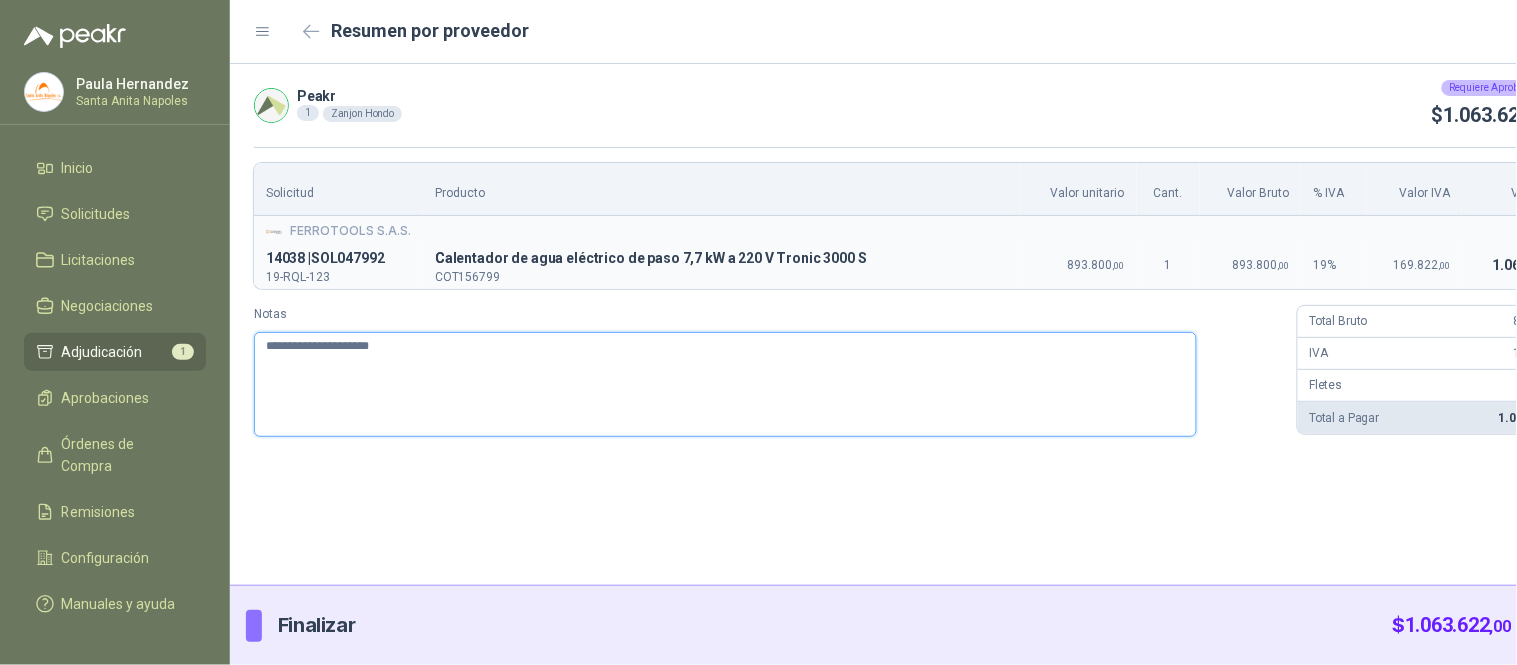 type 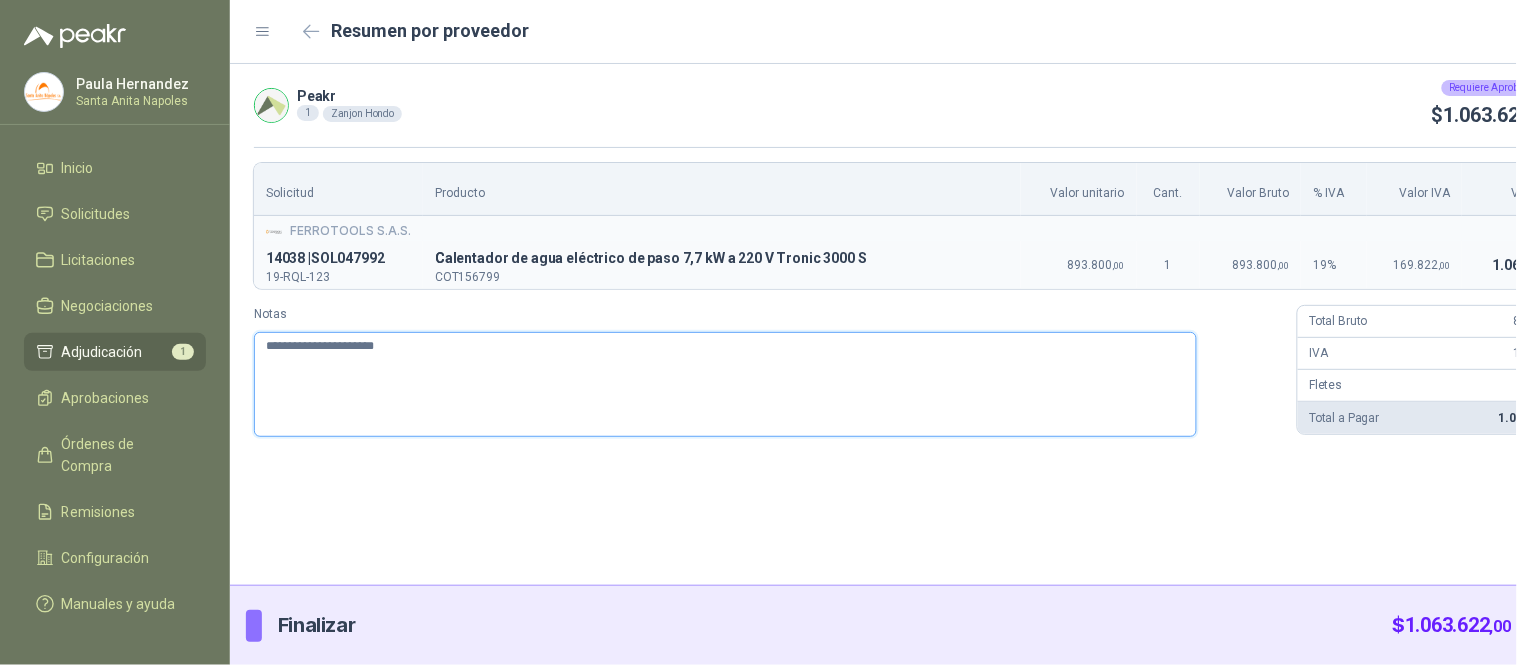 type 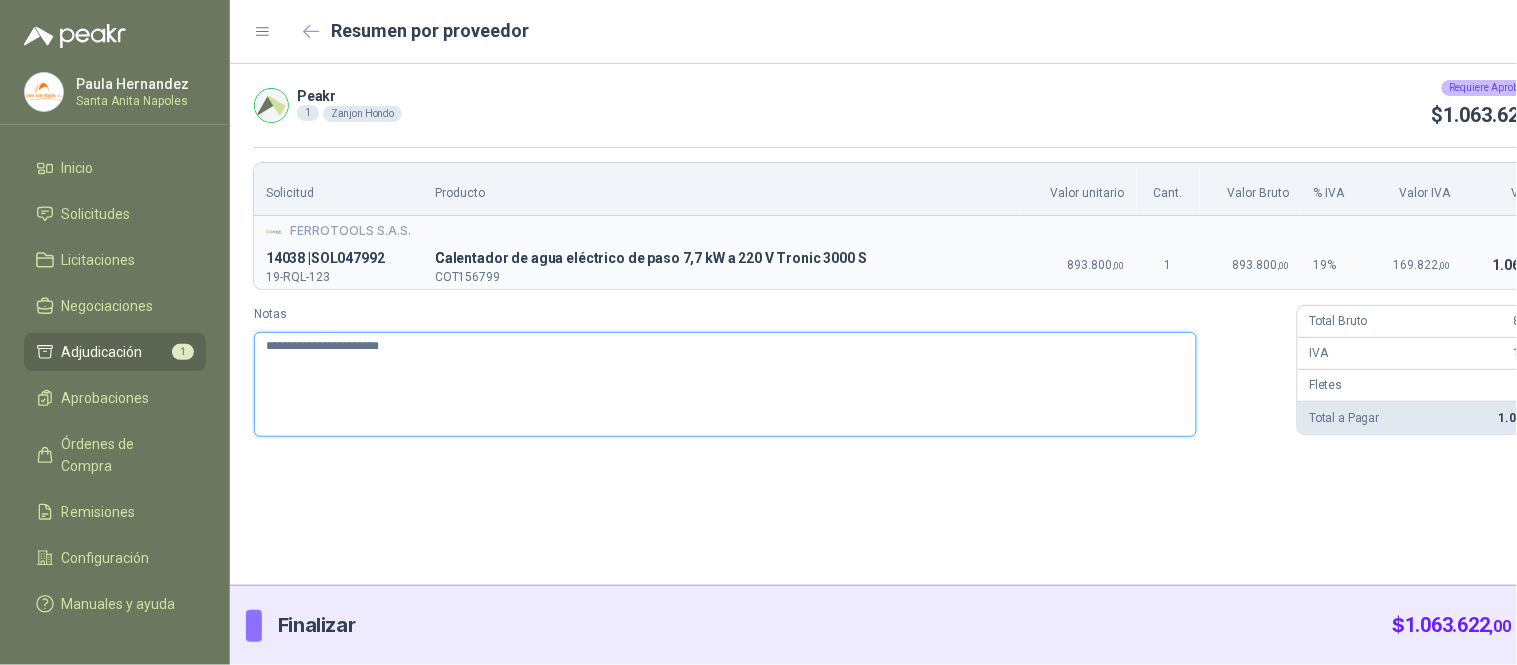 type 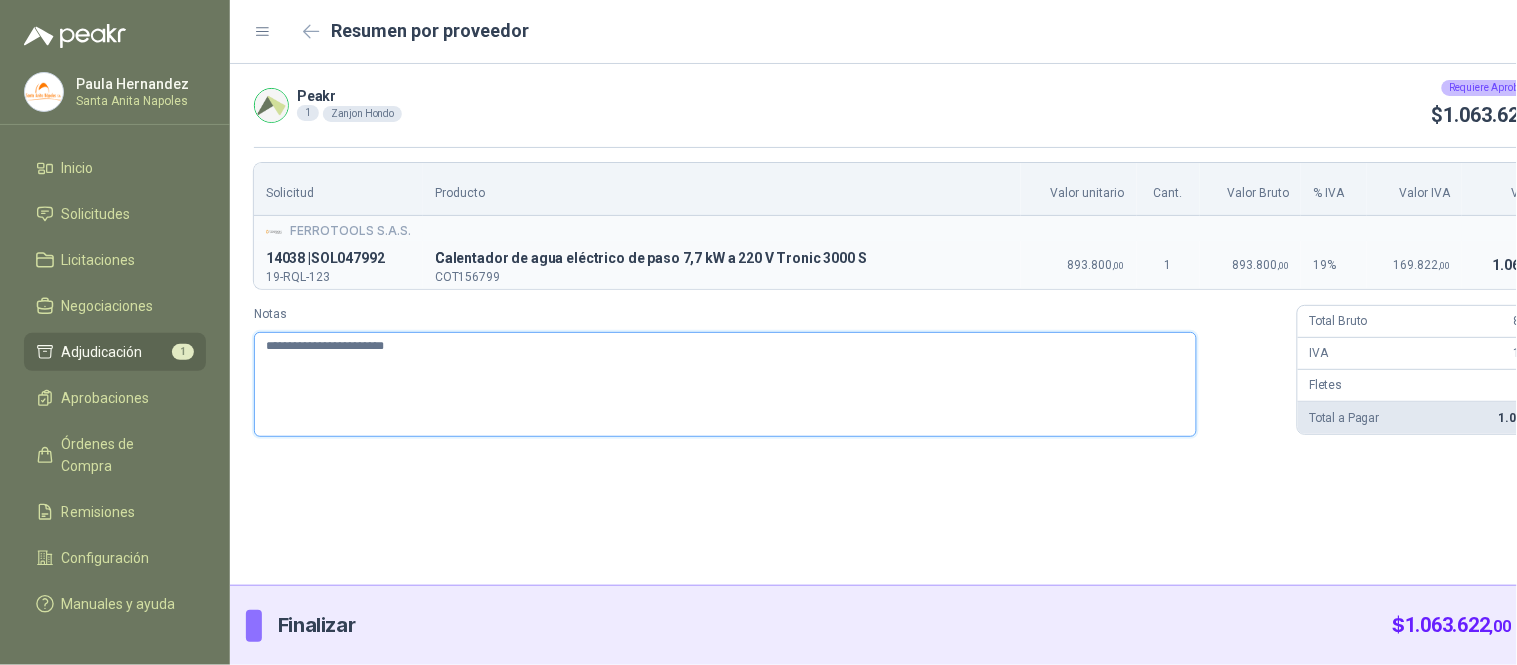 type 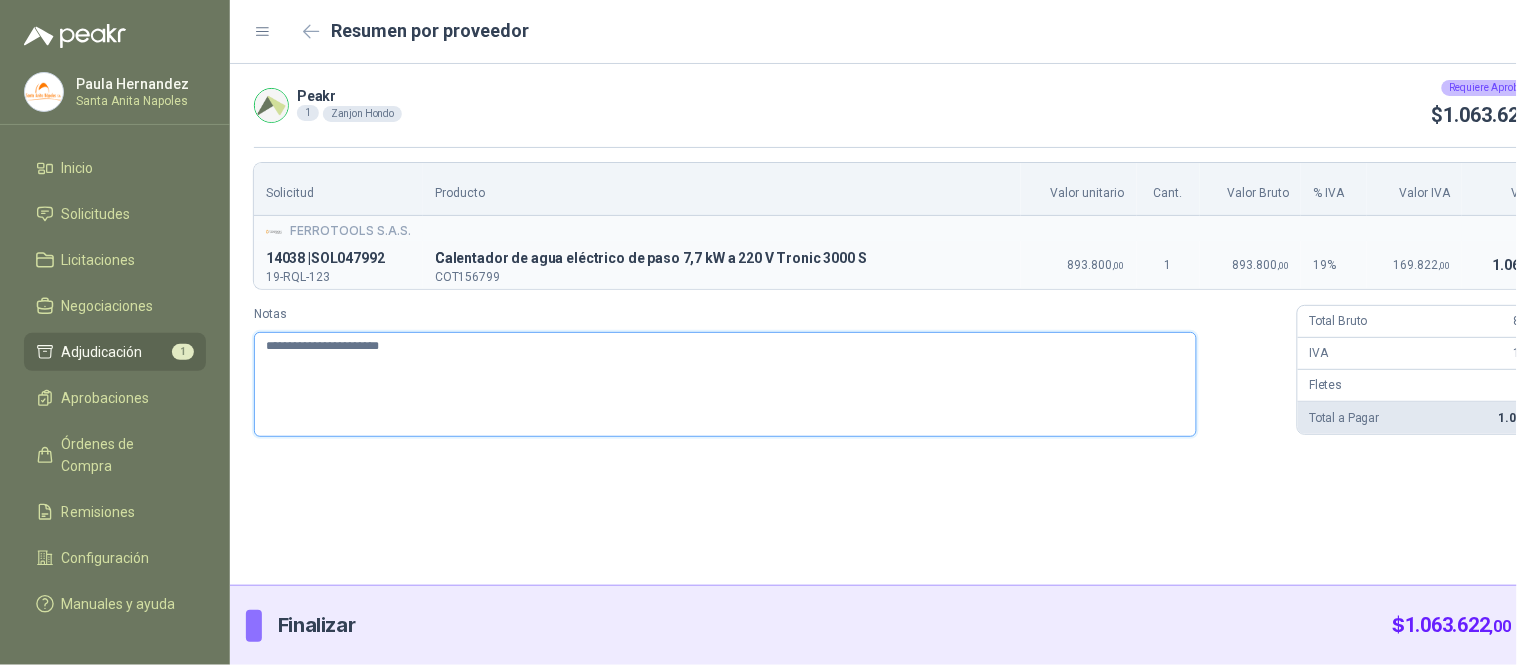 type 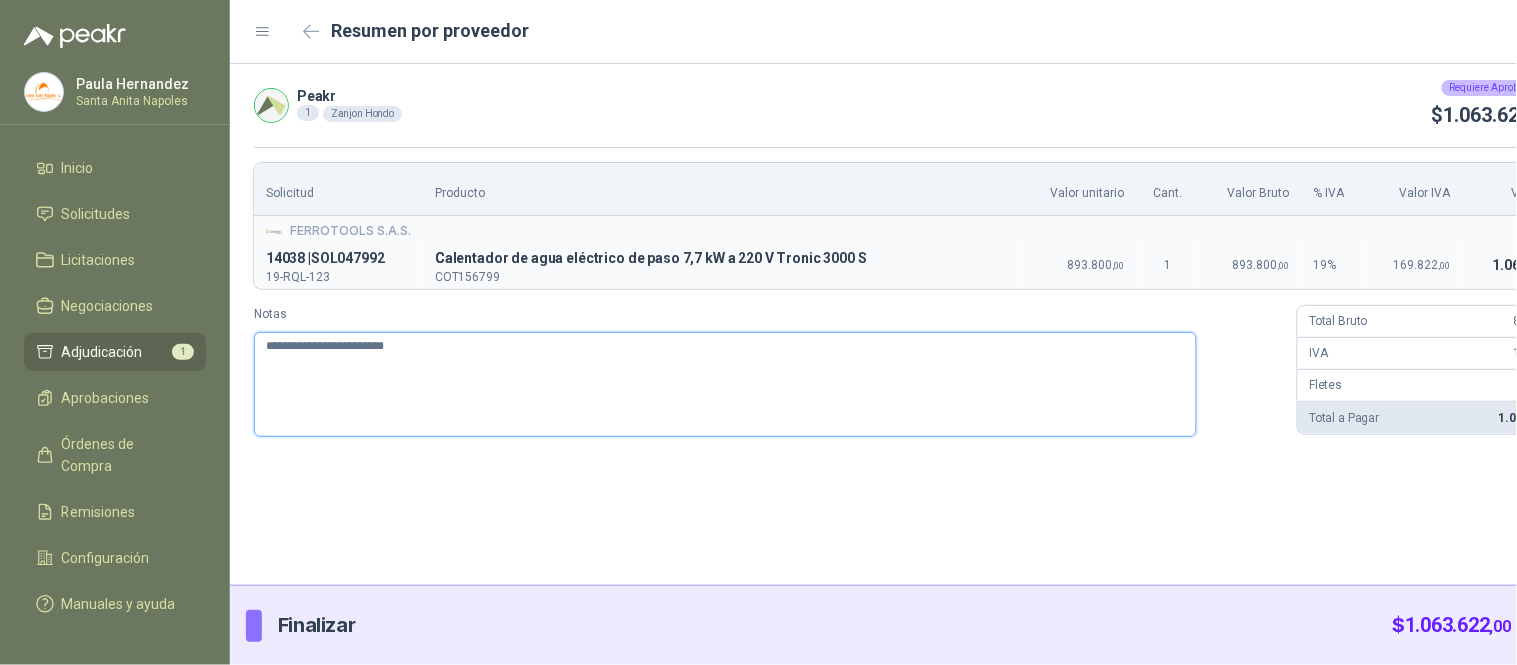 type 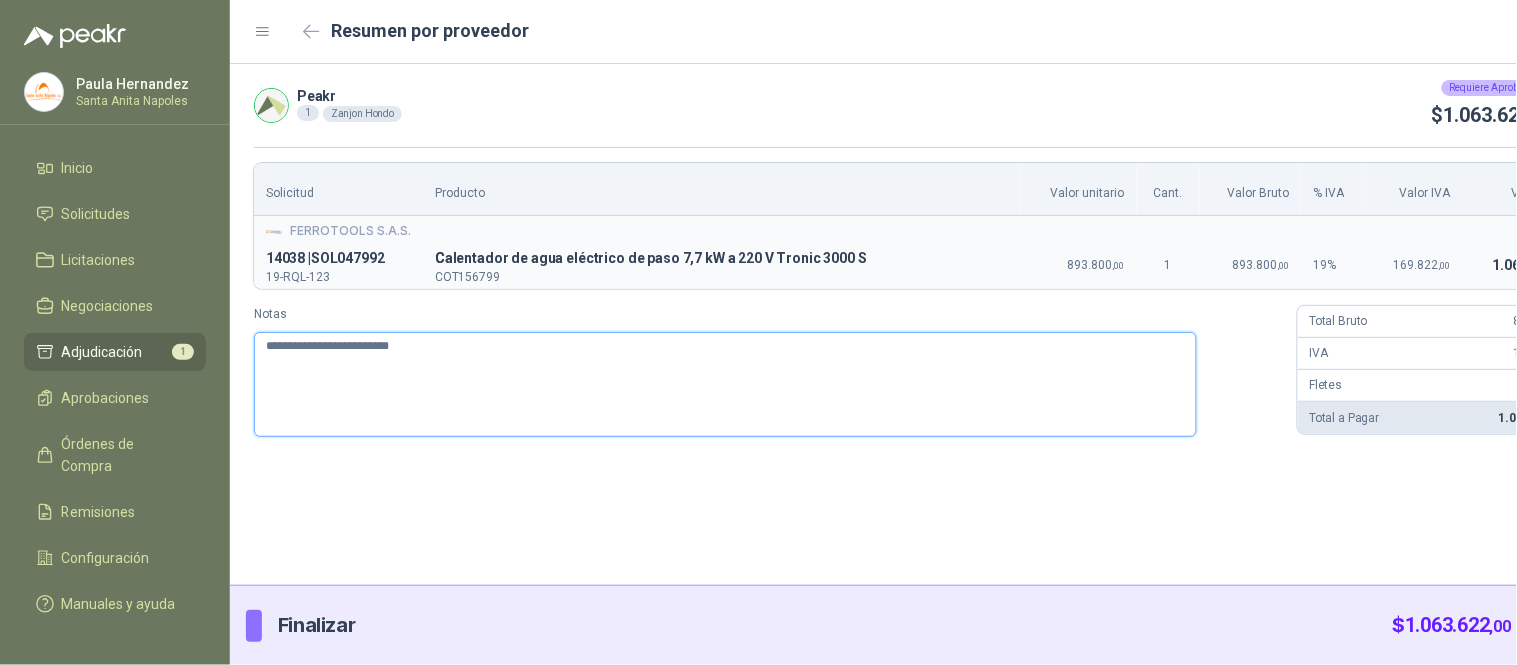 type 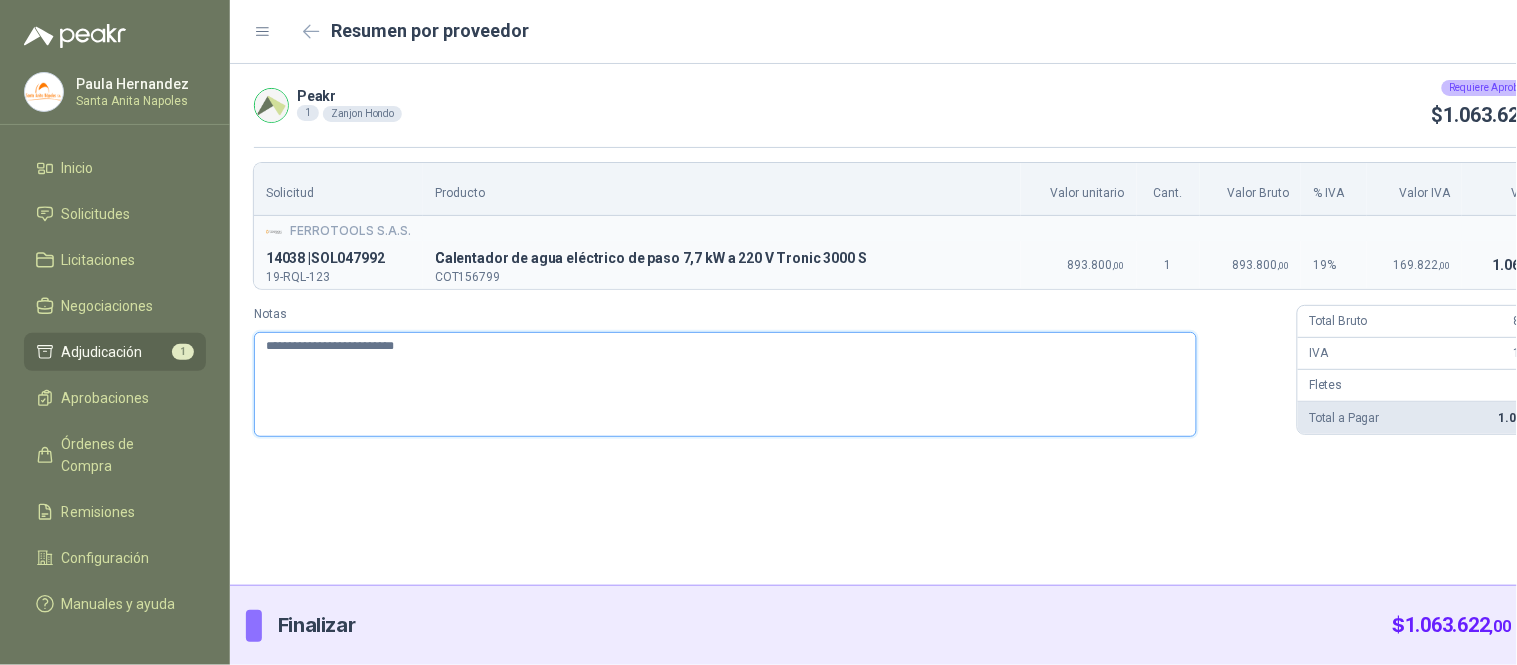 type 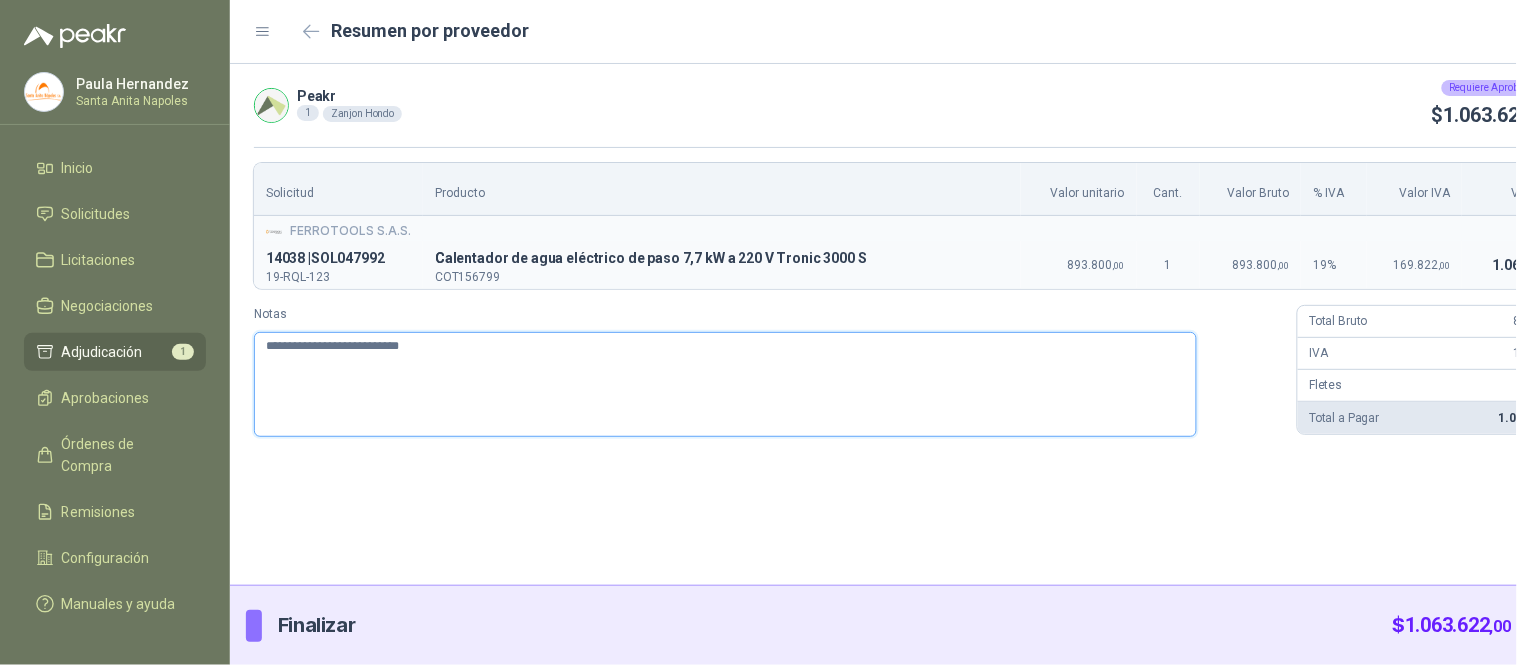 type 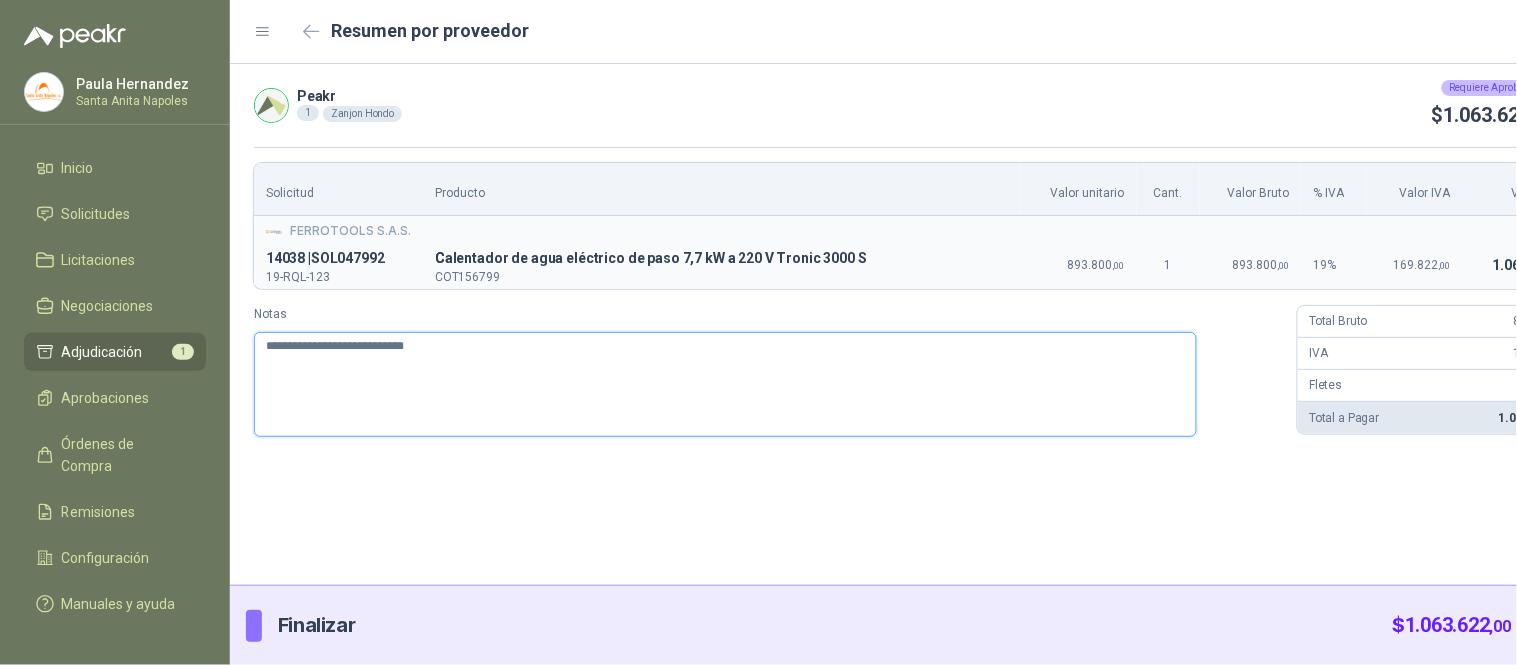 type 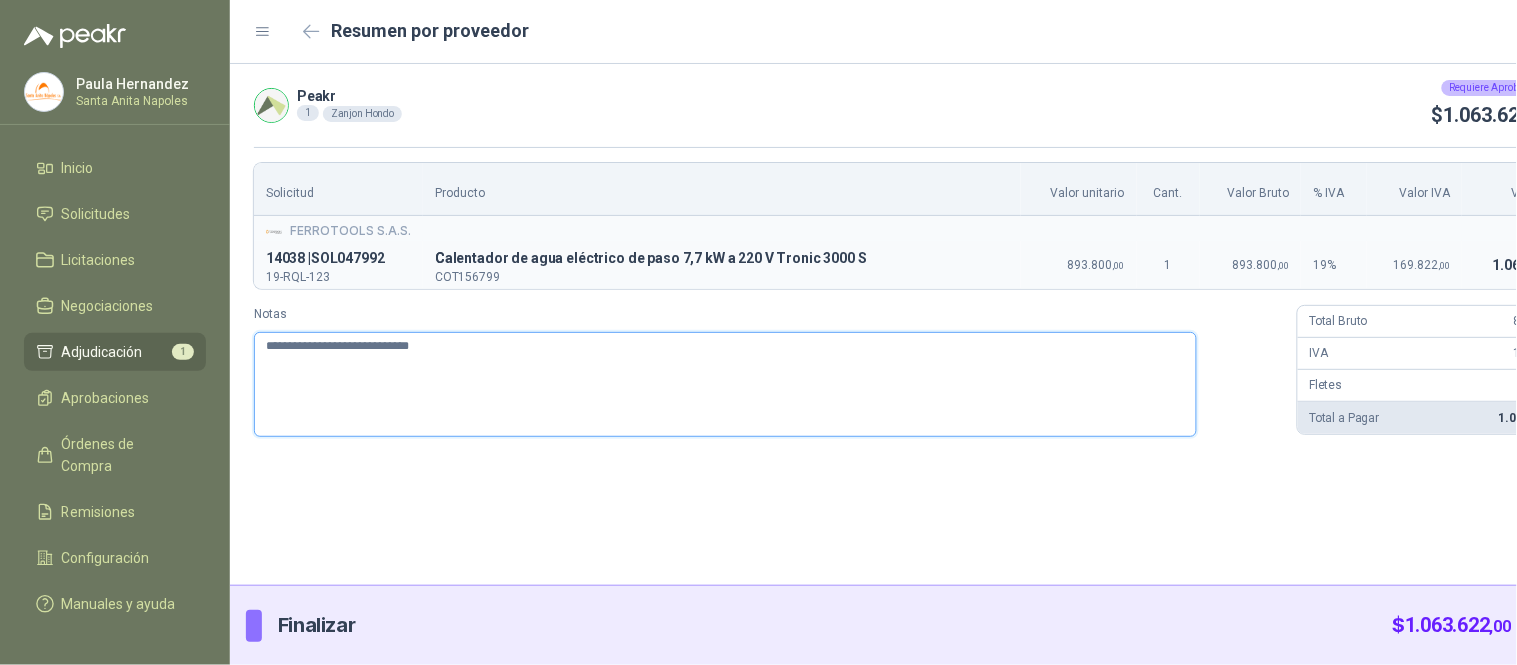 type 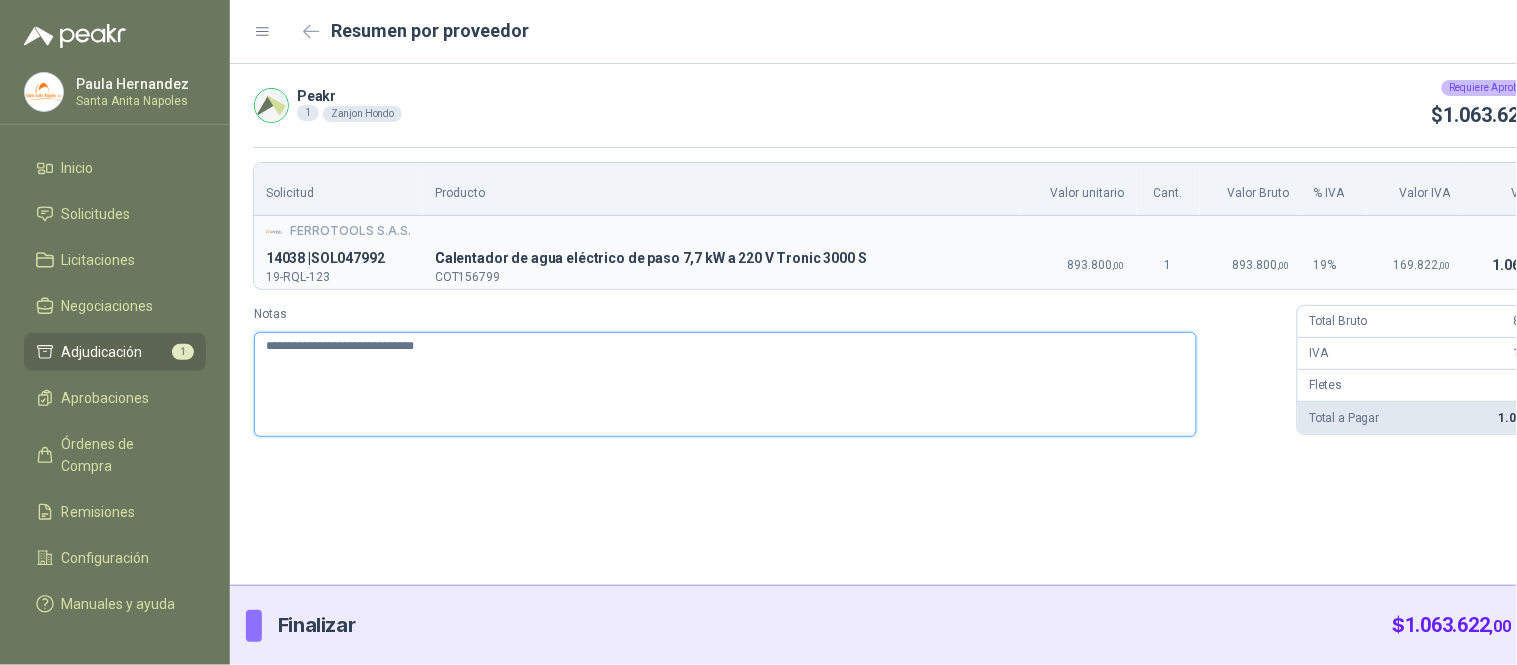 type 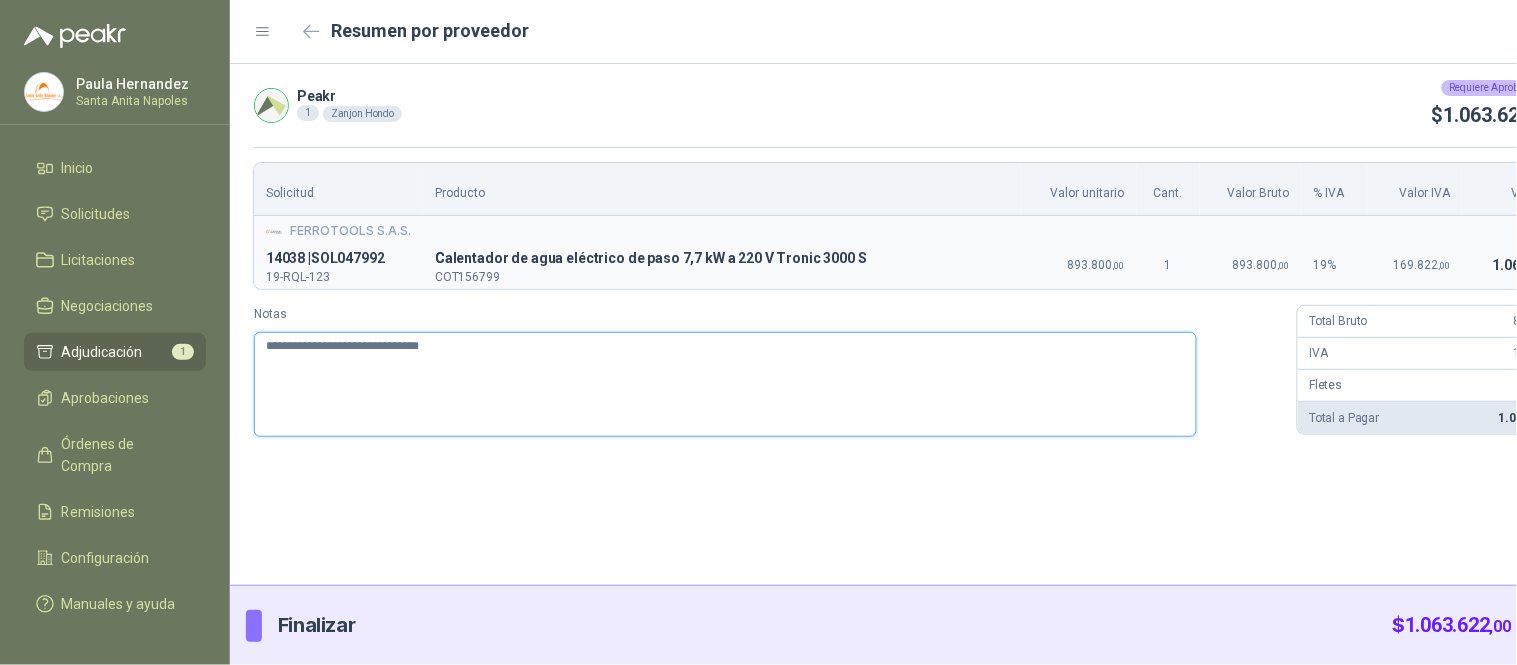 type 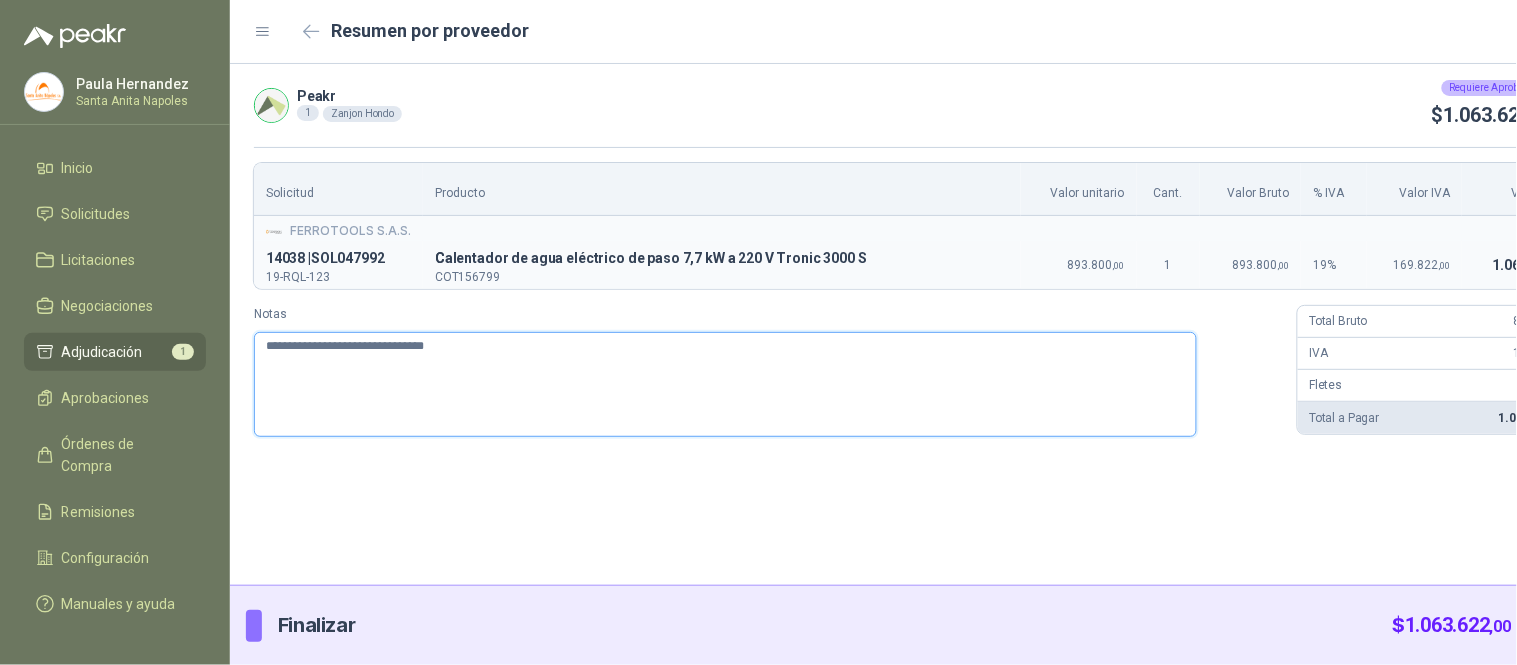 type 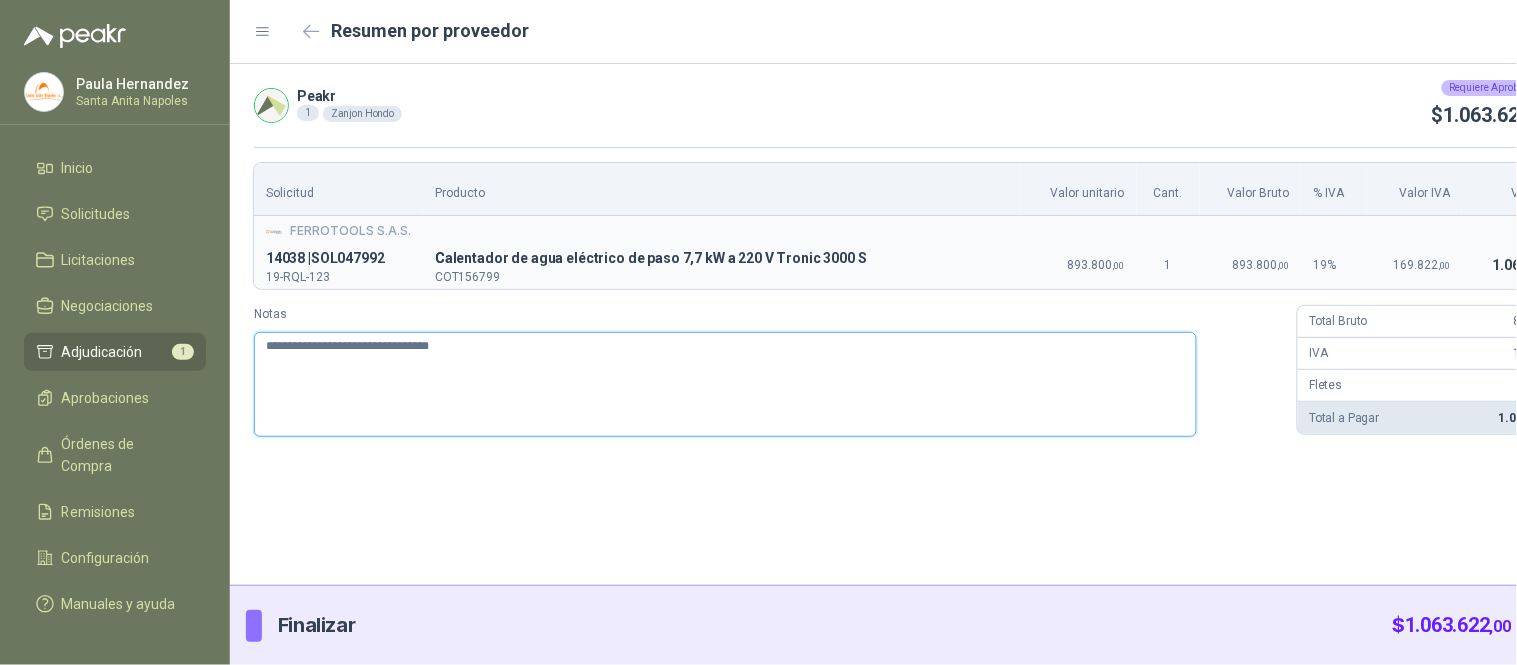 type on "**********" 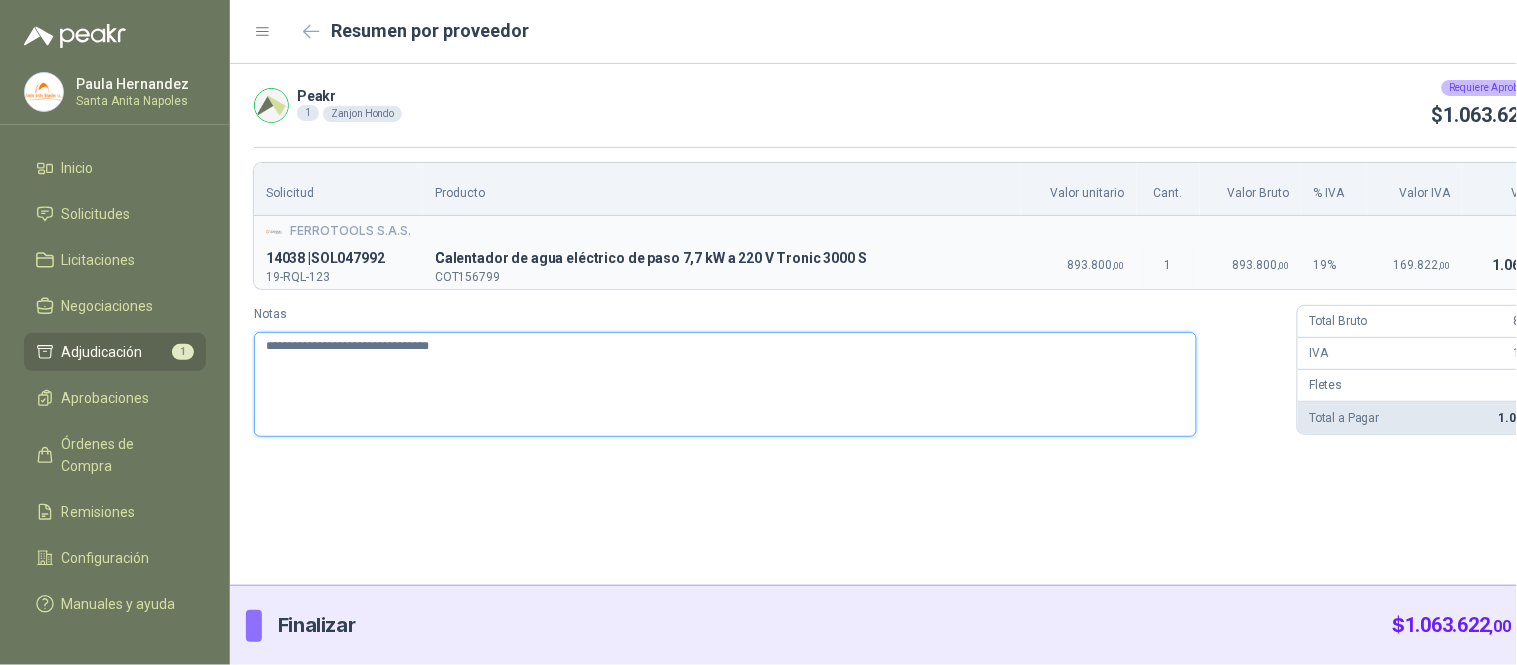 type 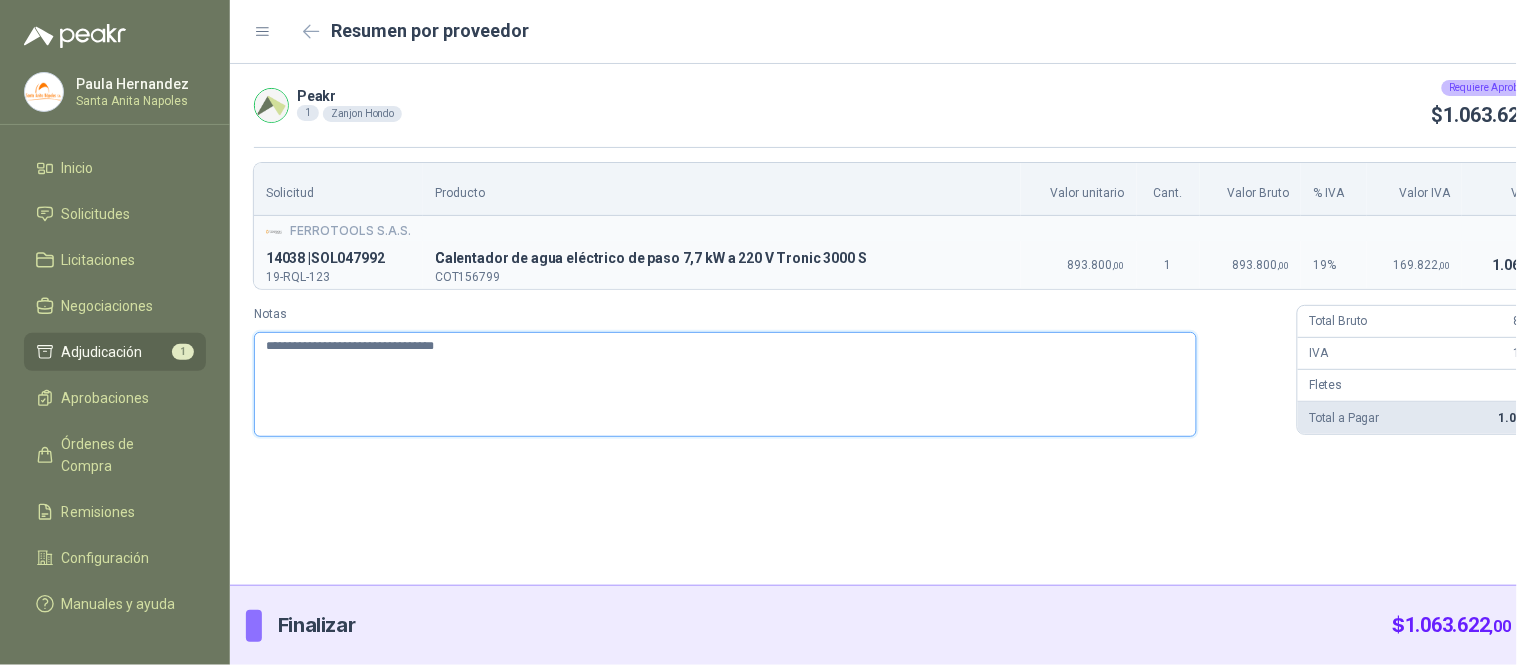 type 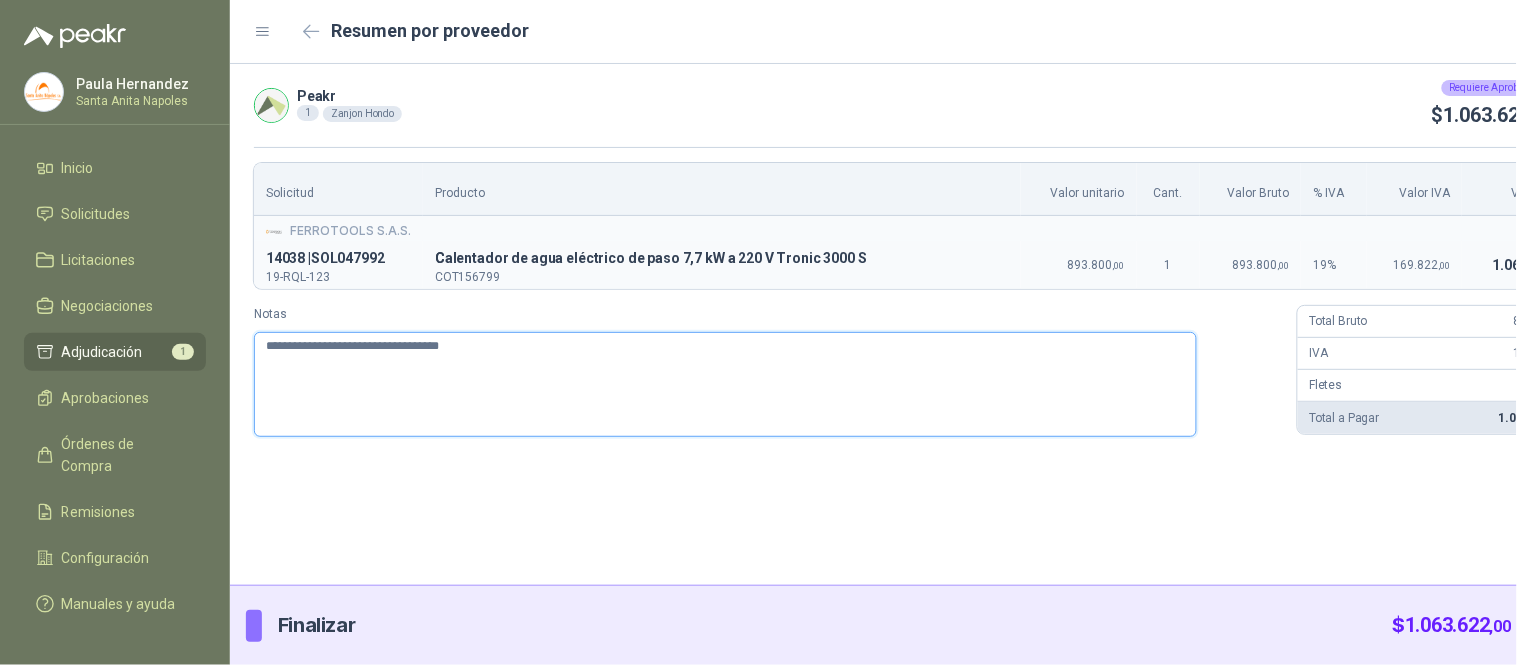 type 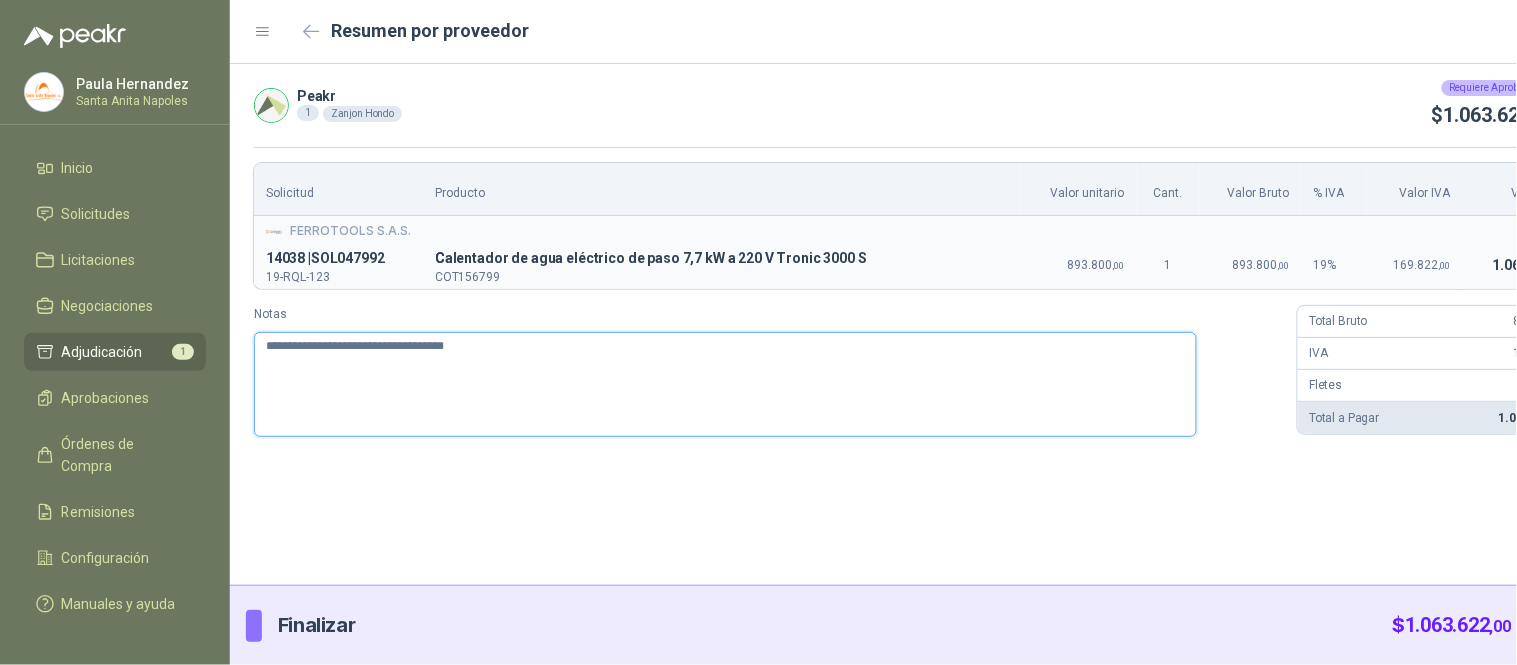 type 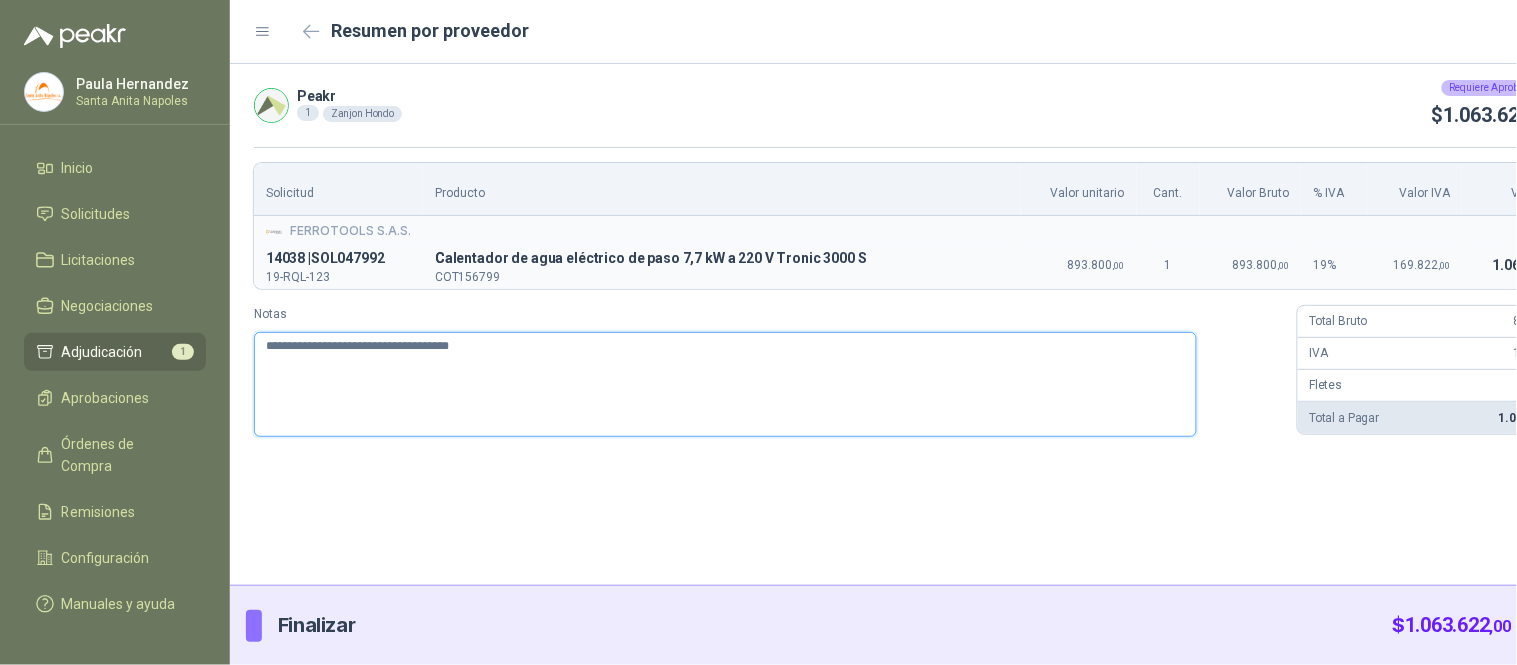 type 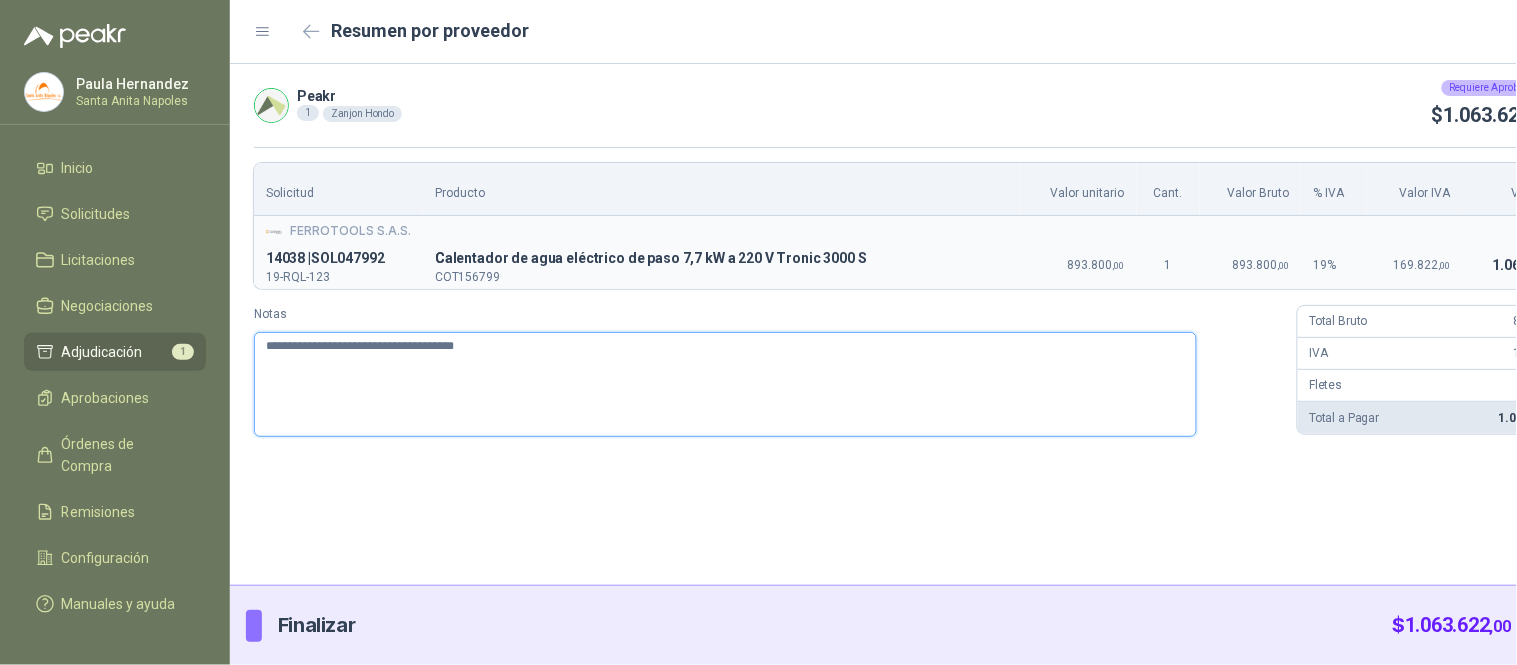 type 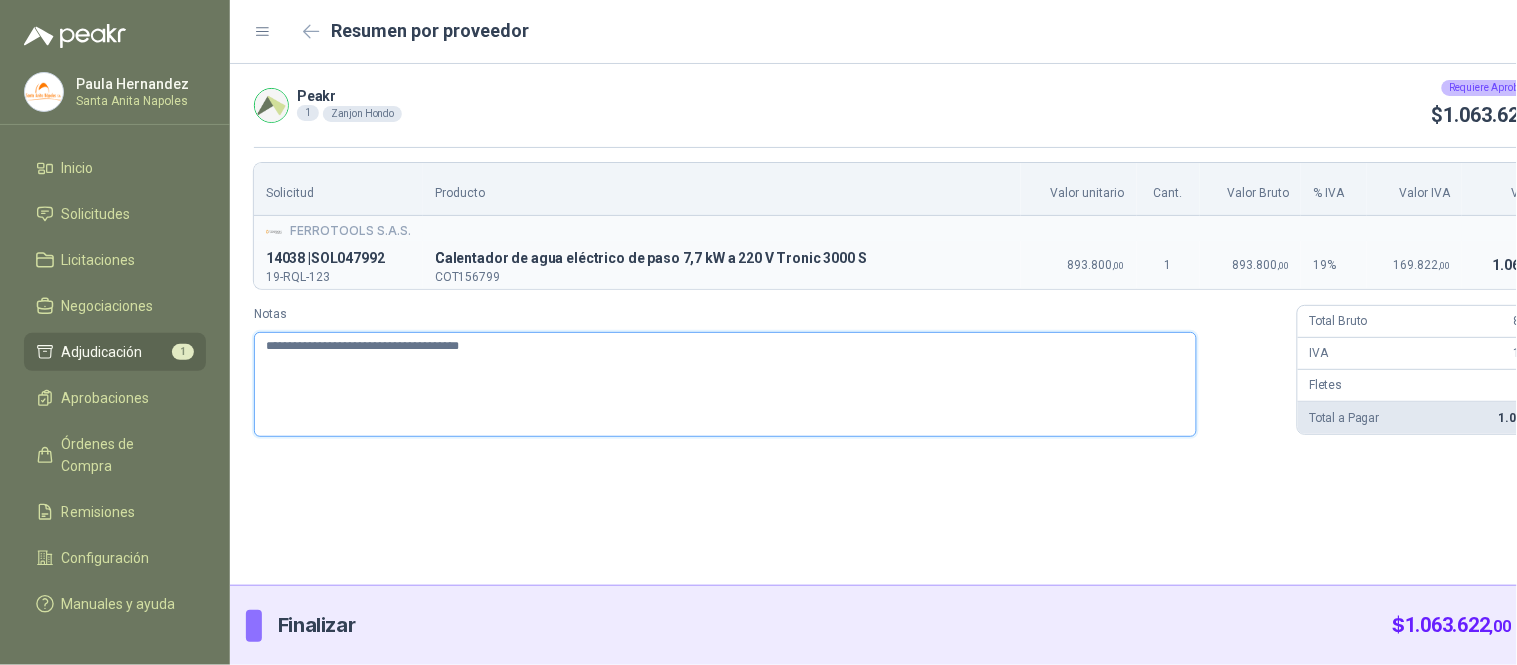 type 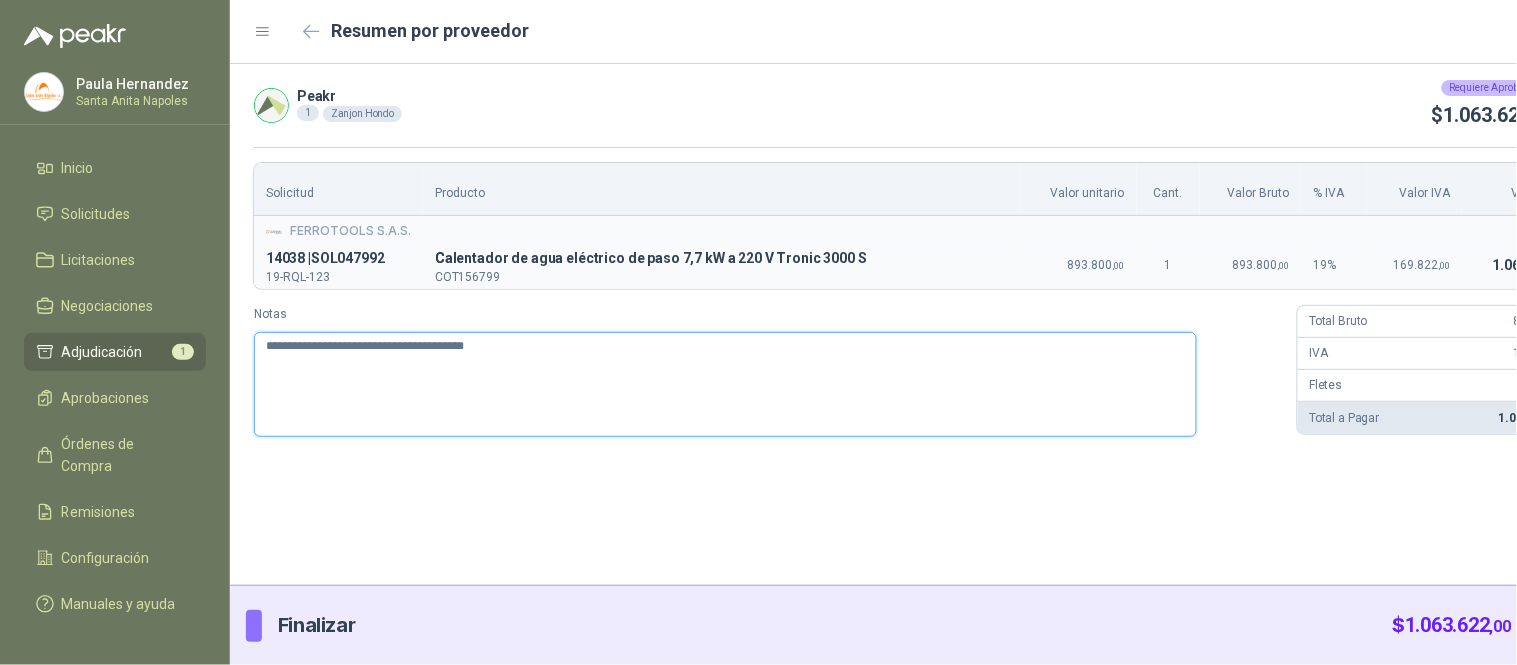 type 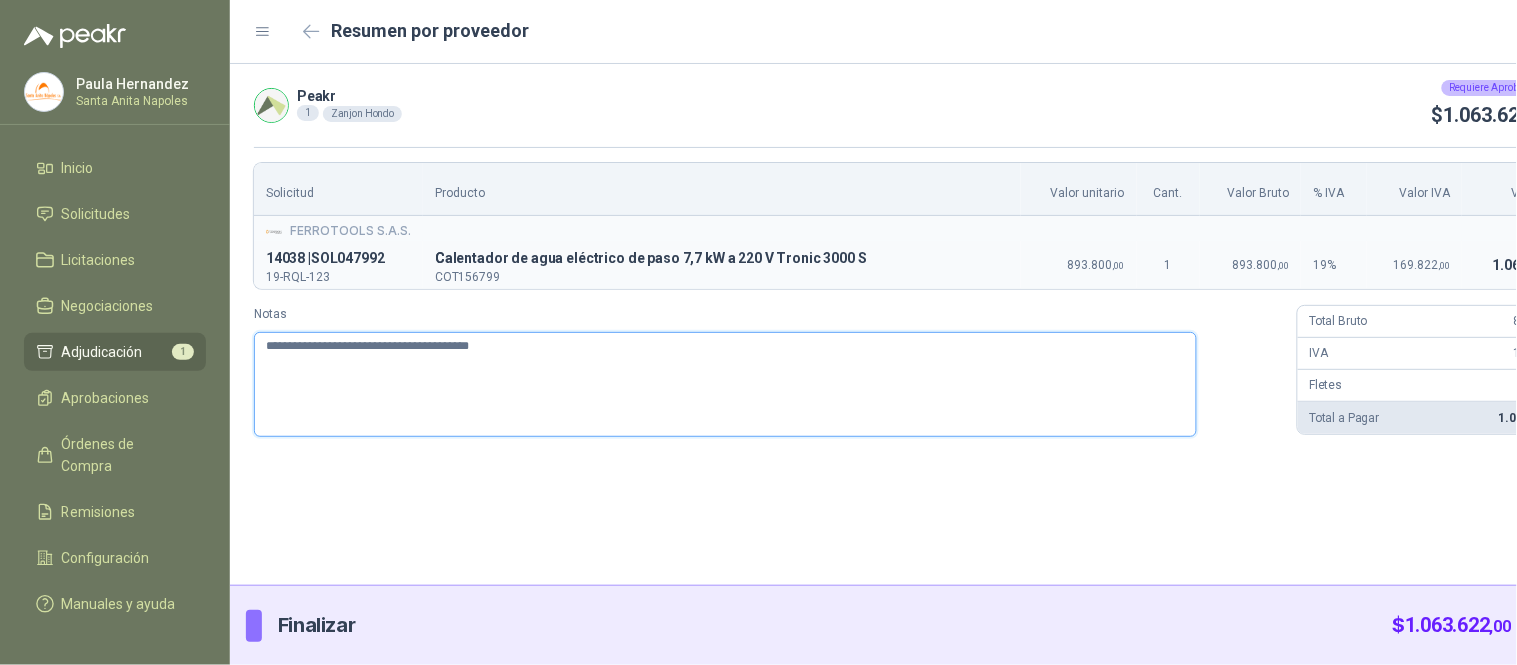 type 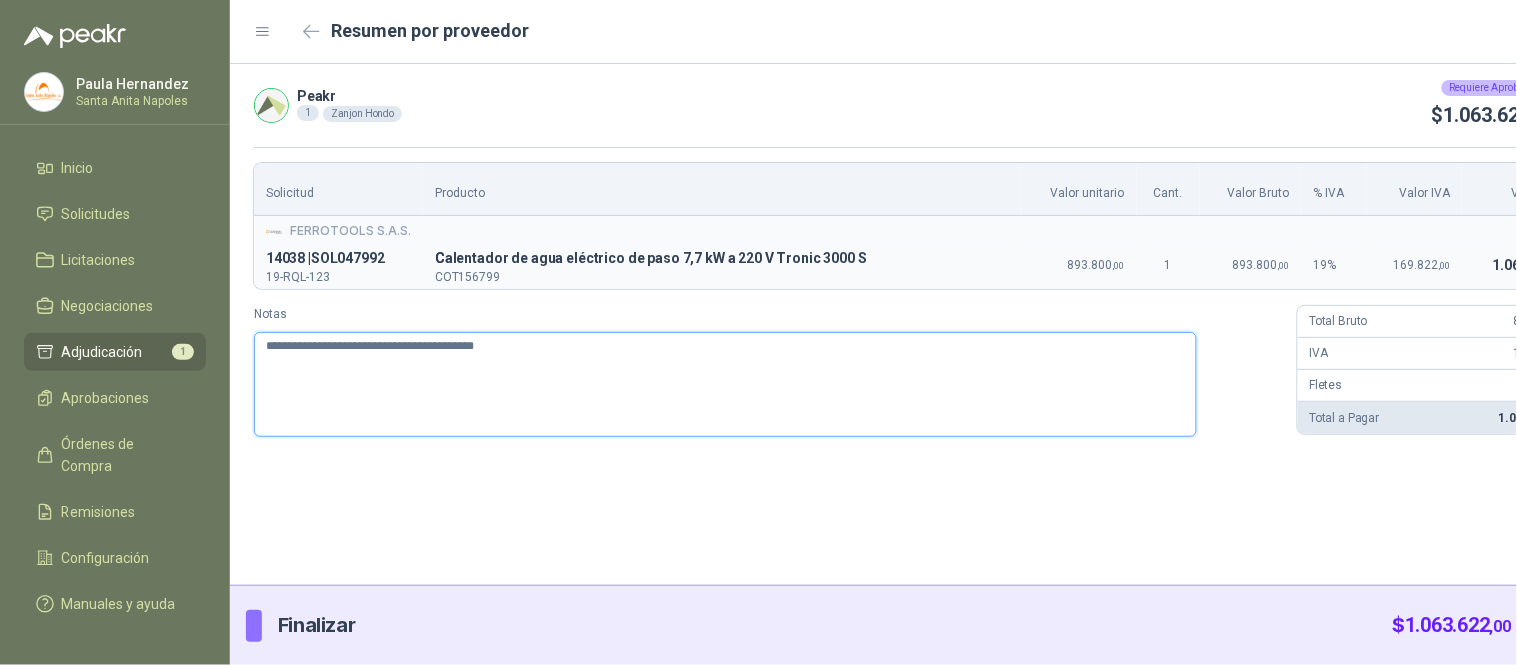 type 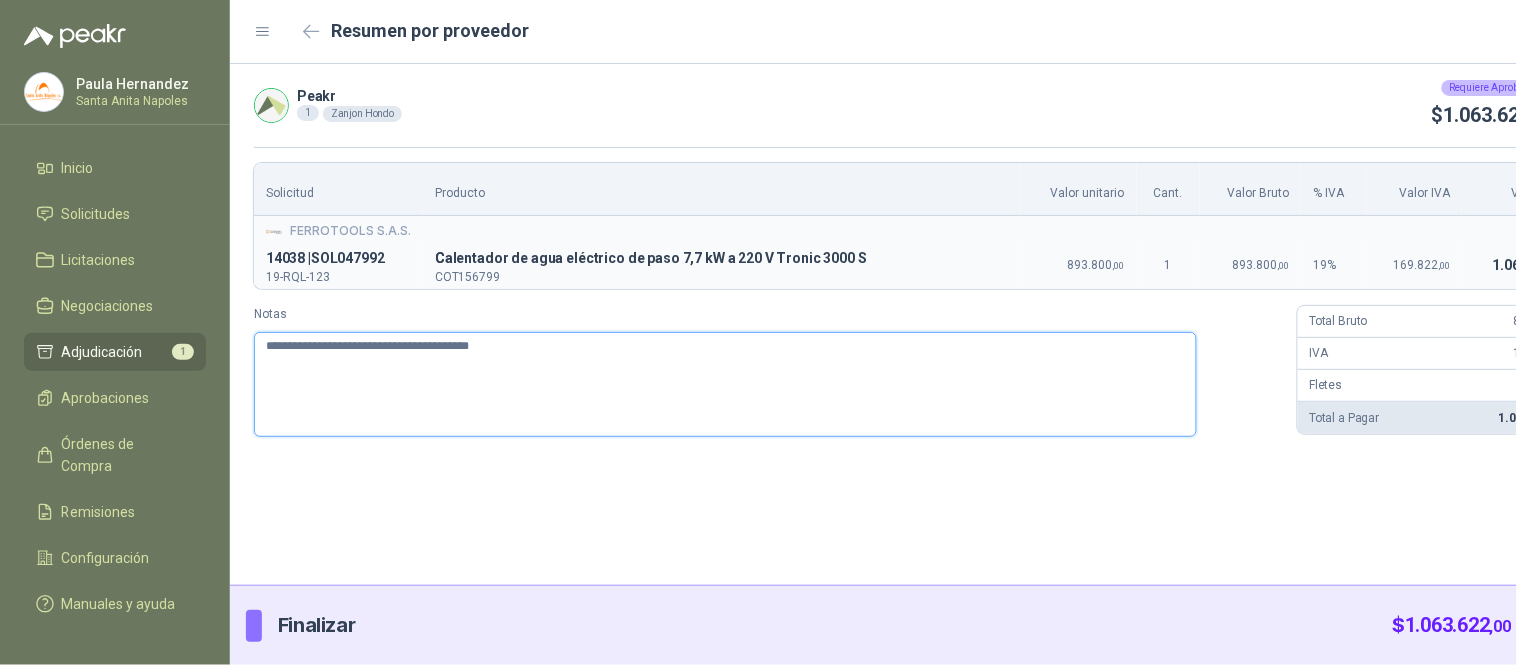 type on "**********" 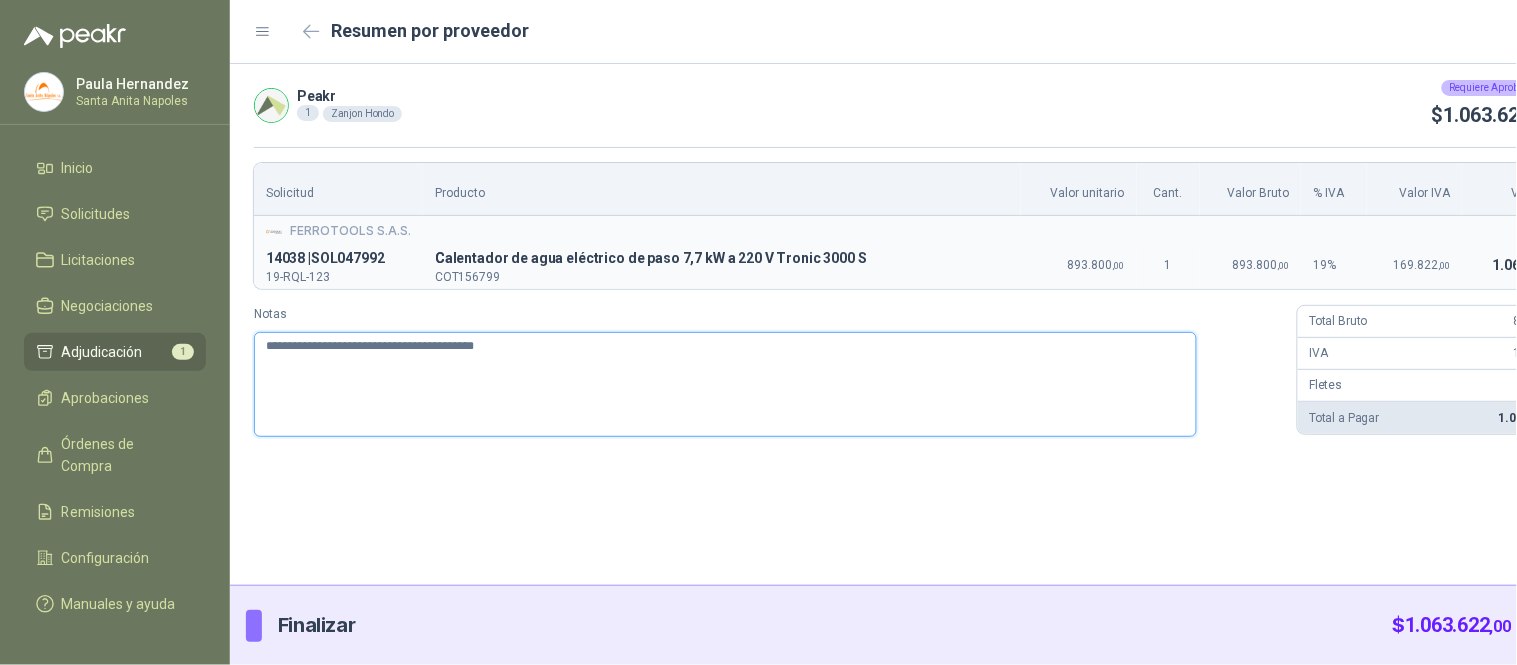 type 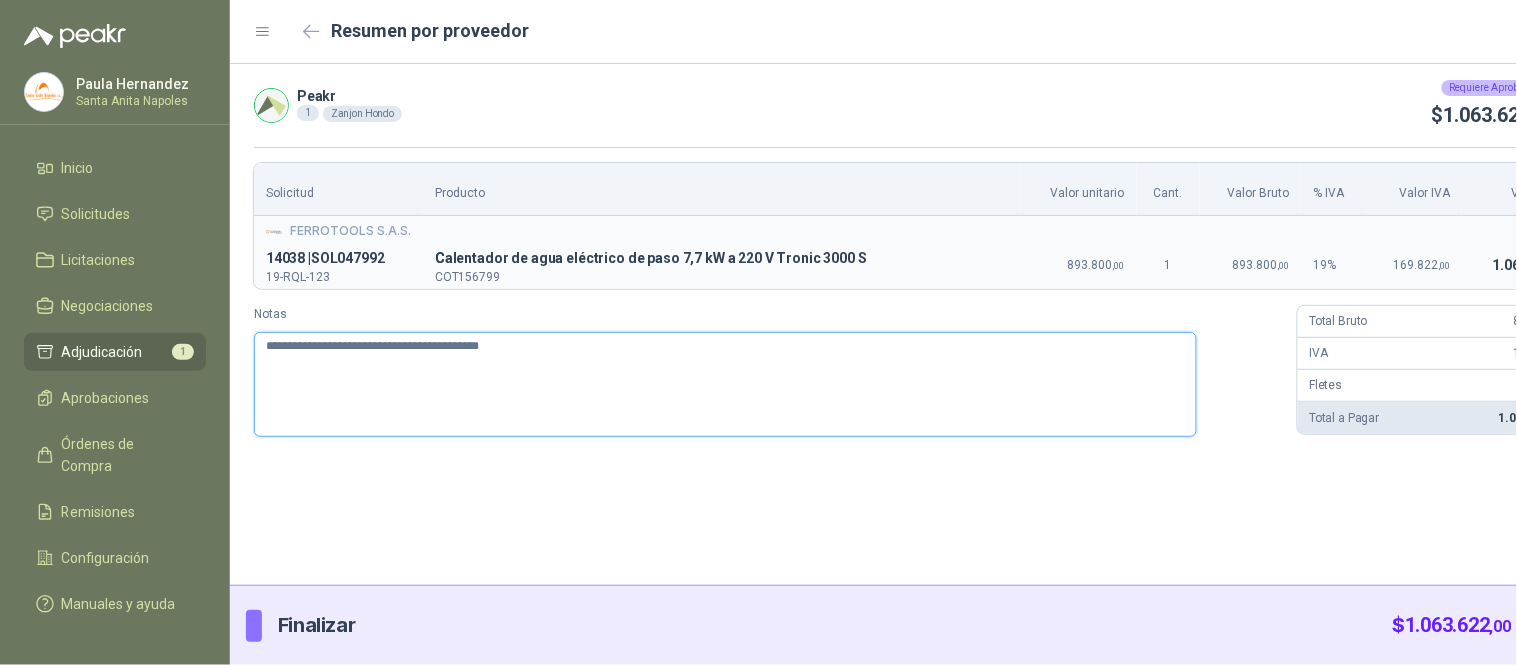 type 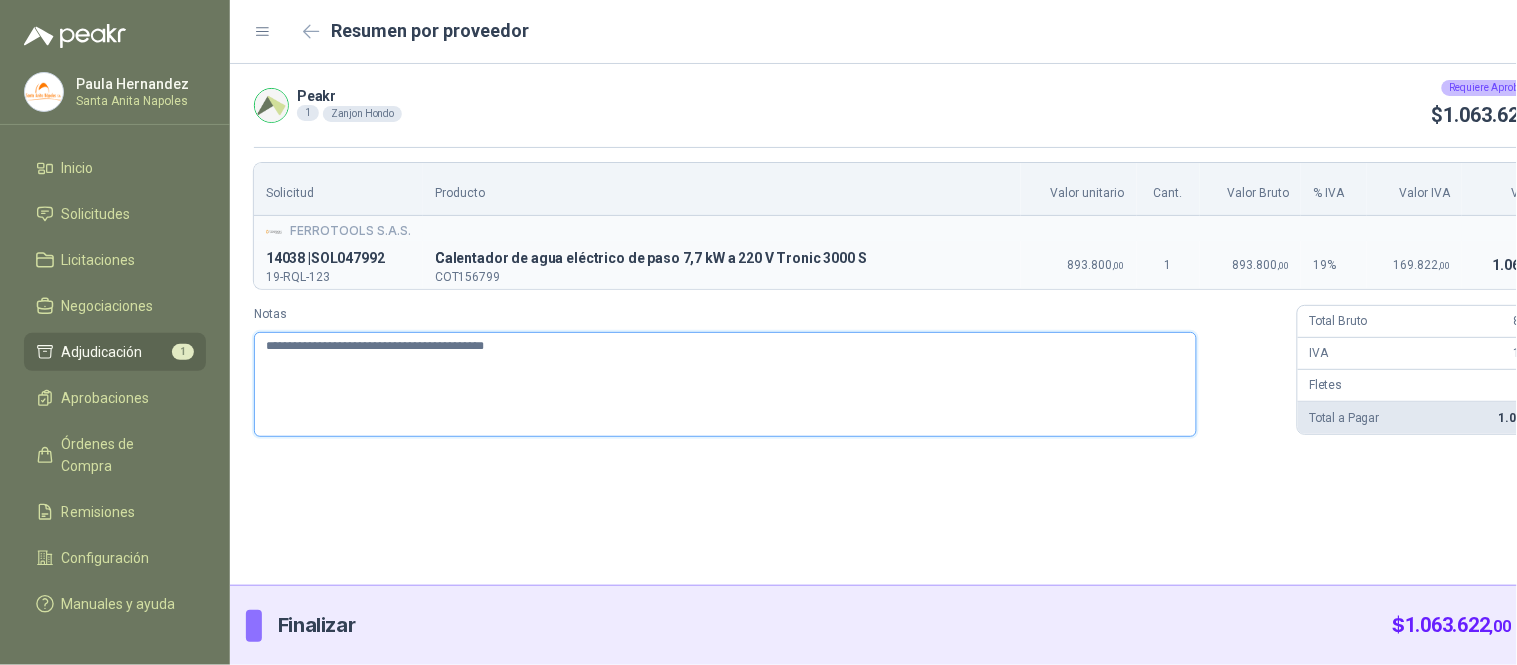 type 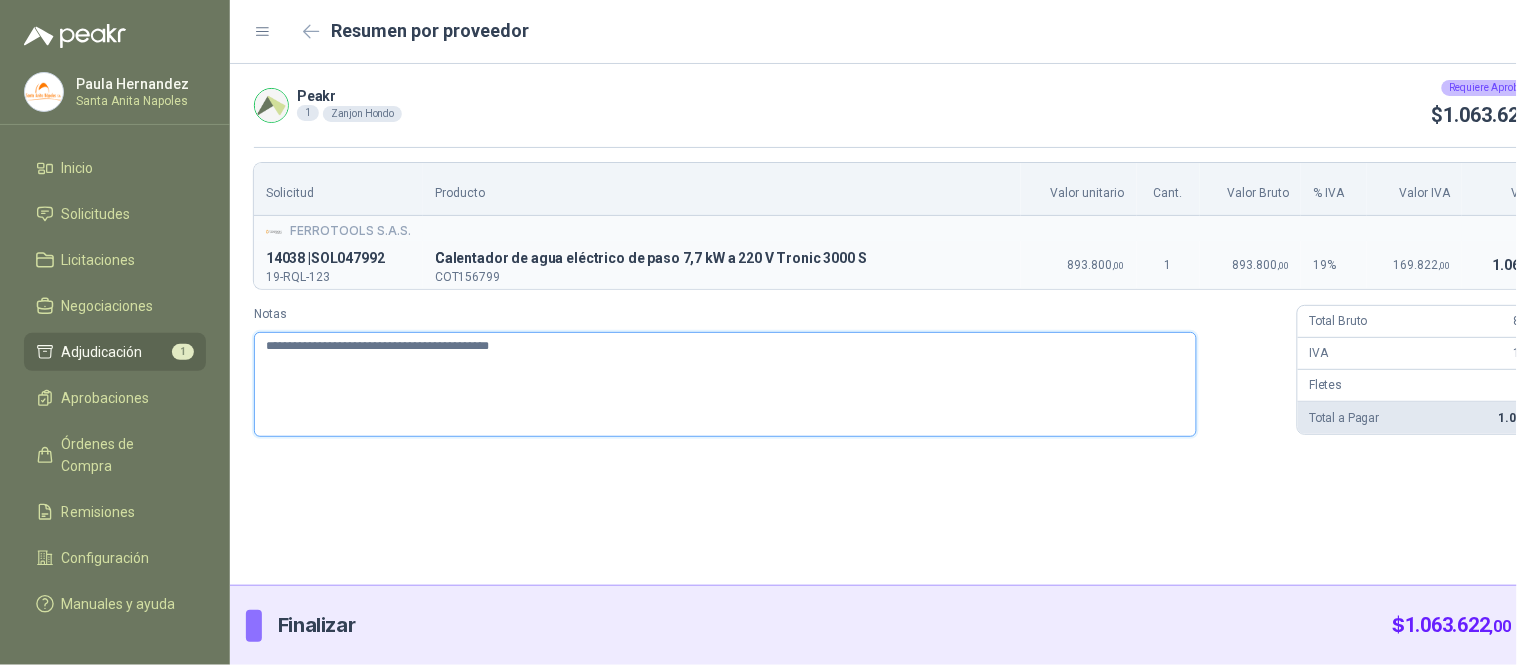 type 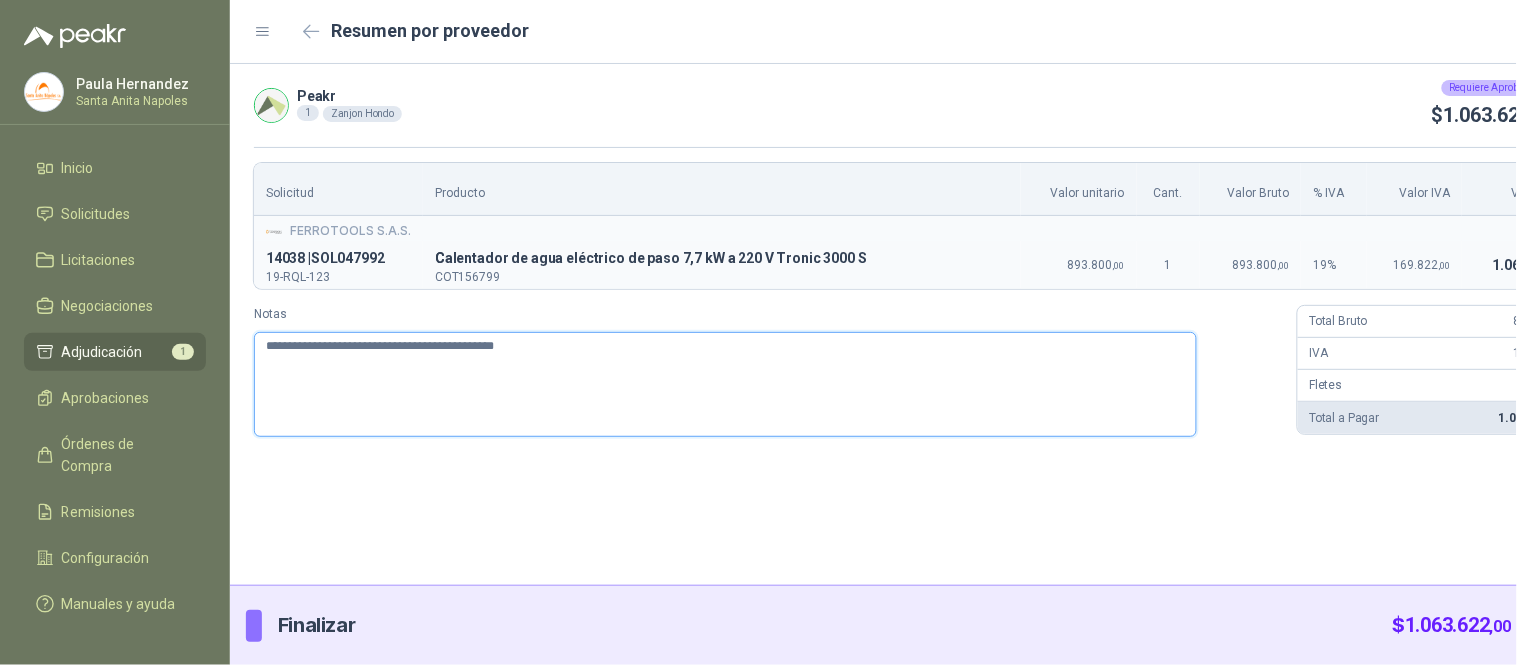 type 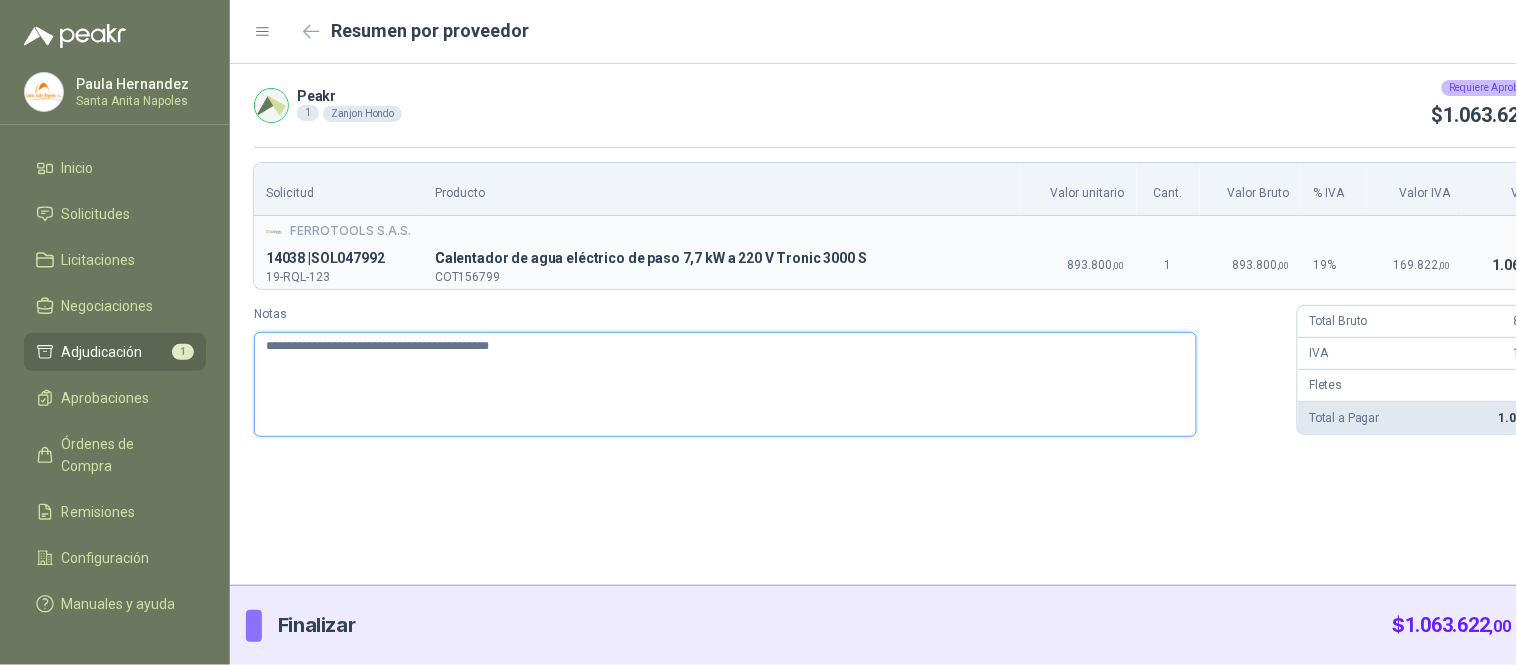 type 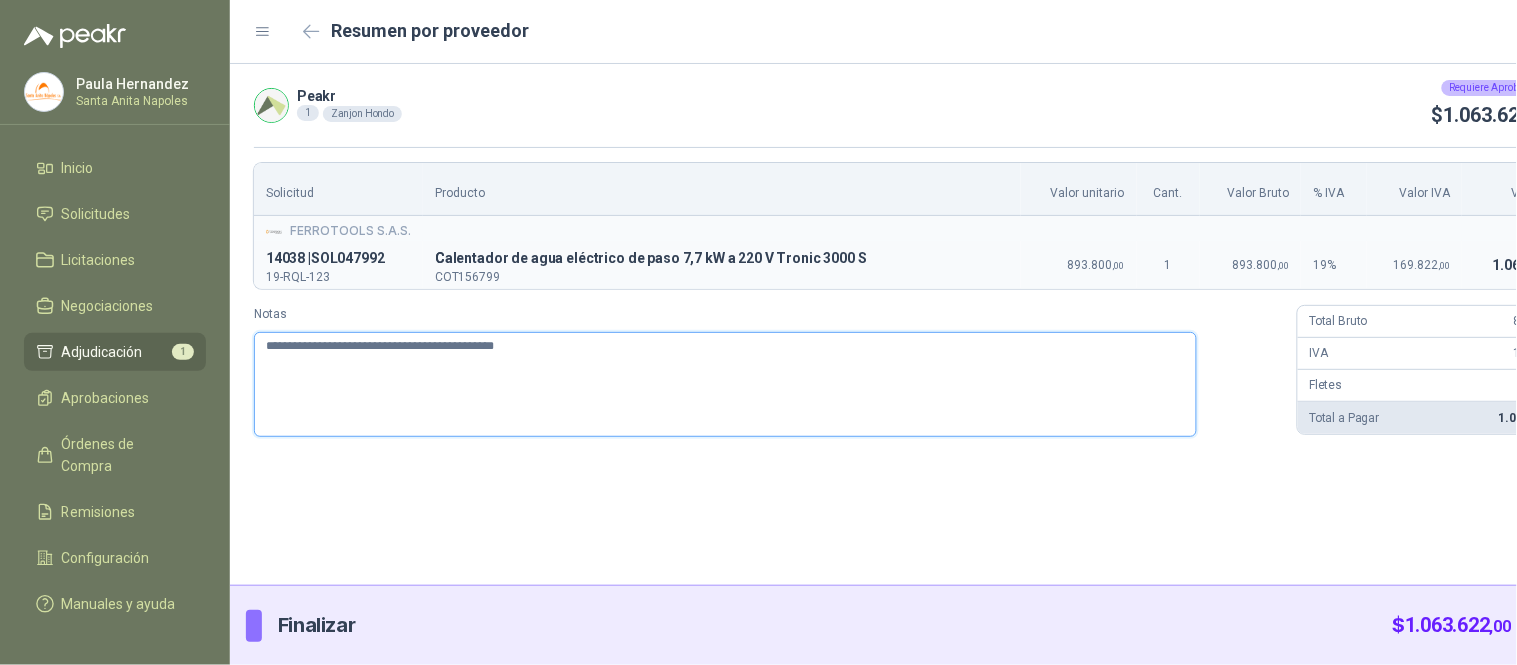 type 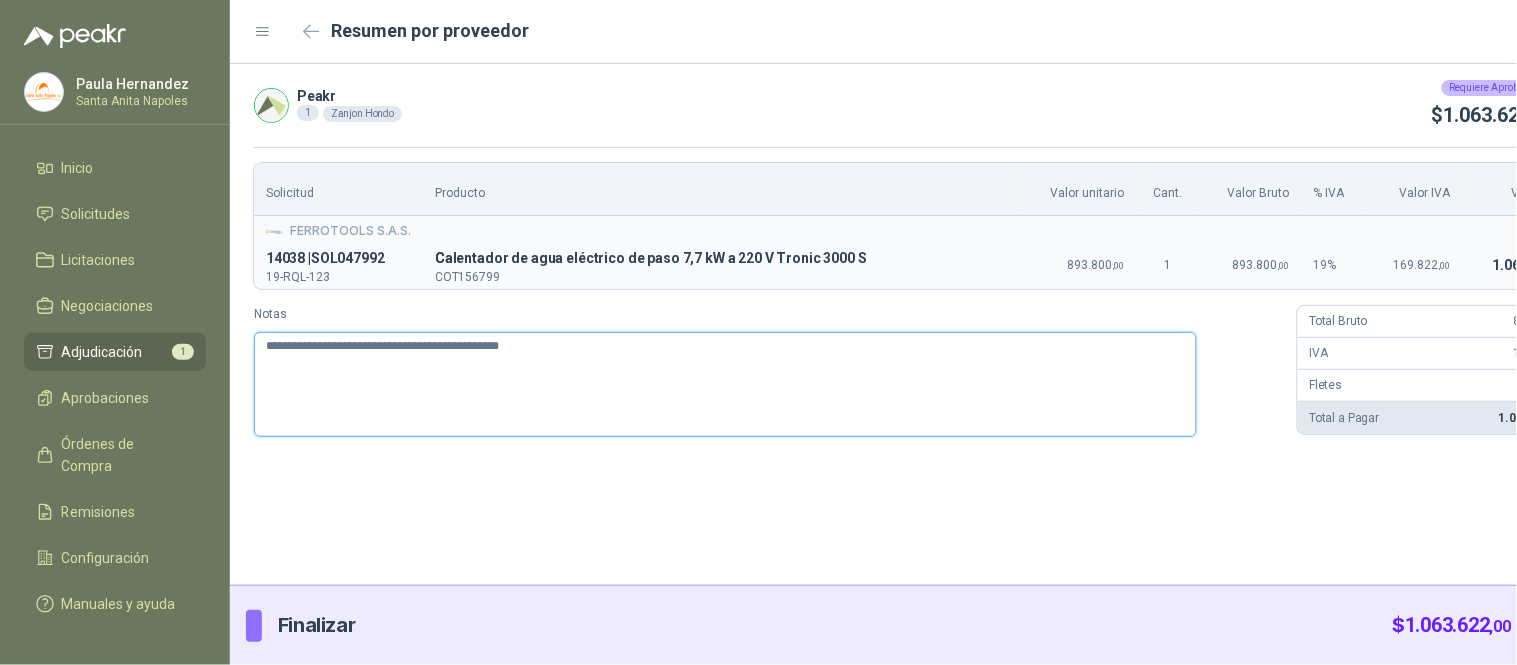type 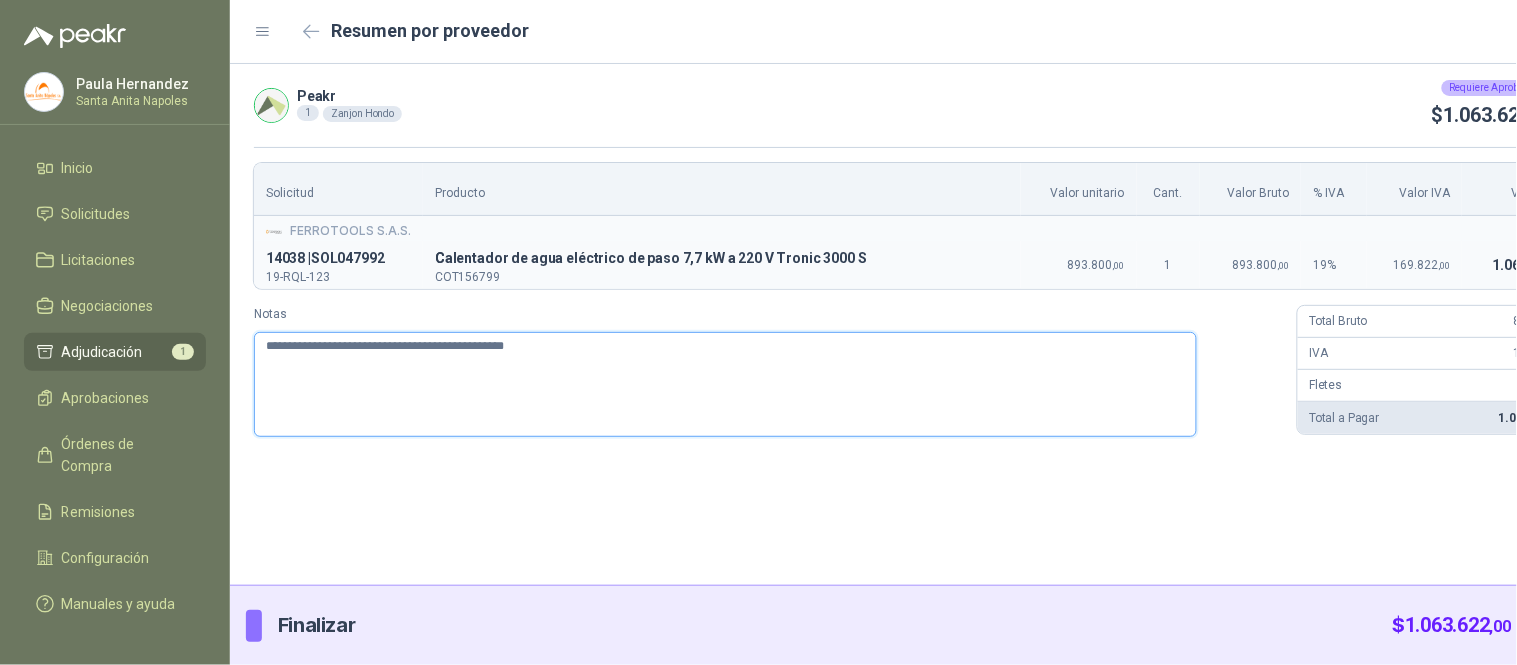 type 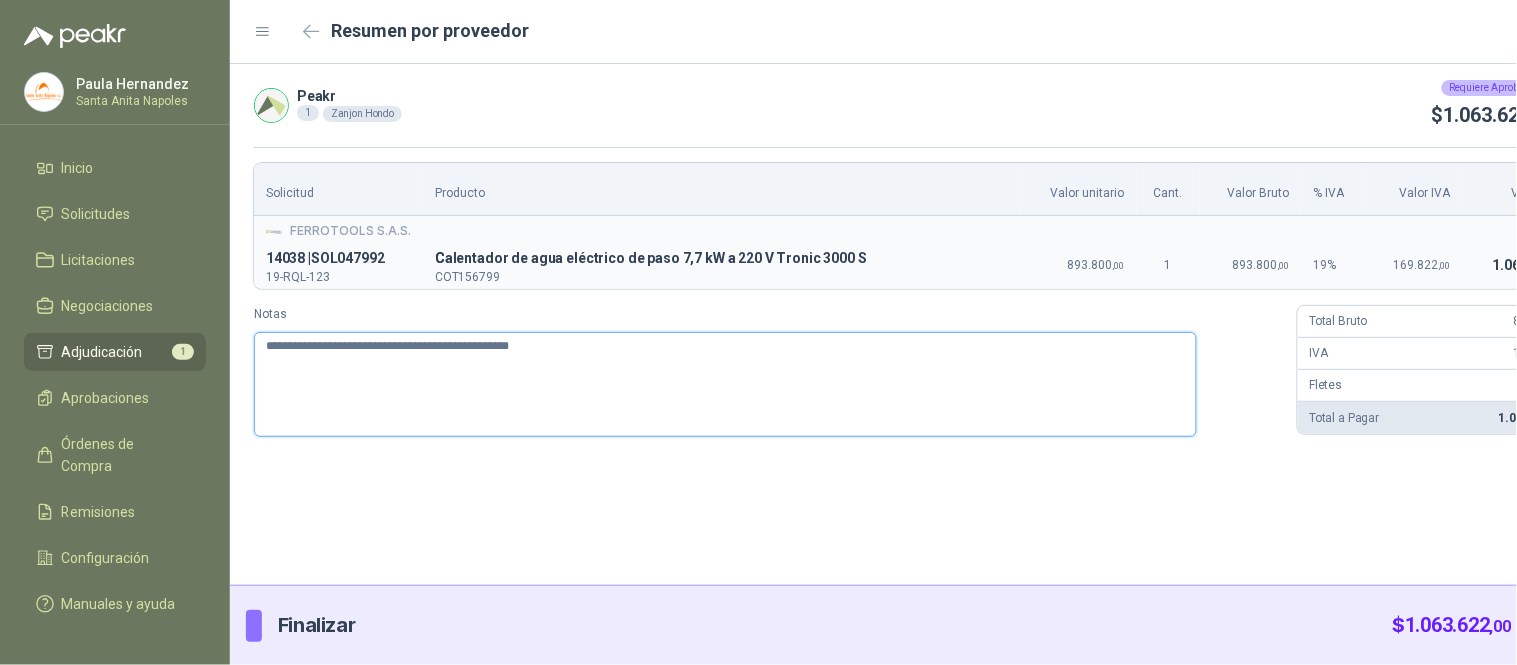 type 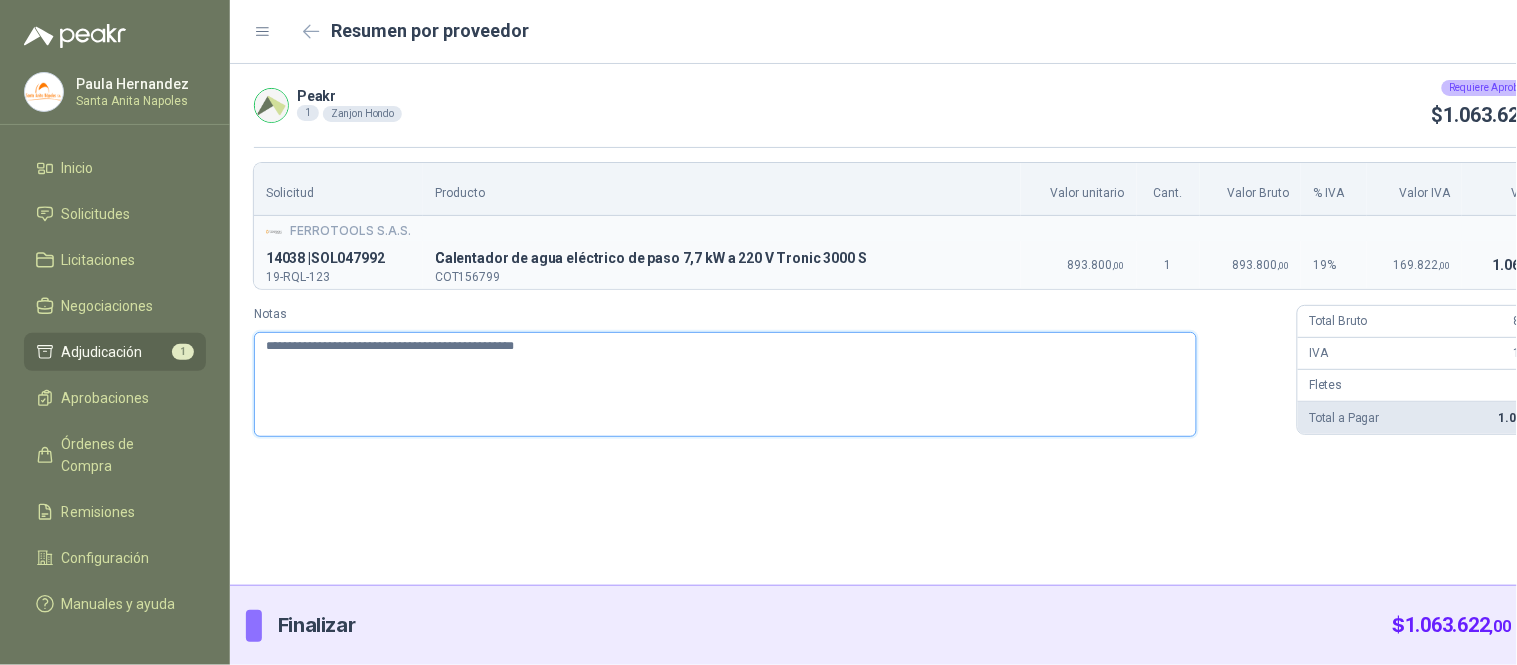 type 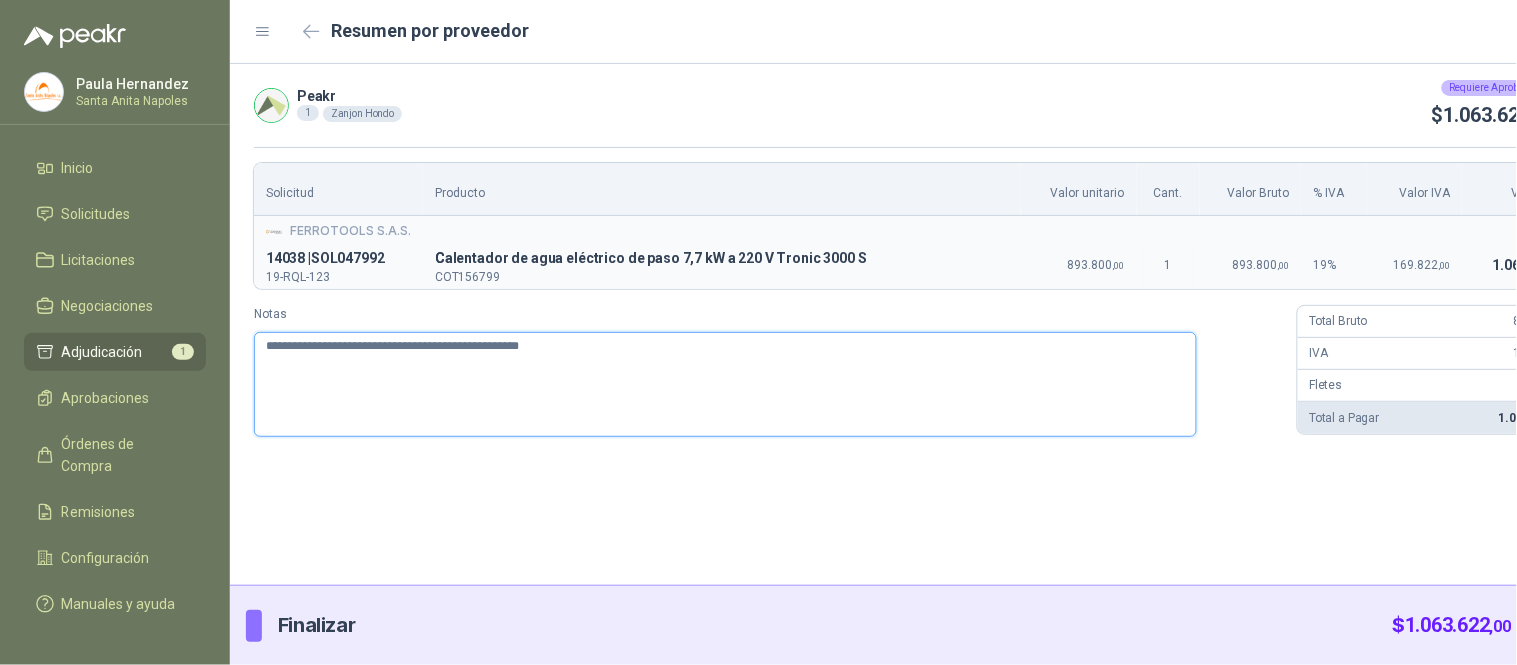 type 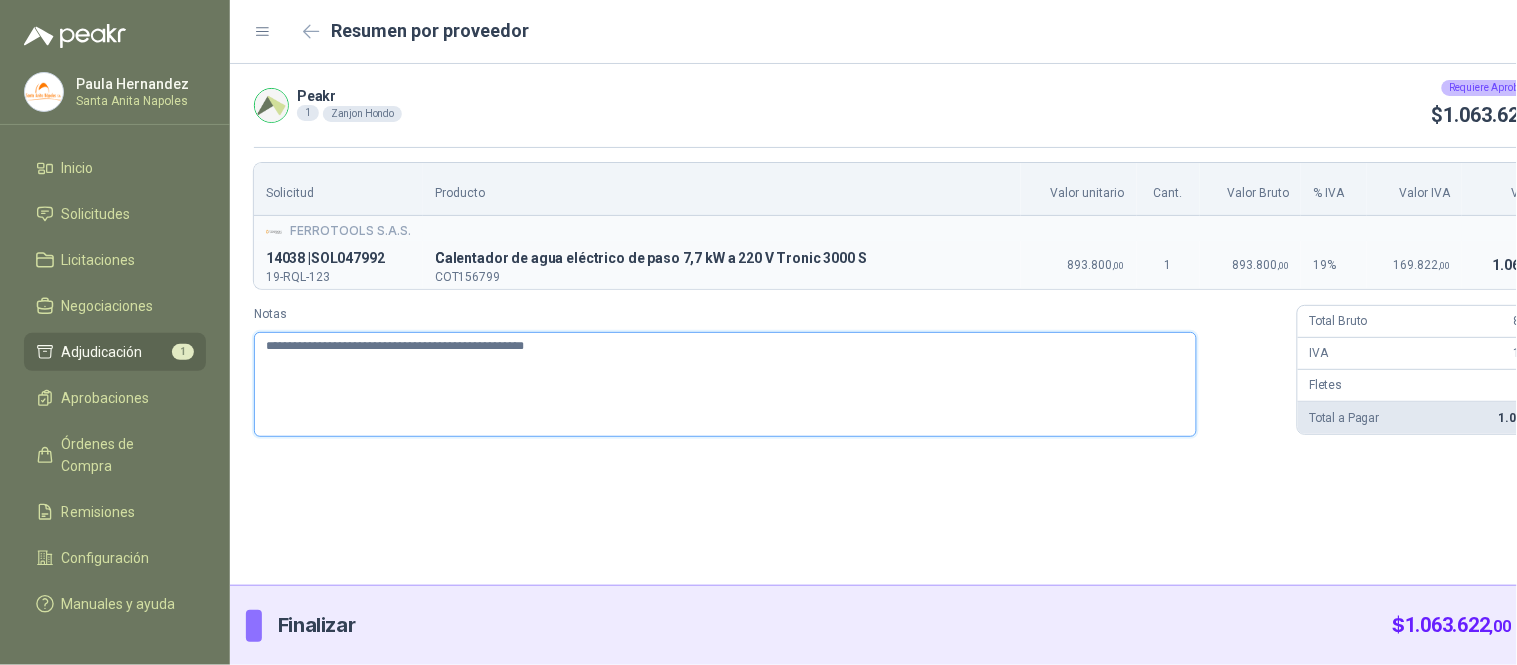 type 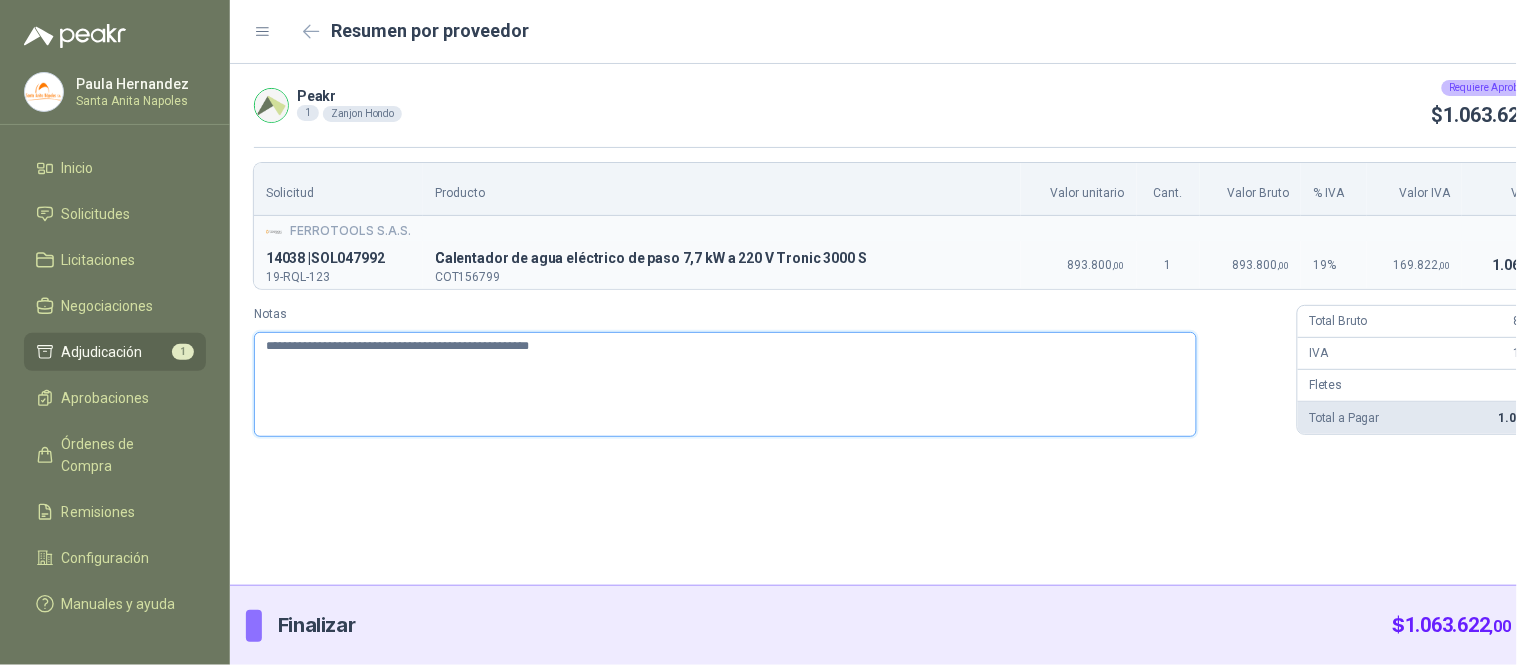 type 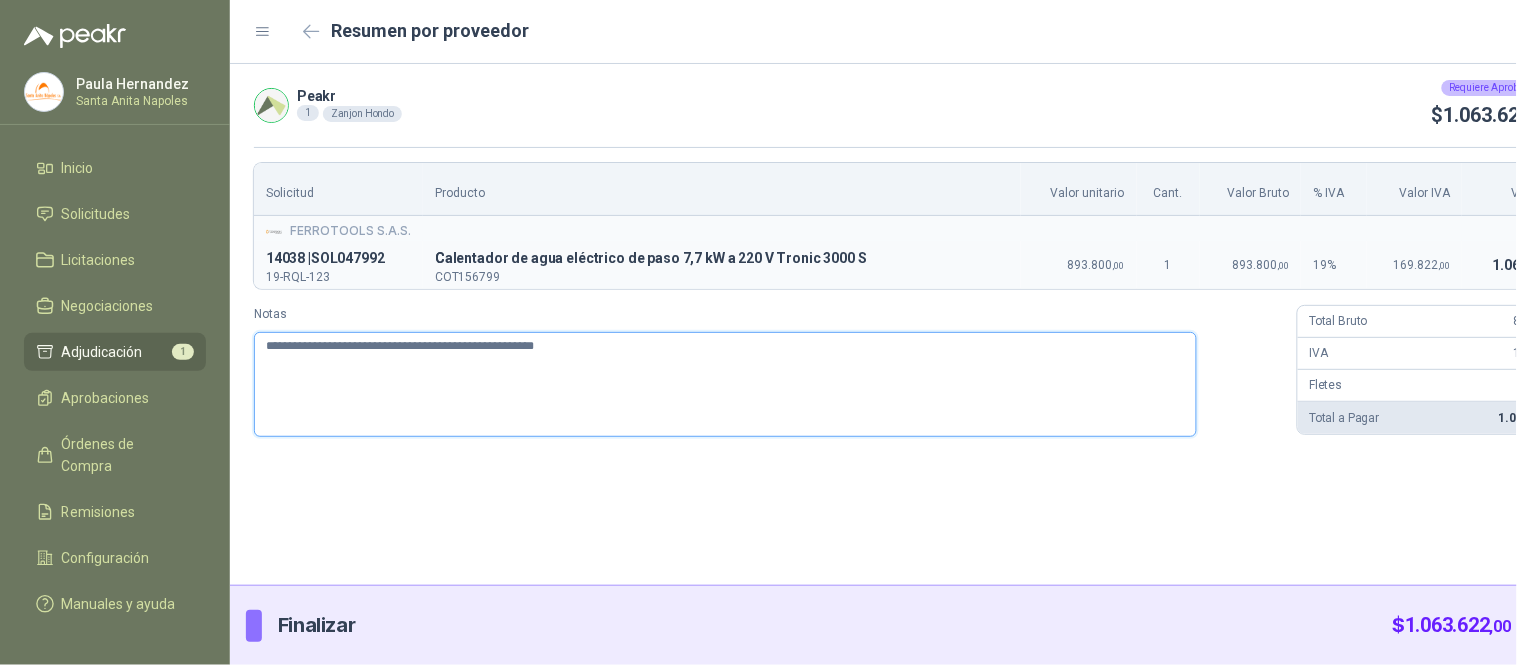 type 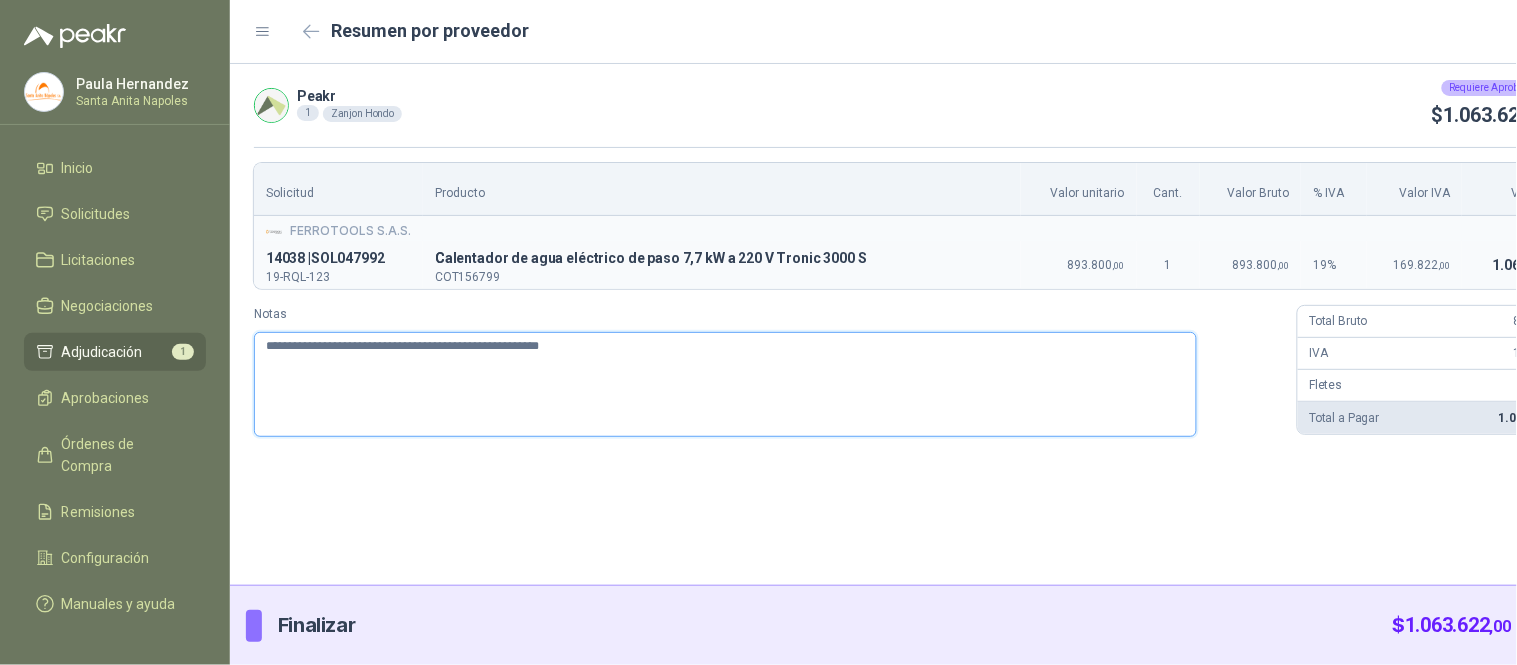 type 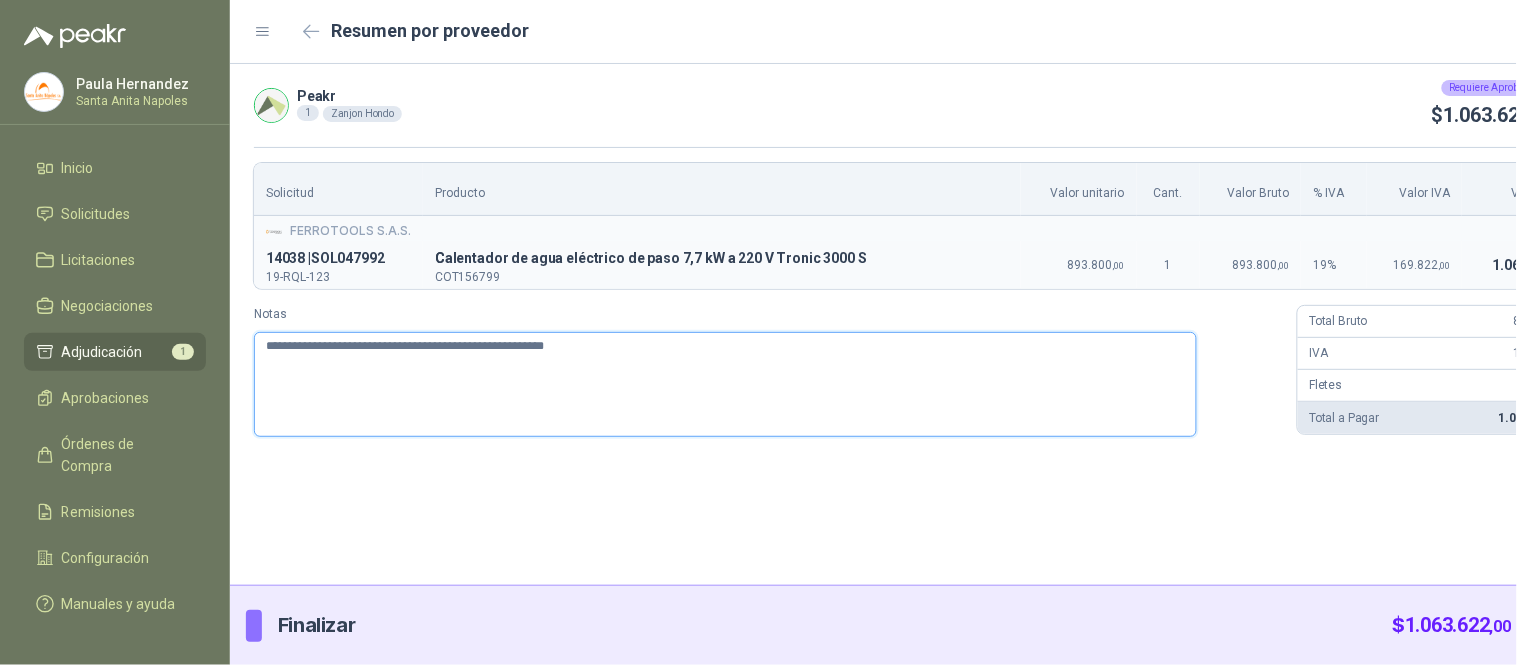 type 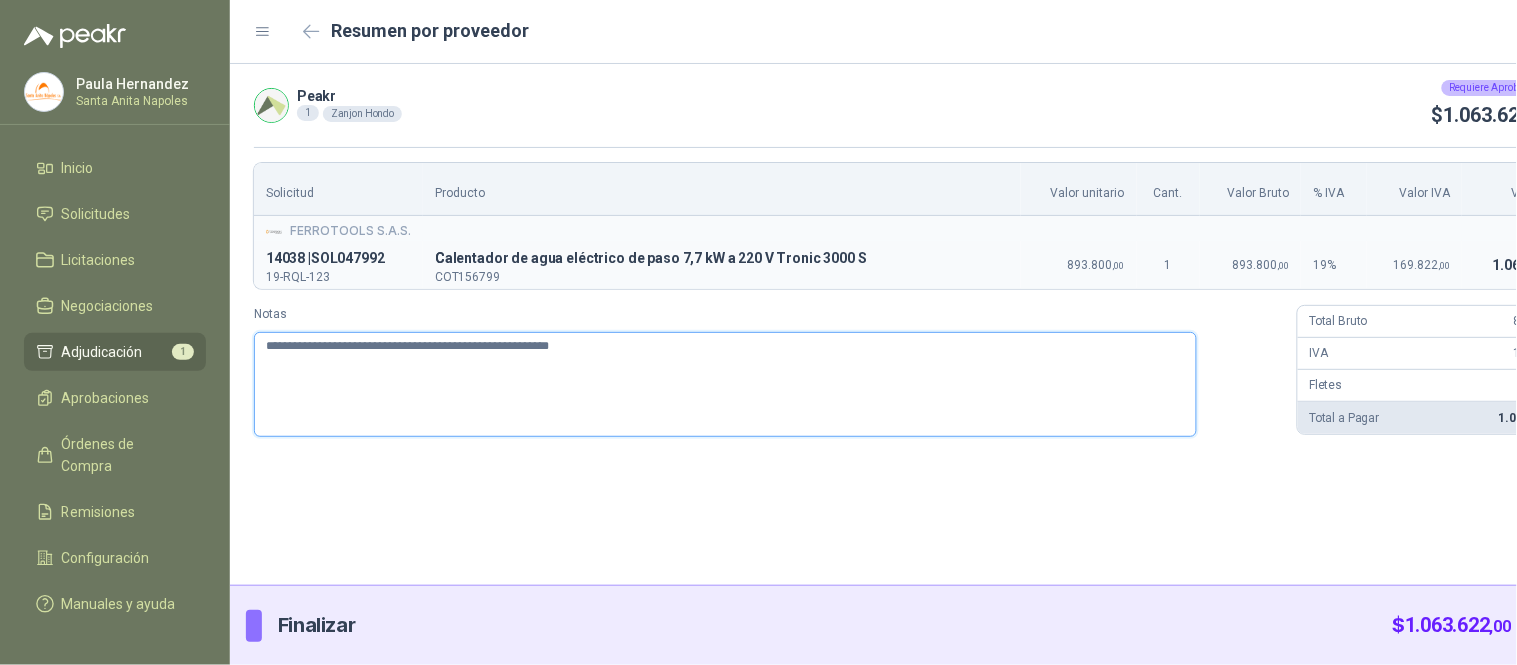 type on "**********" 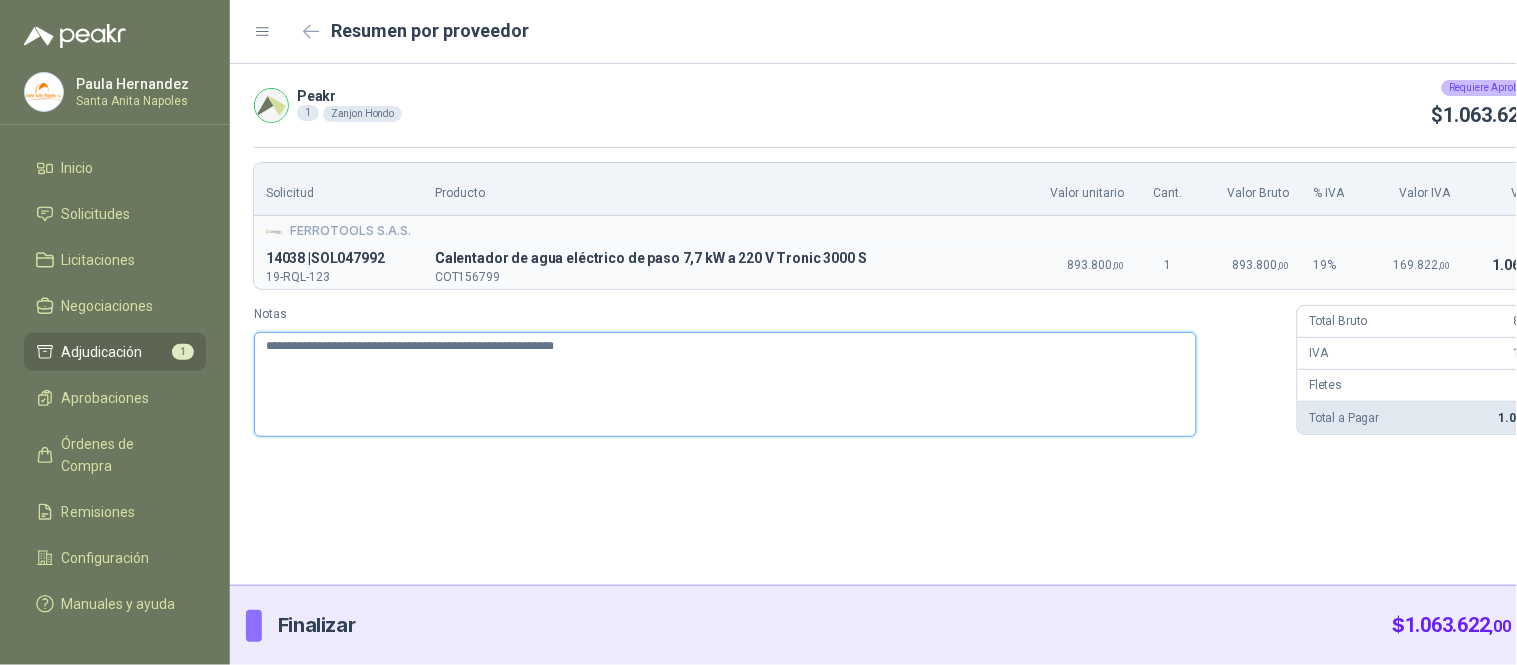 type 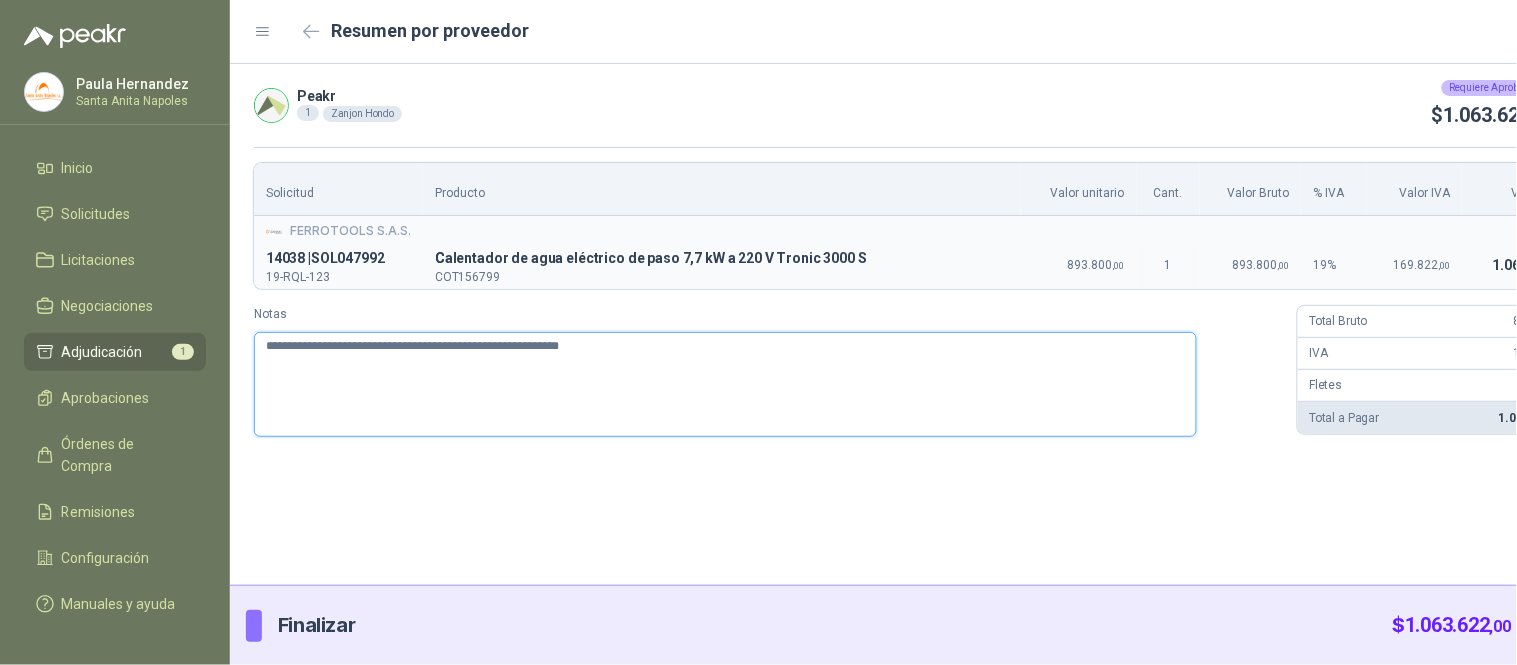 type on "**********" 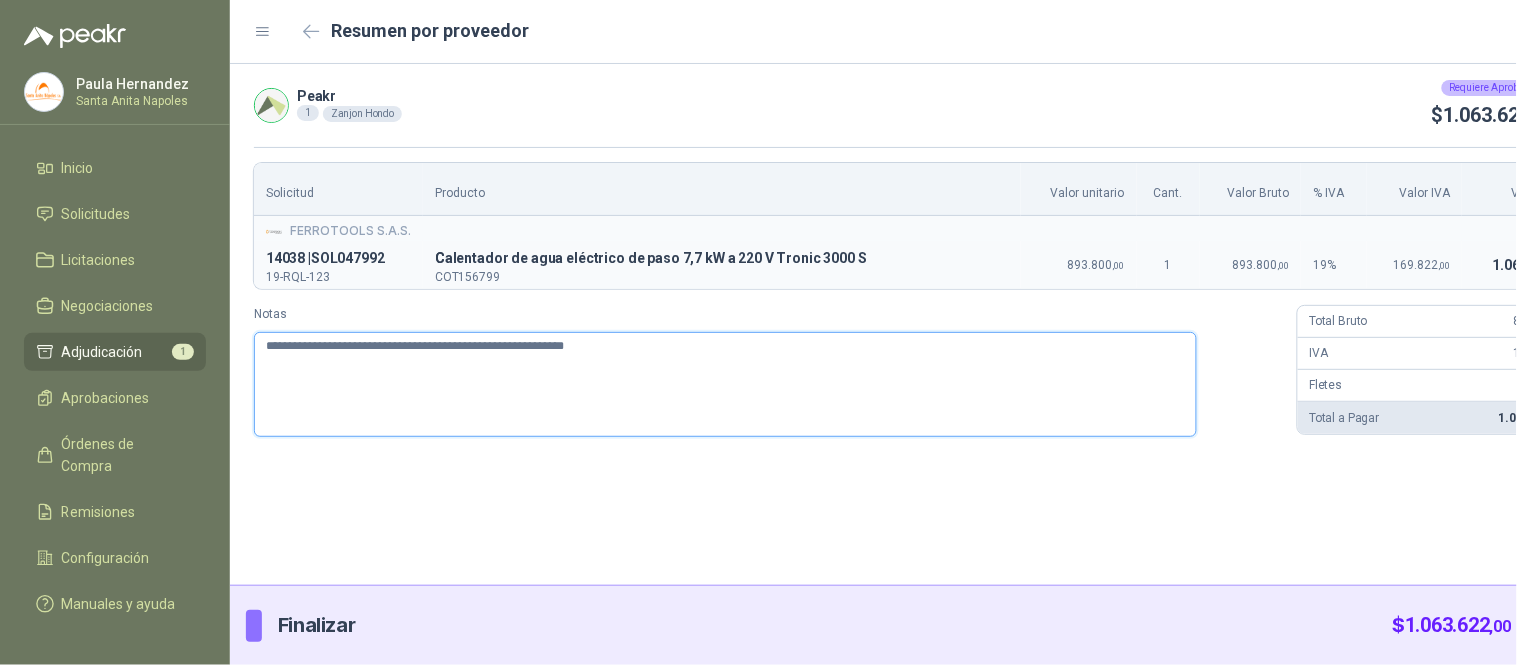 type 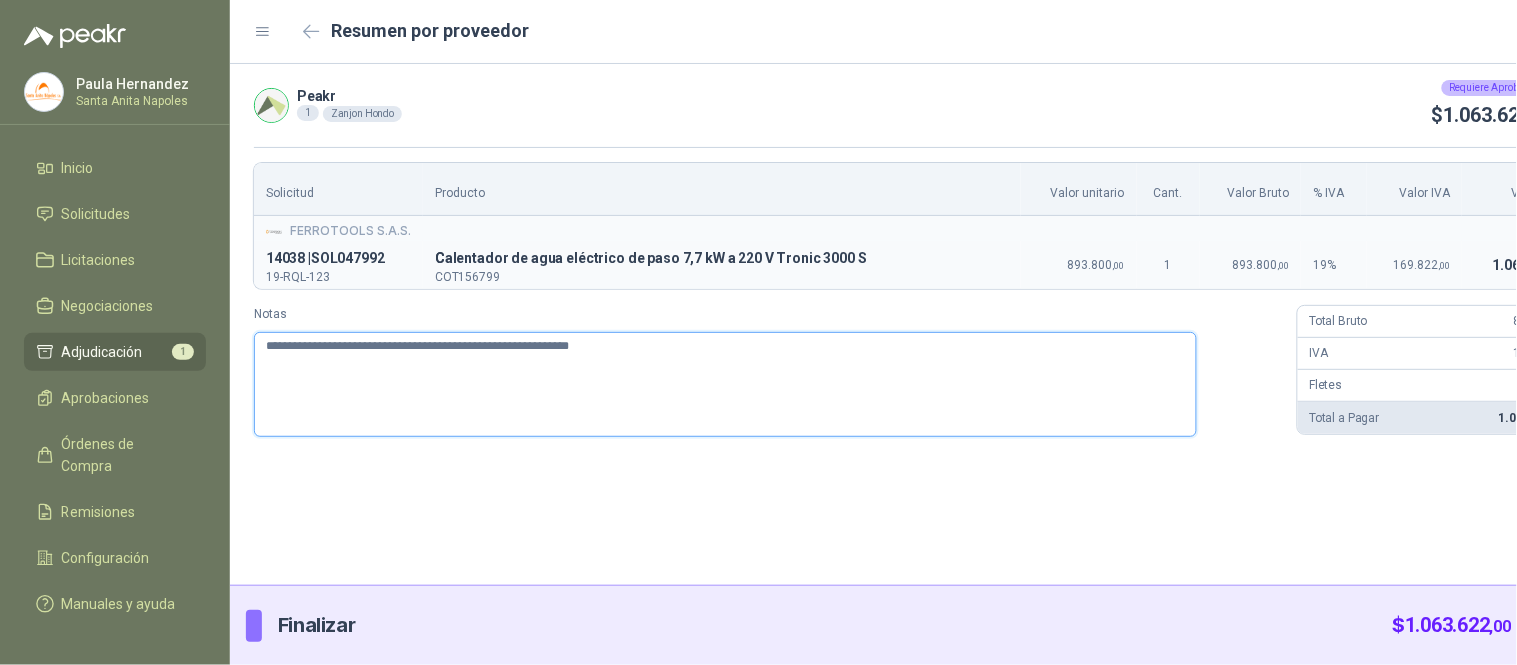 type 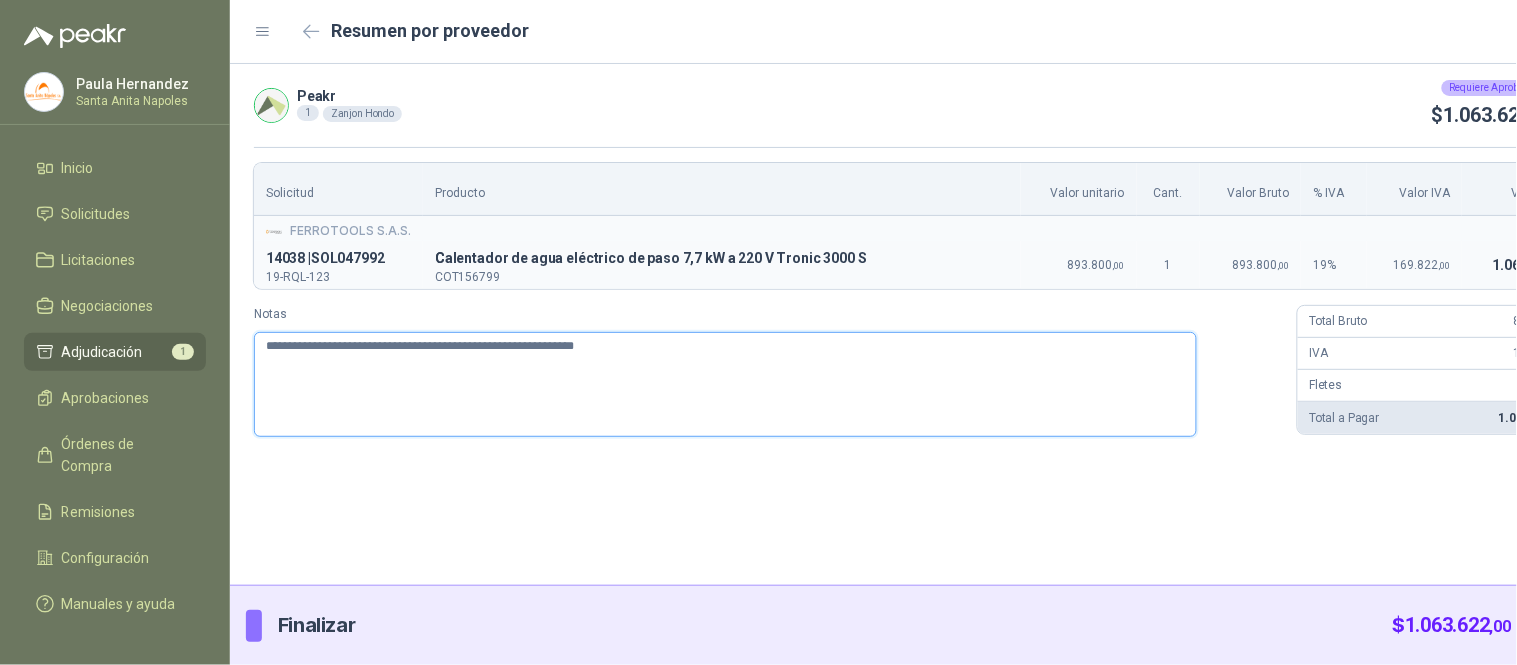 type 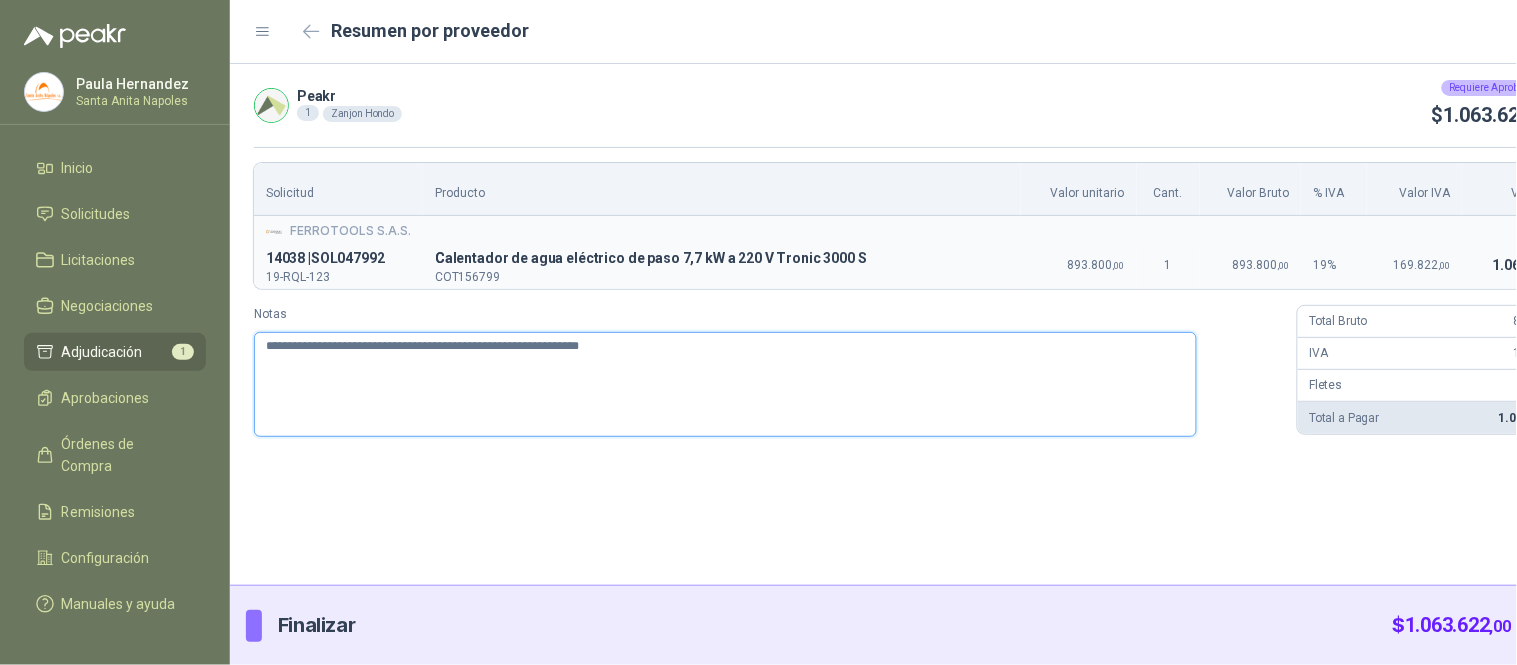type 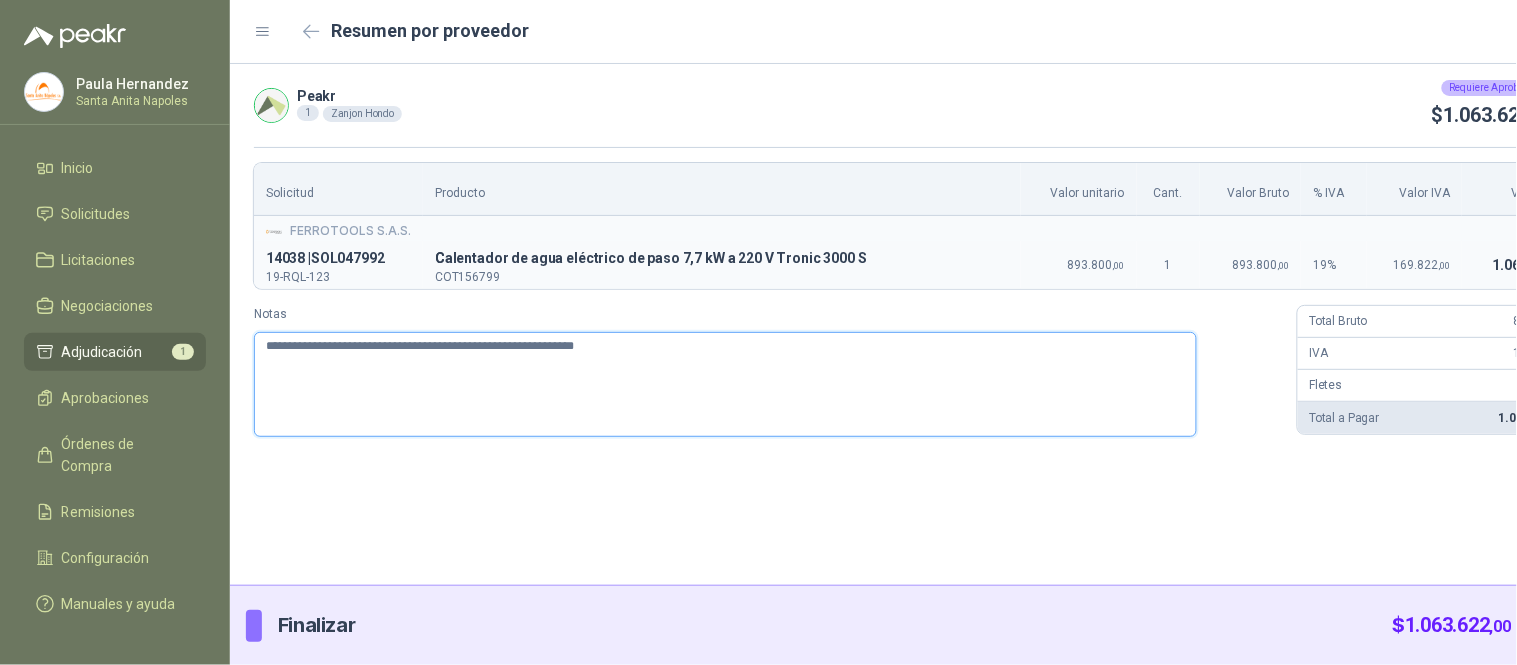 type 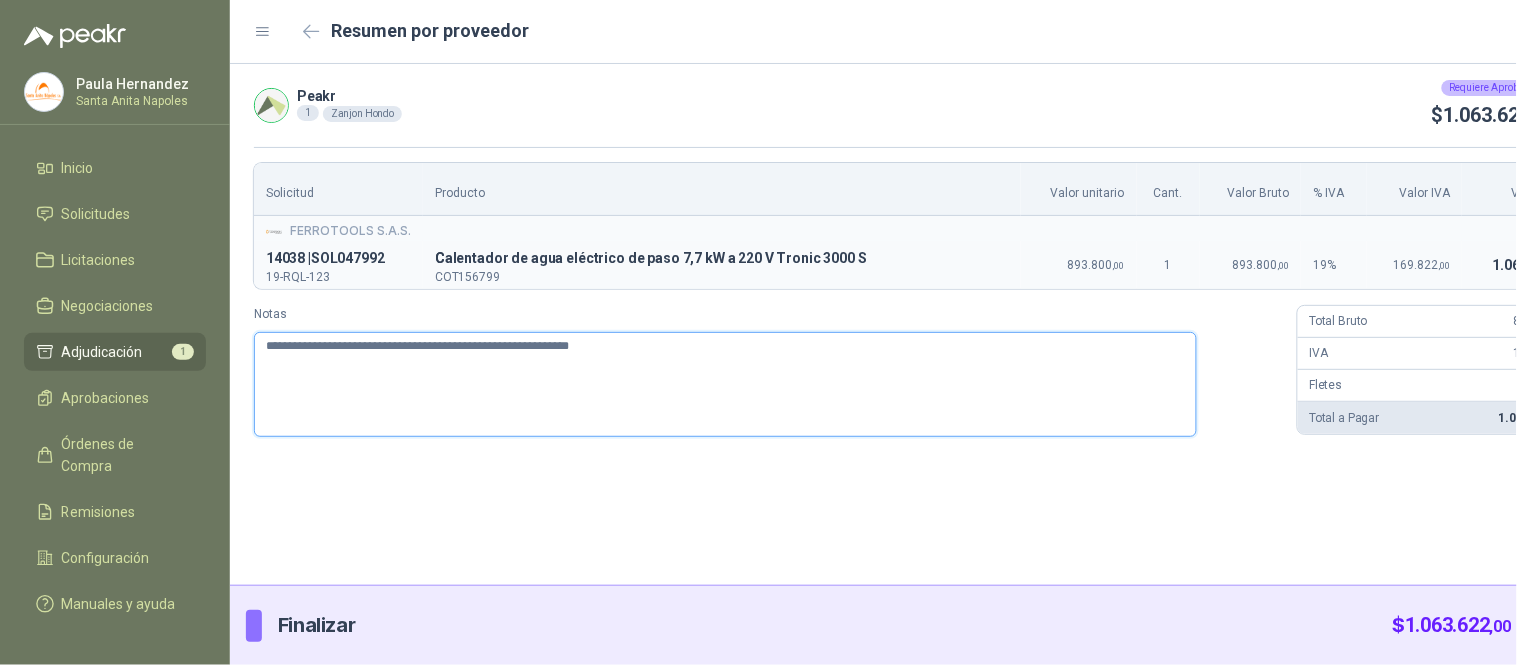 type 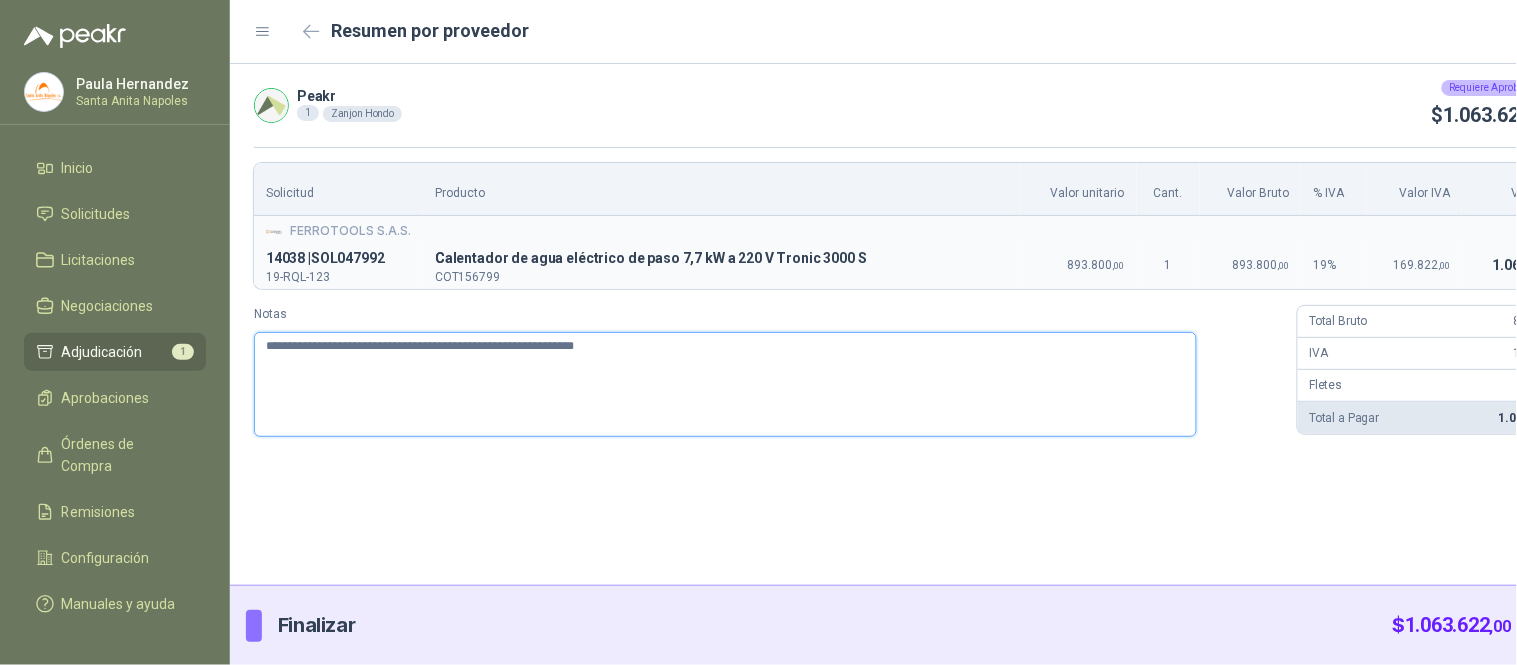 type 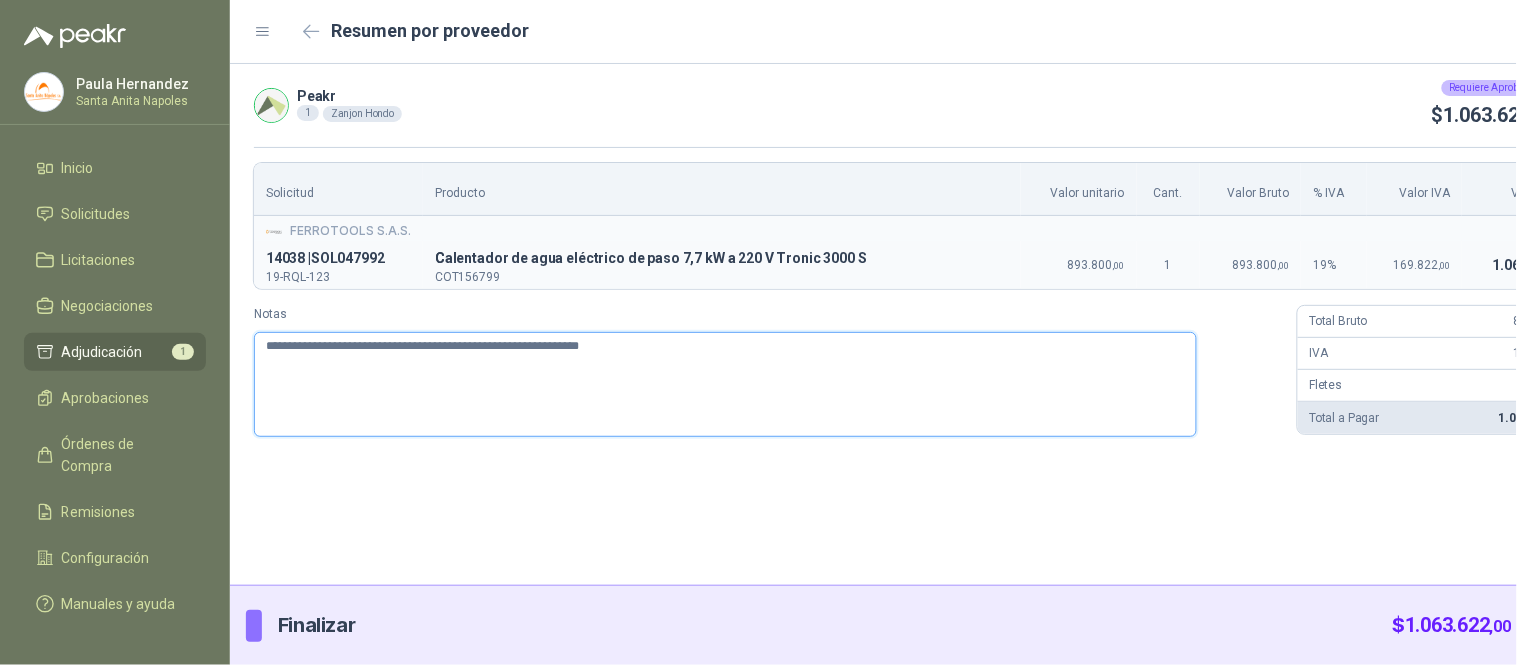type 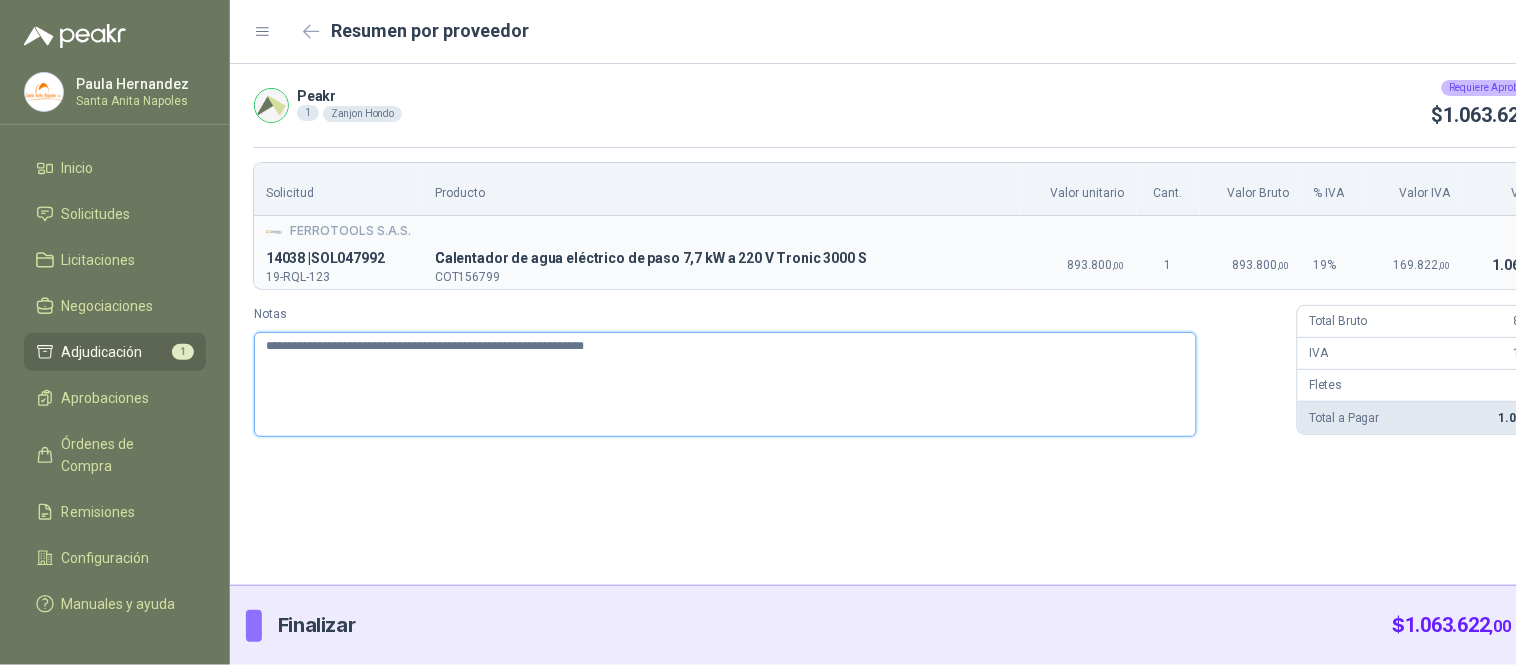 type 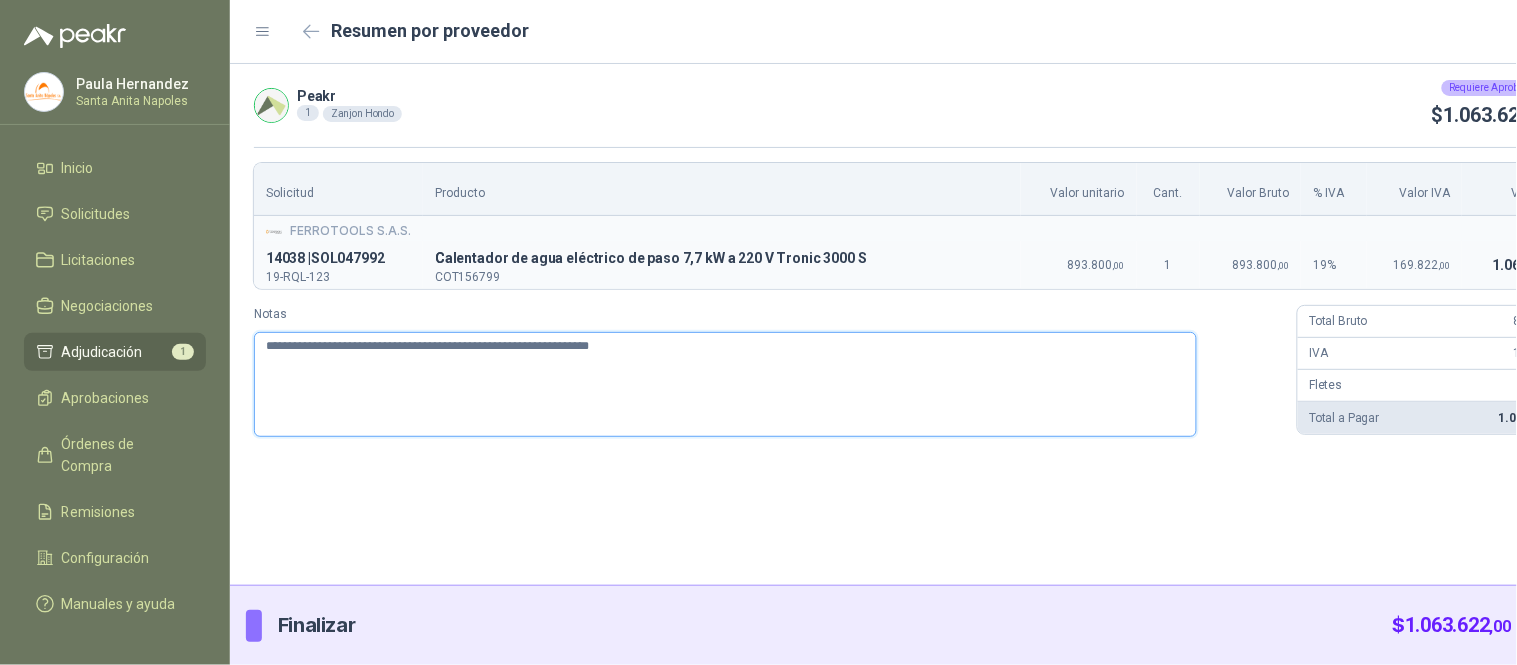 type 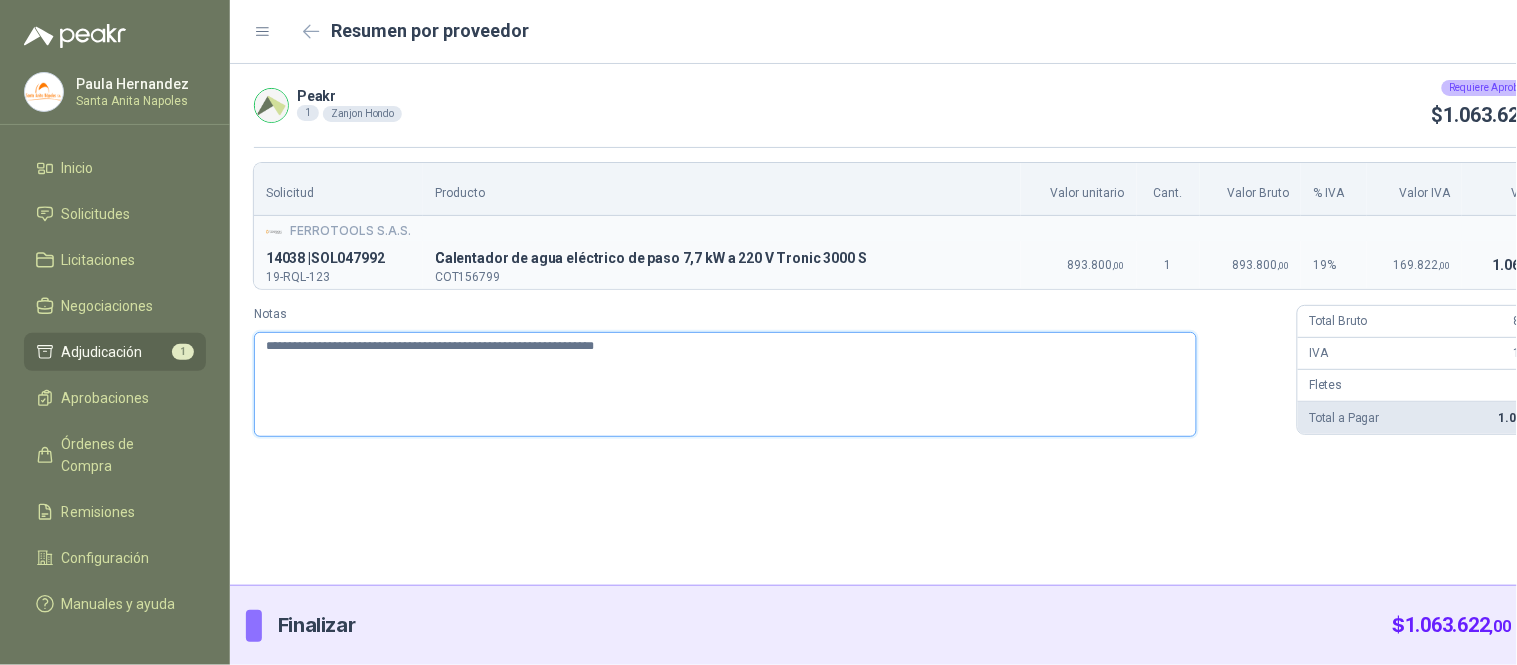 type 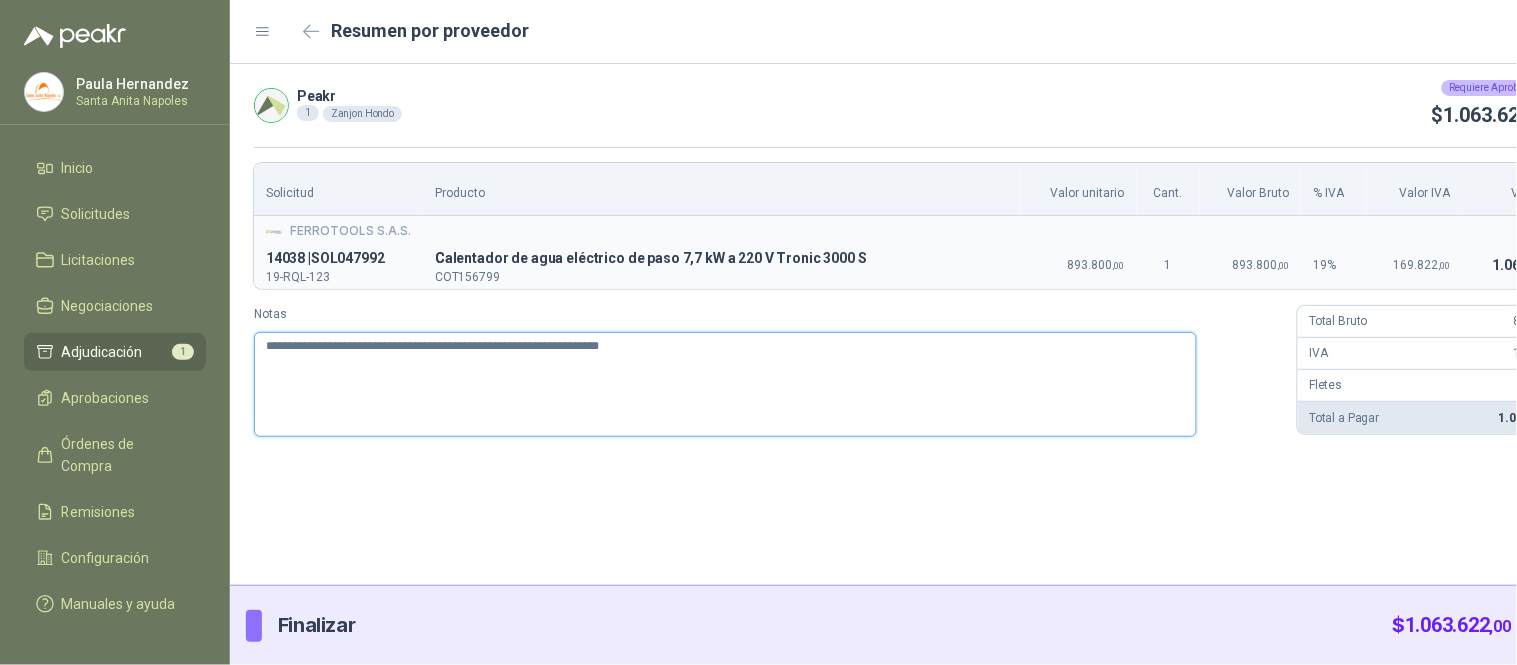 type 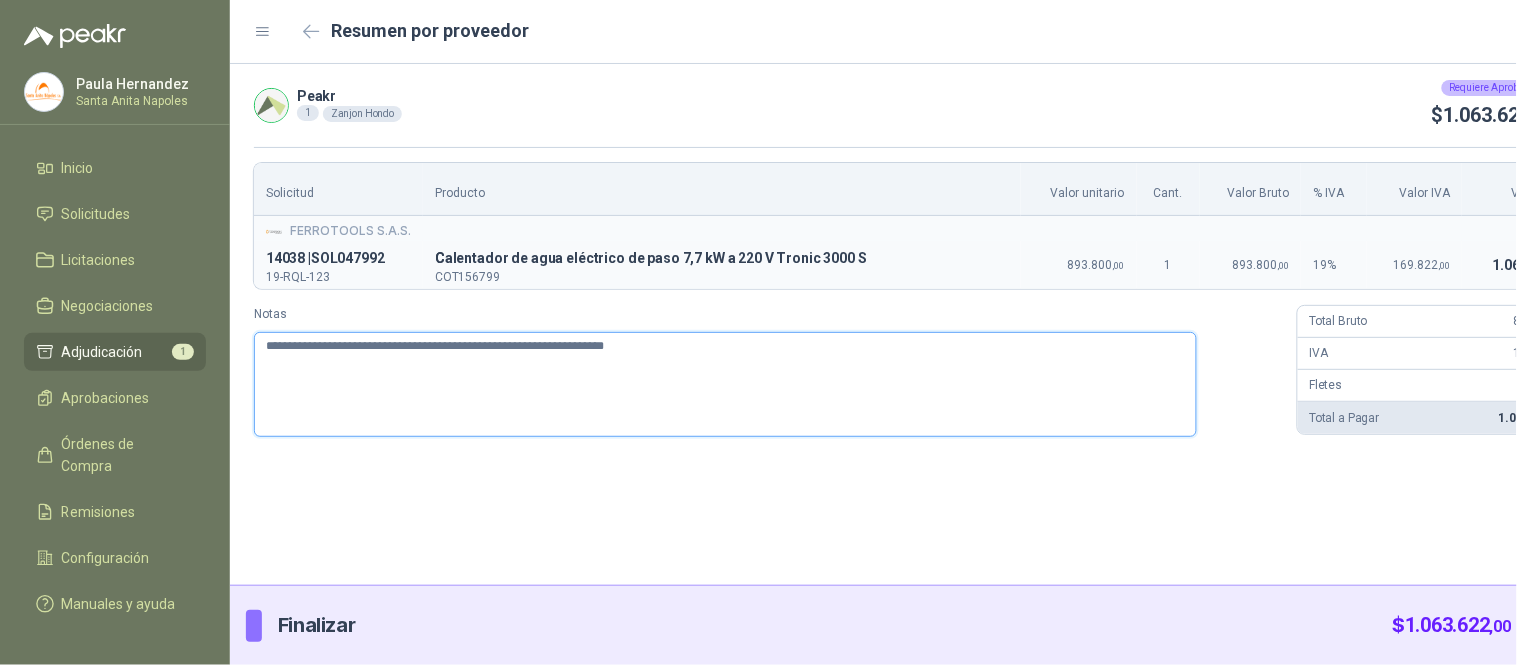 type 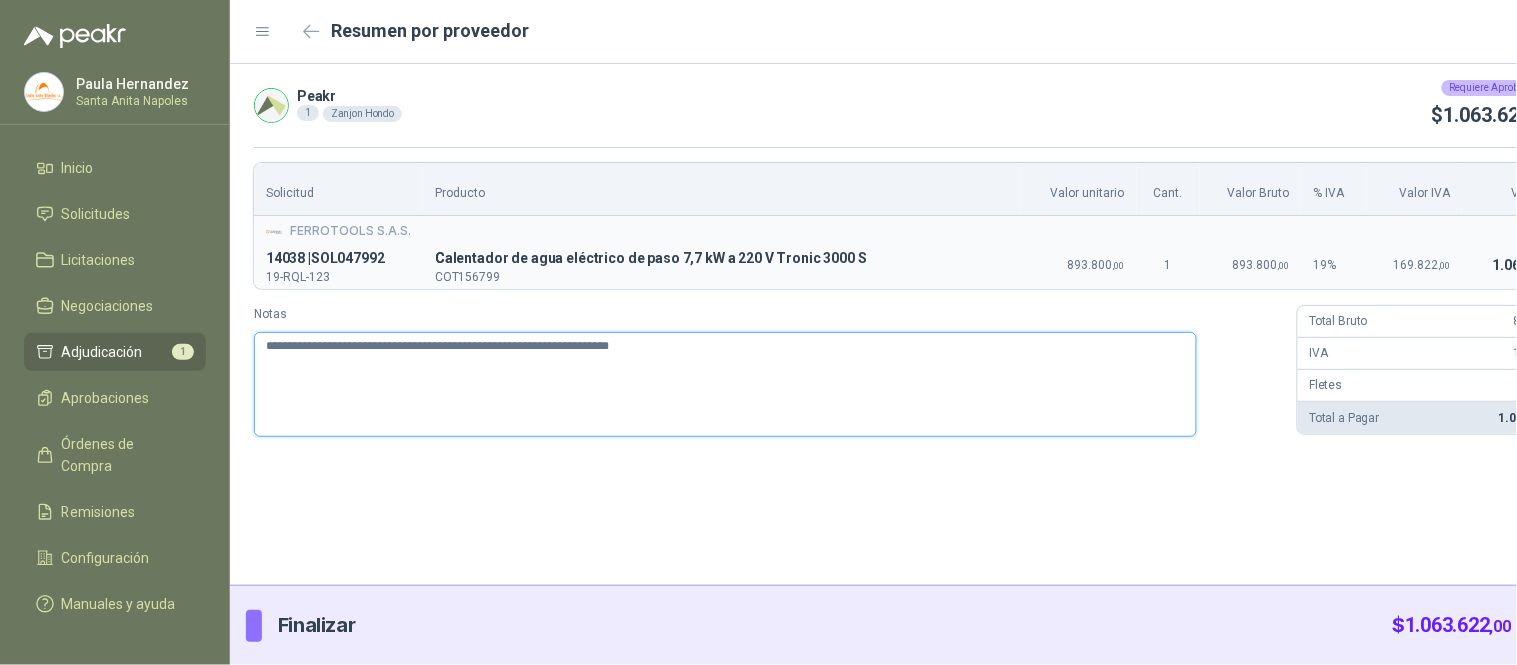 type 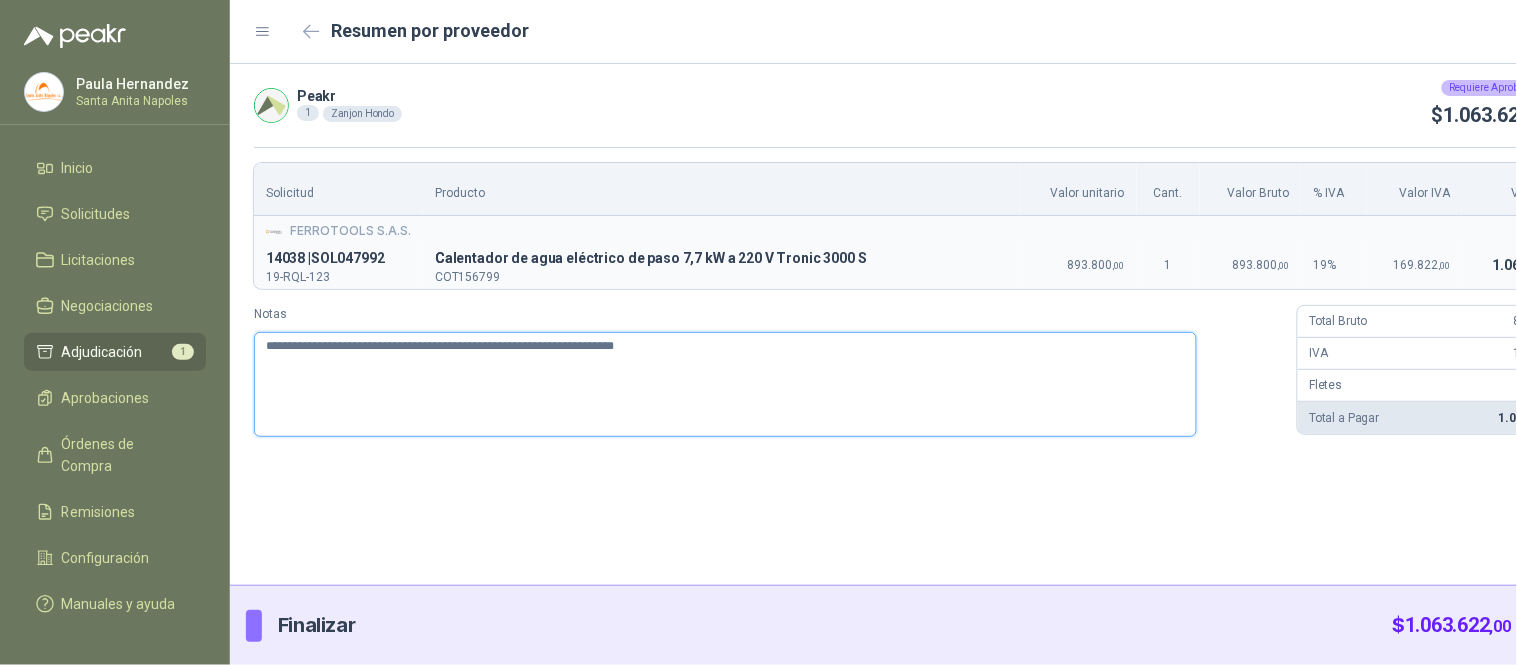 type 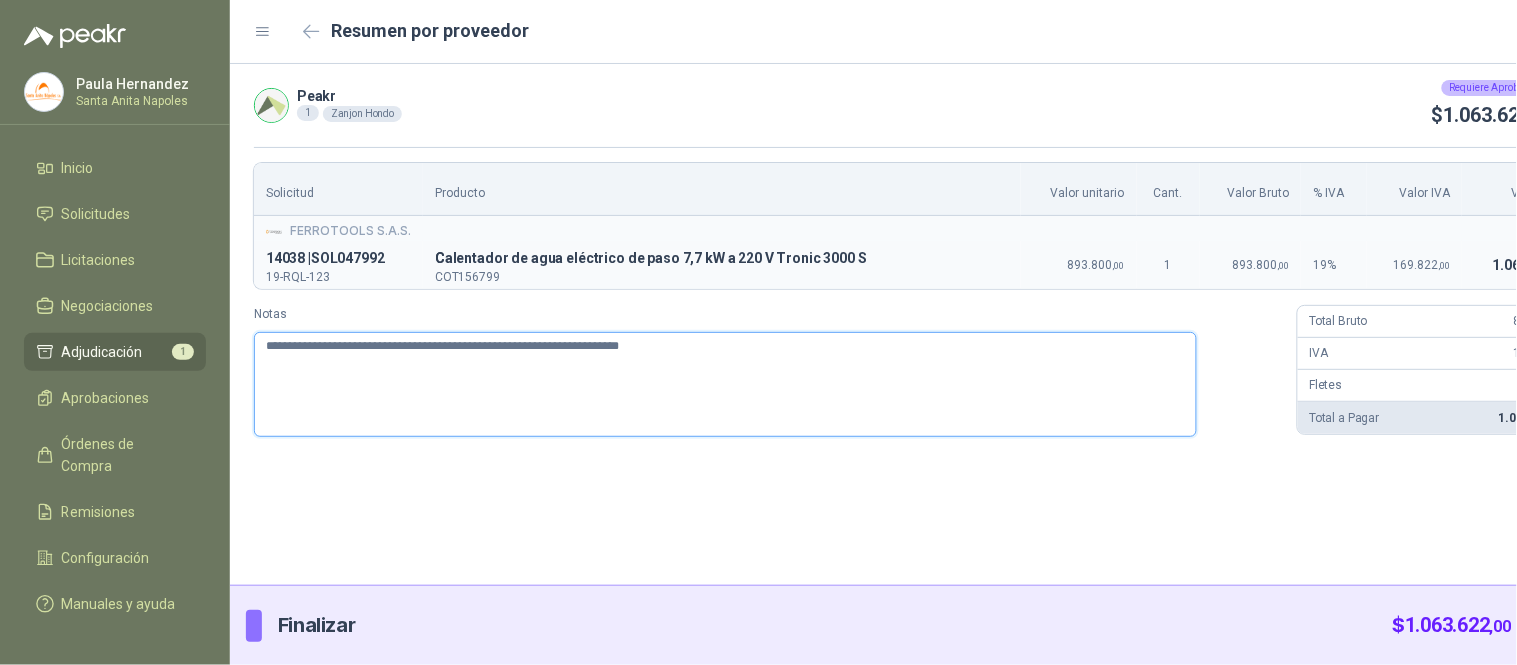 type 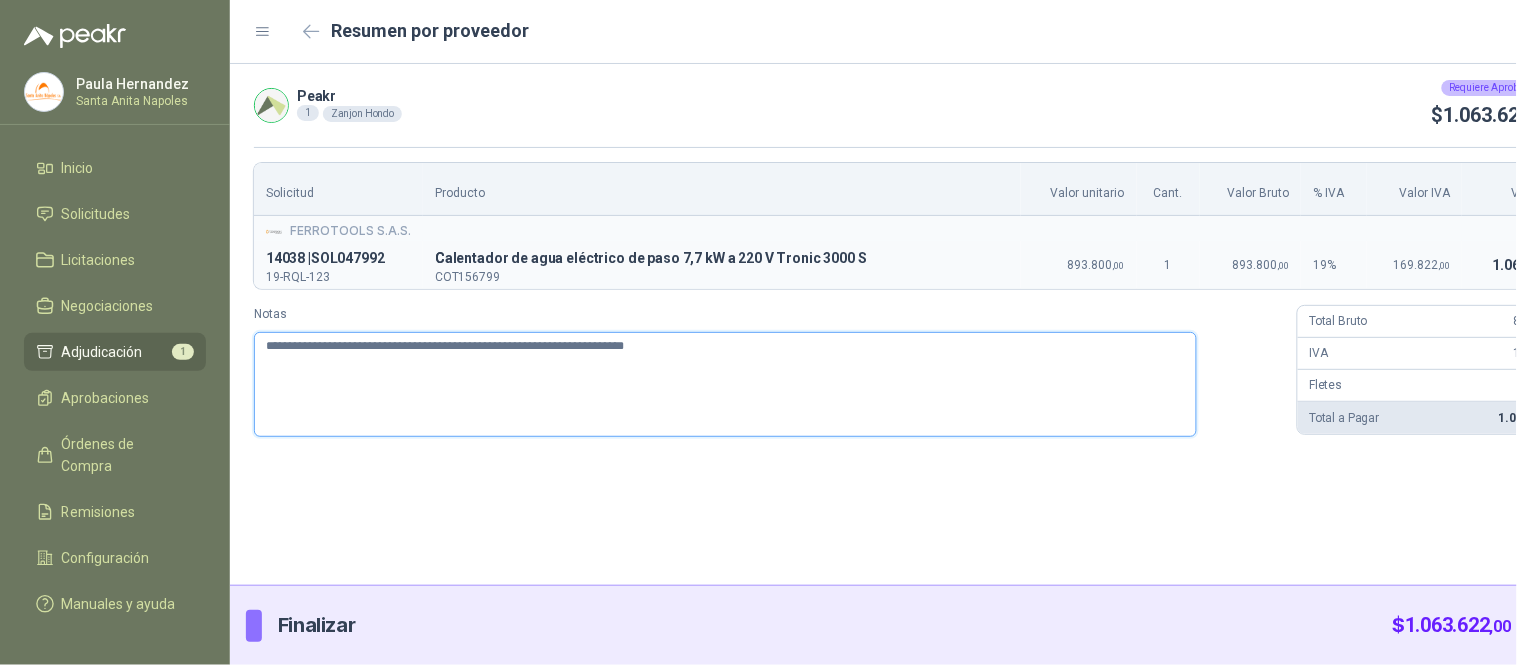 type 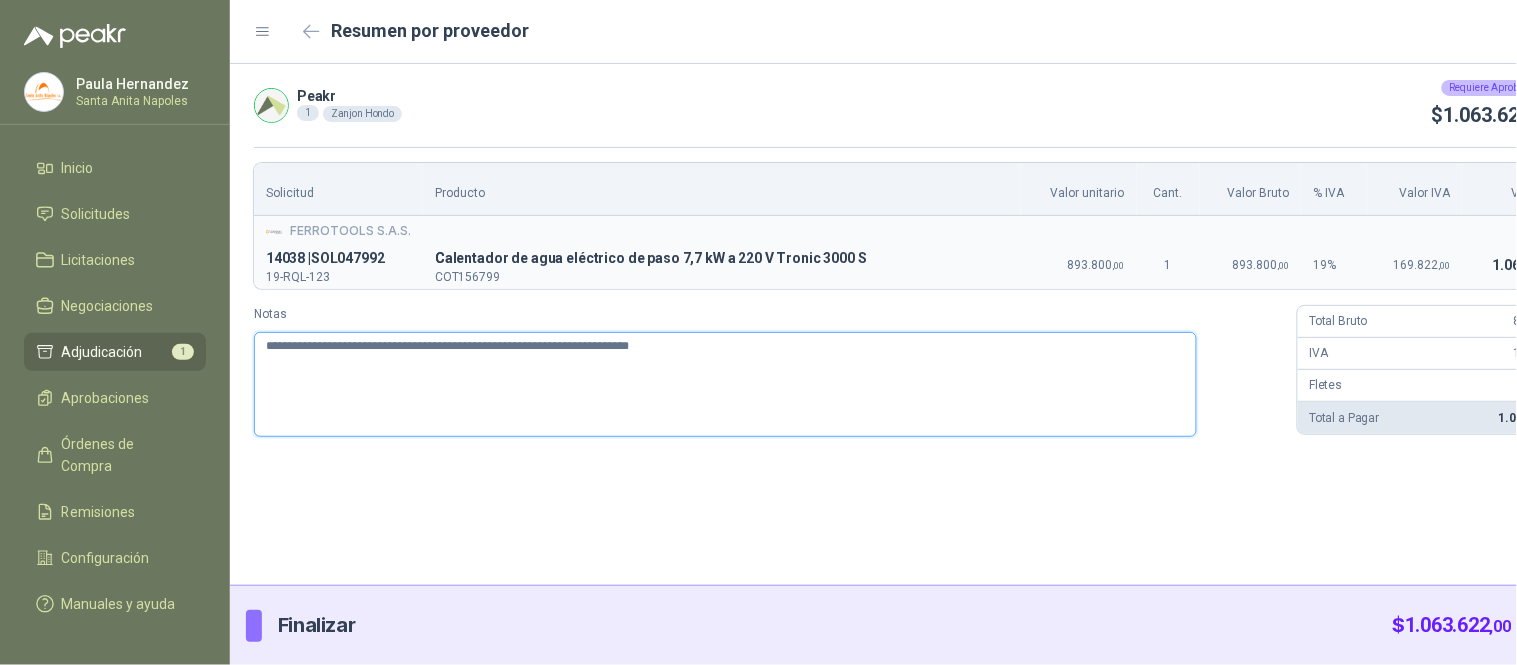 type 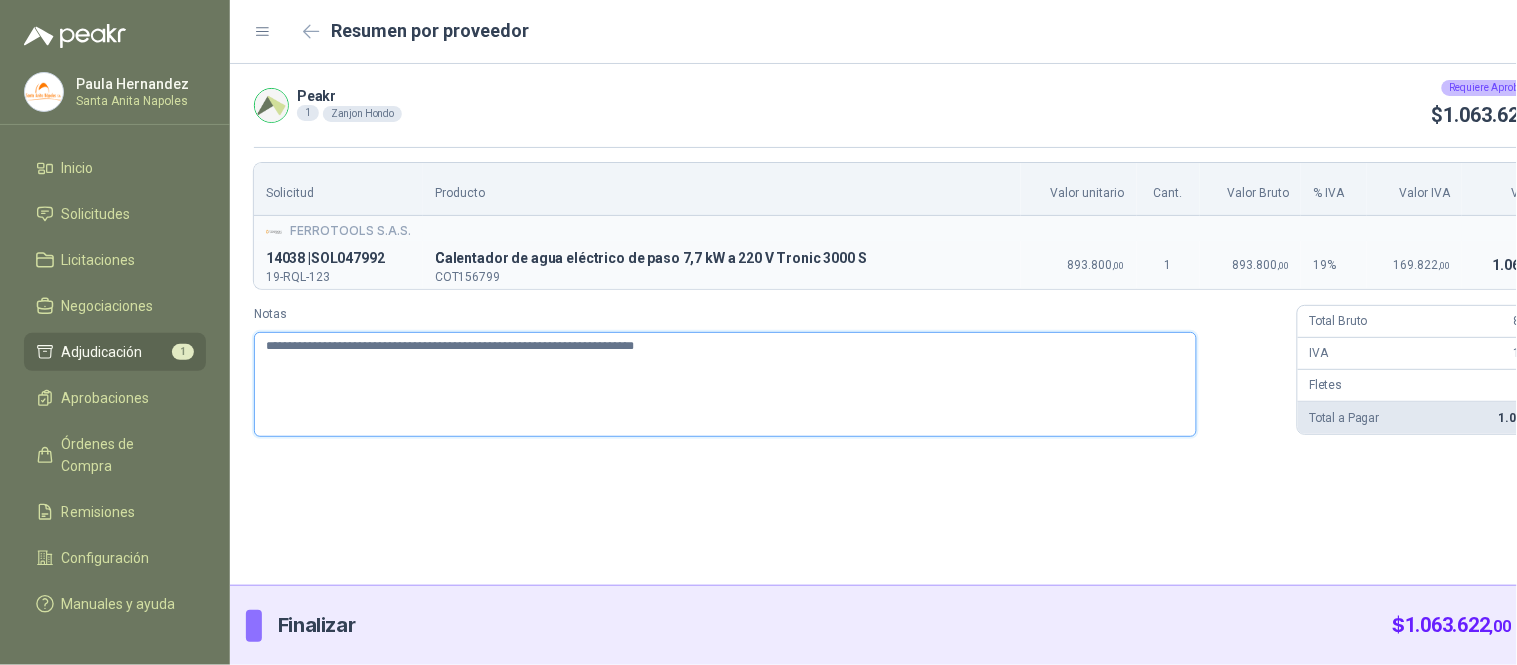 type 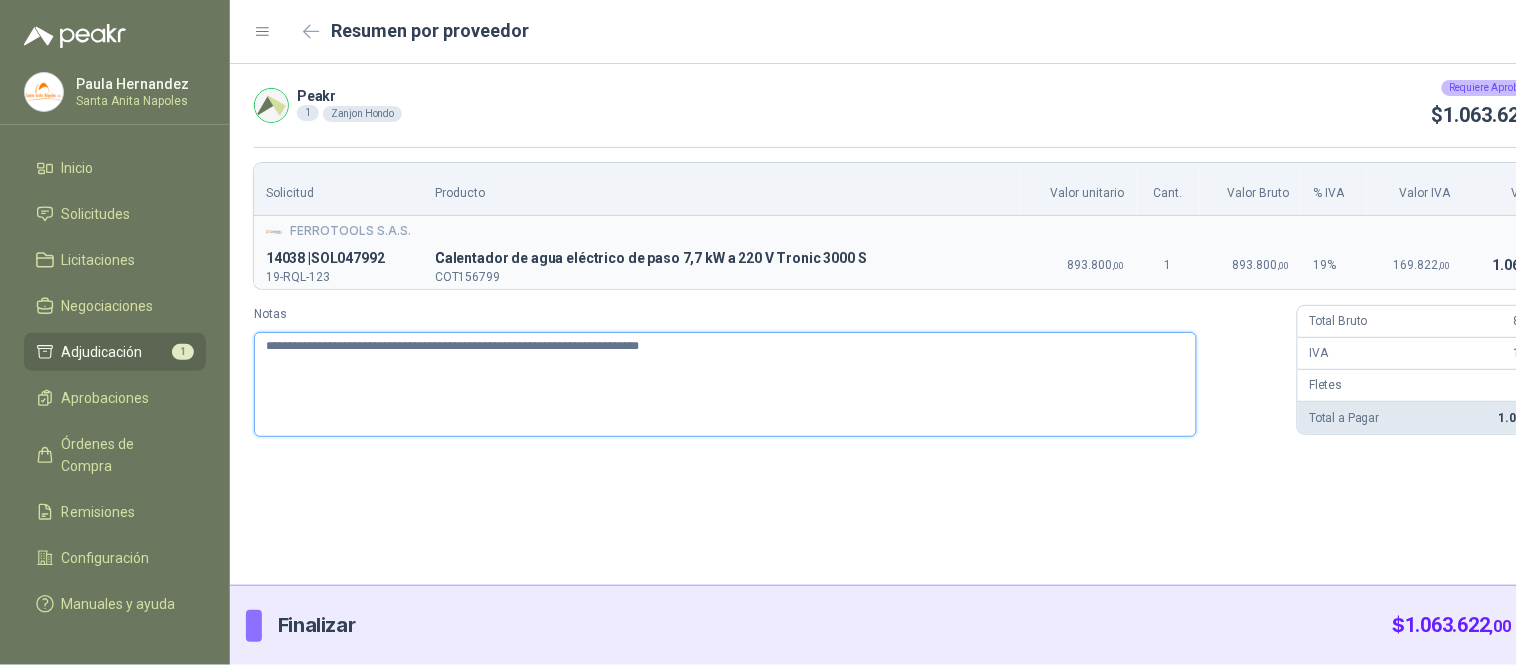 type 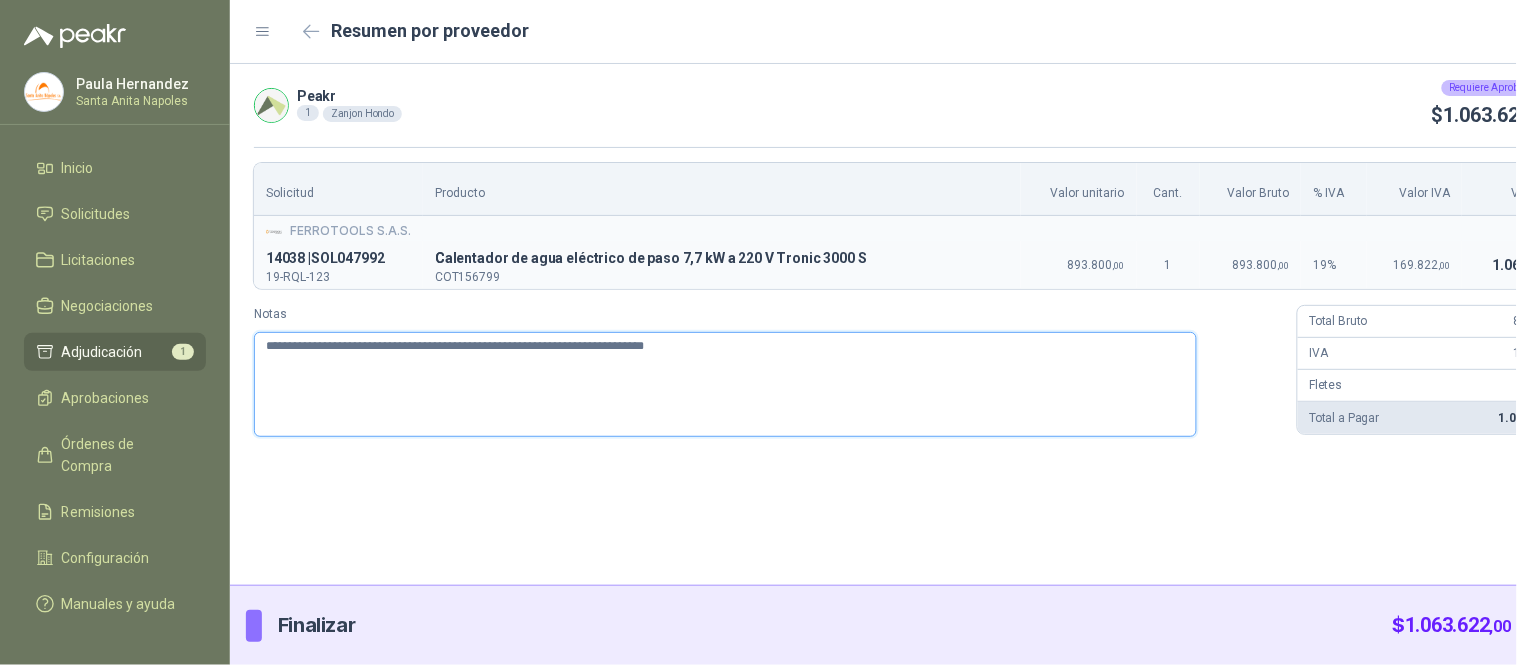 type 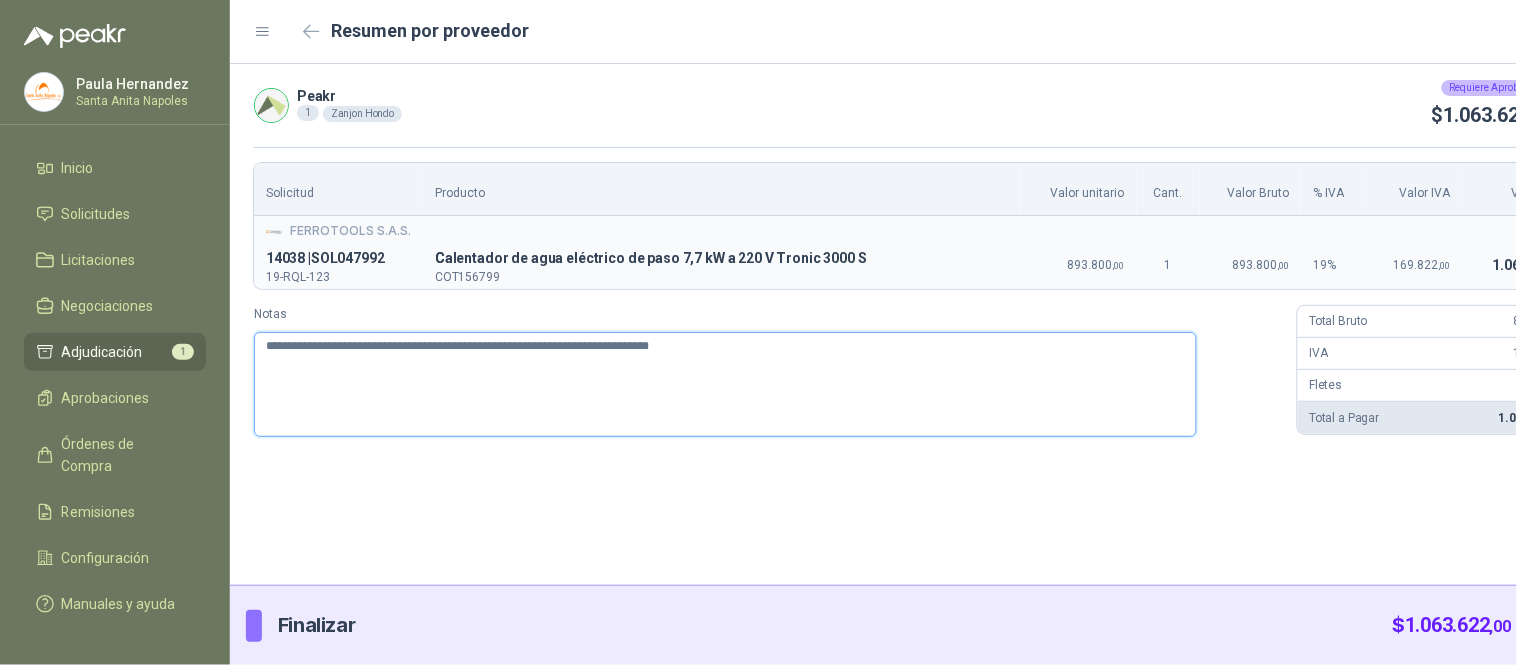 type 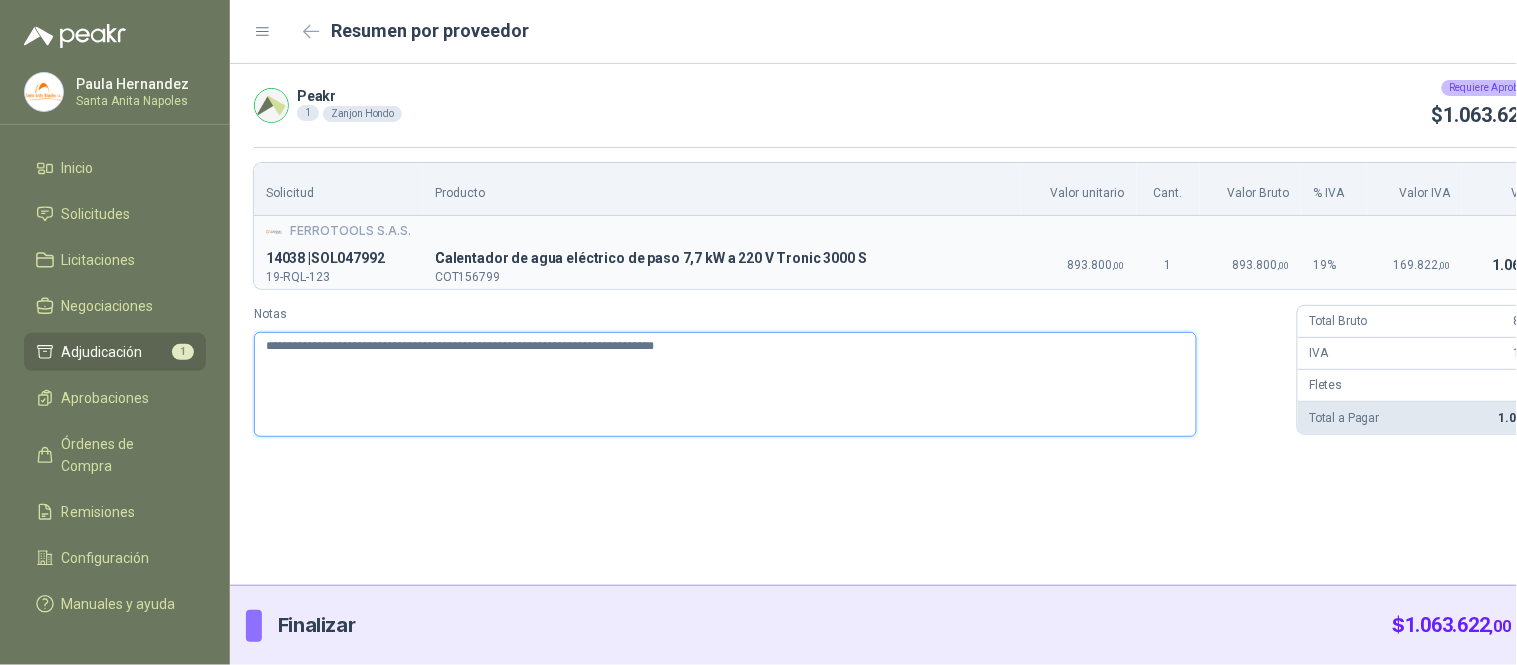 type on "**********" 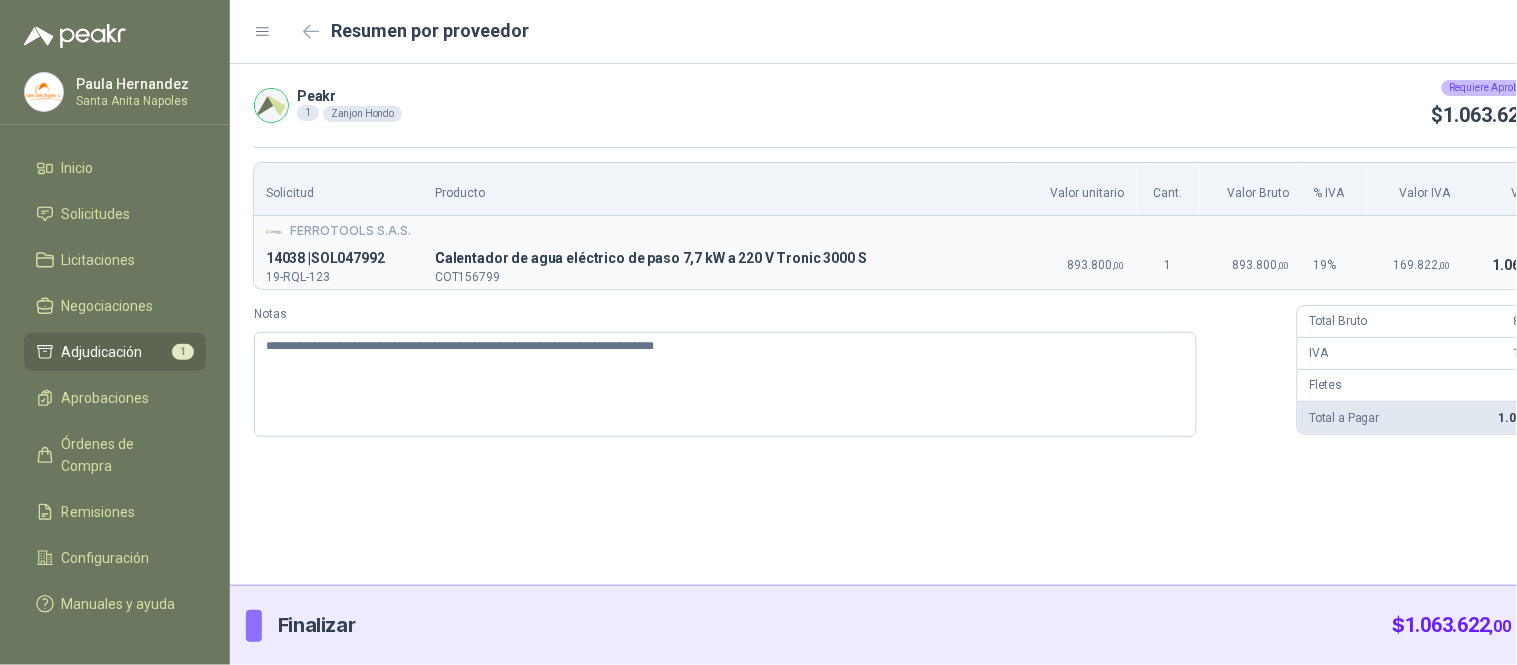 click on "Enviar" at bounding box center [1559, 626] 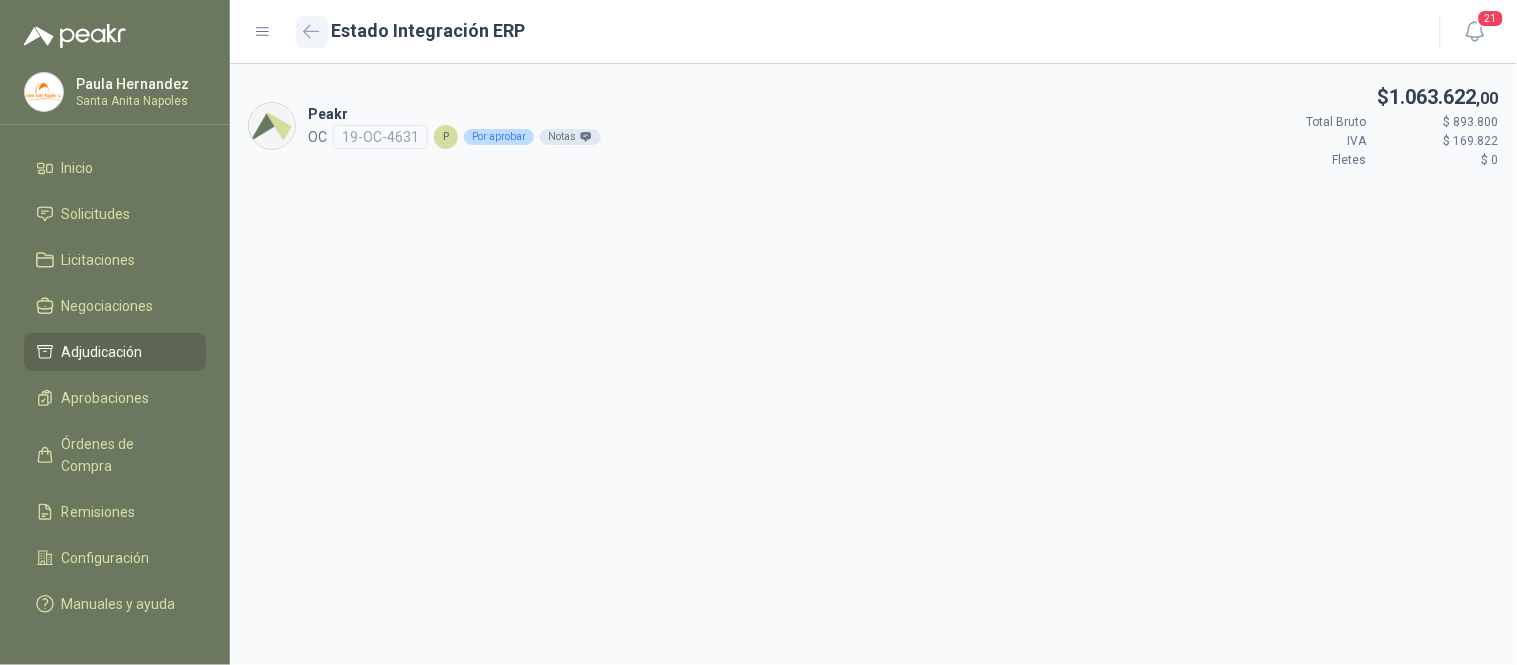 click 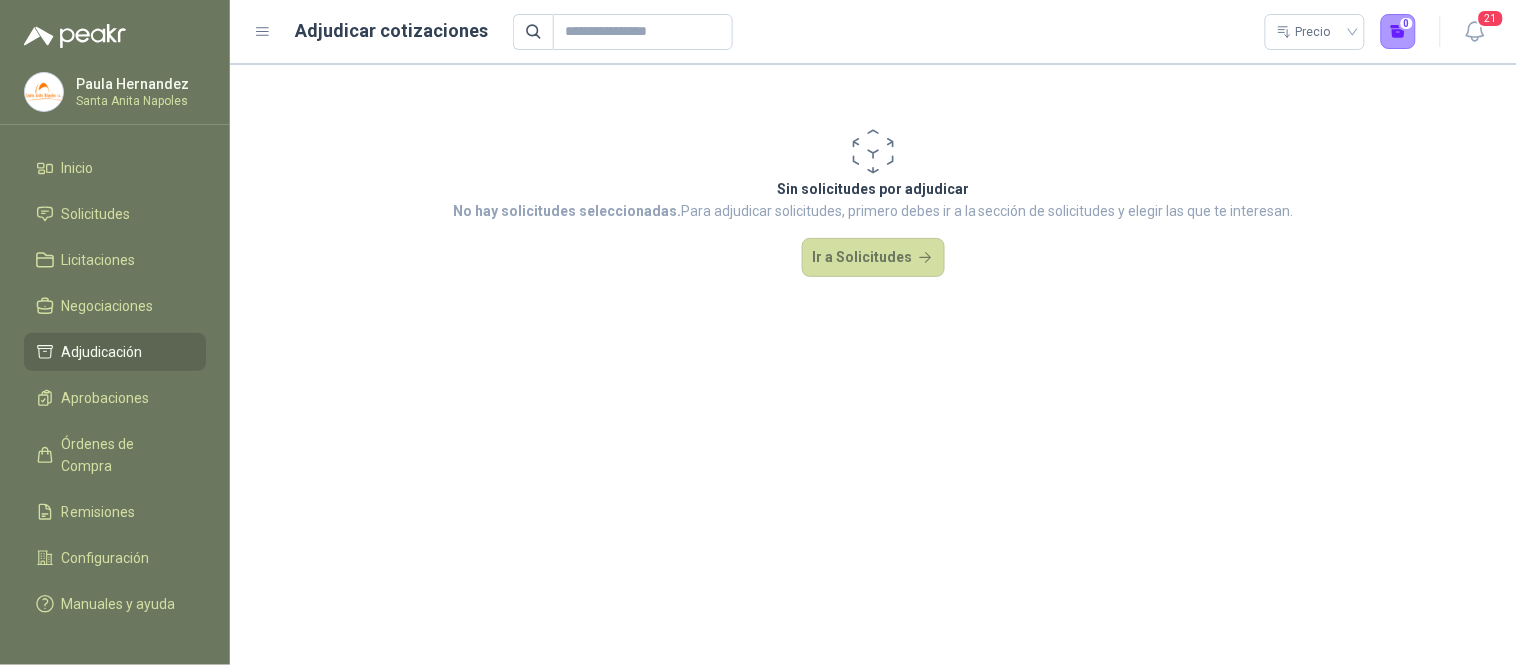 click on "Adjudicación" at bounding box center (102, 352) 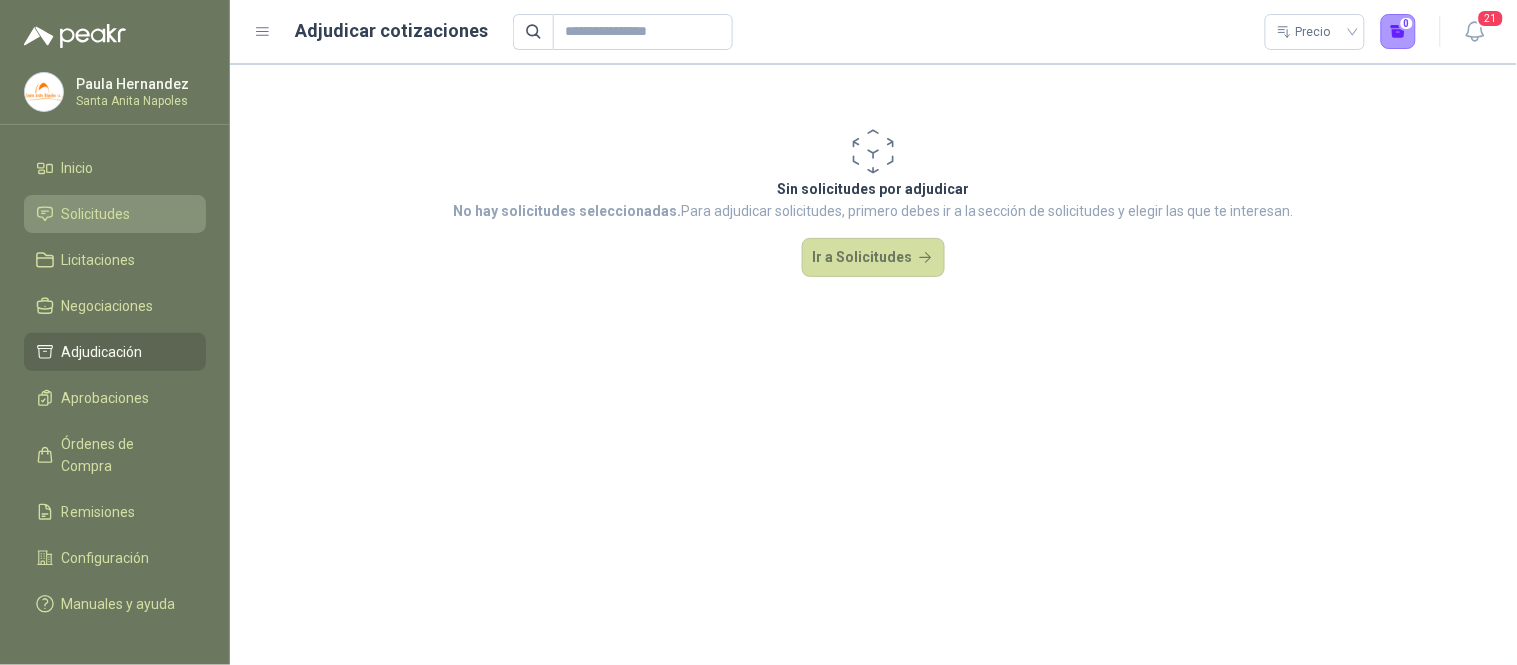 click on "Solicitudes" at bounding box center [96, 214] 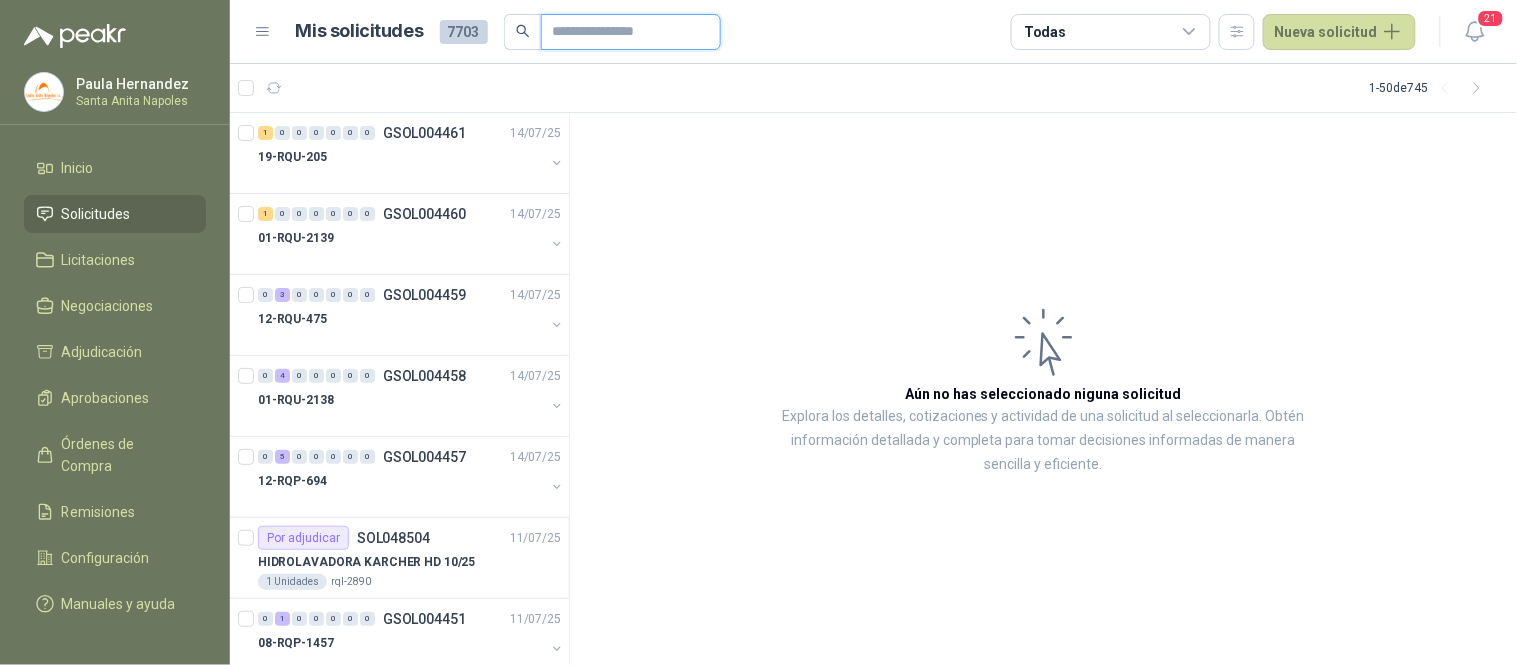click at bounding box center (623, 32) 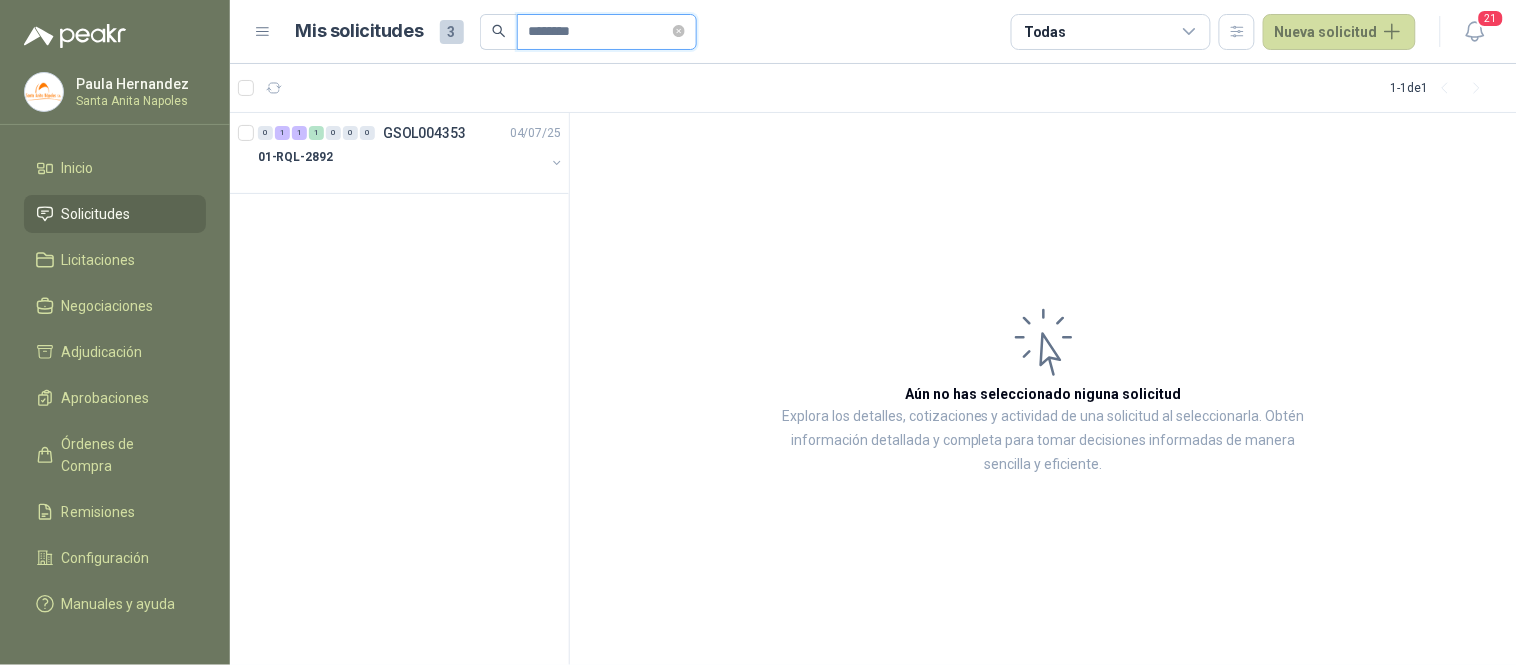 type on "********" 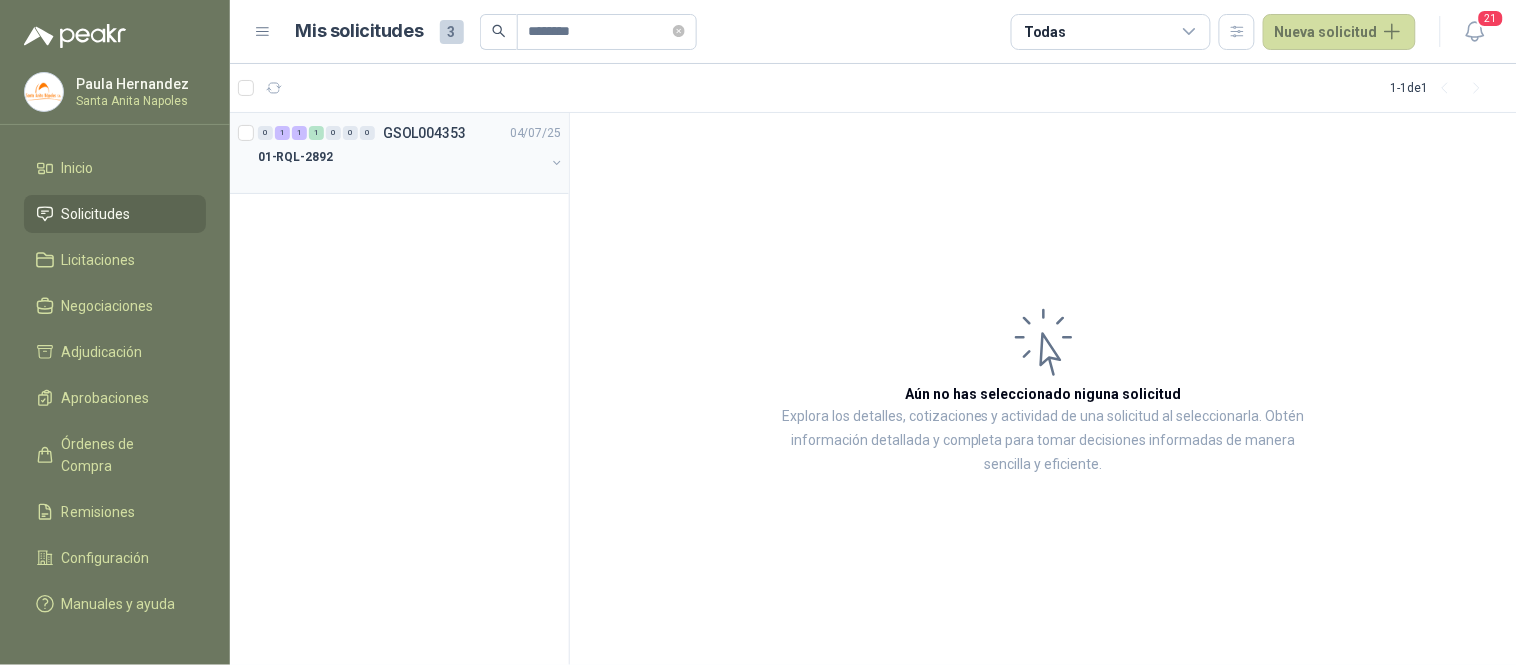 click on "01-RQL-2892" at bounding box center (295, 157) 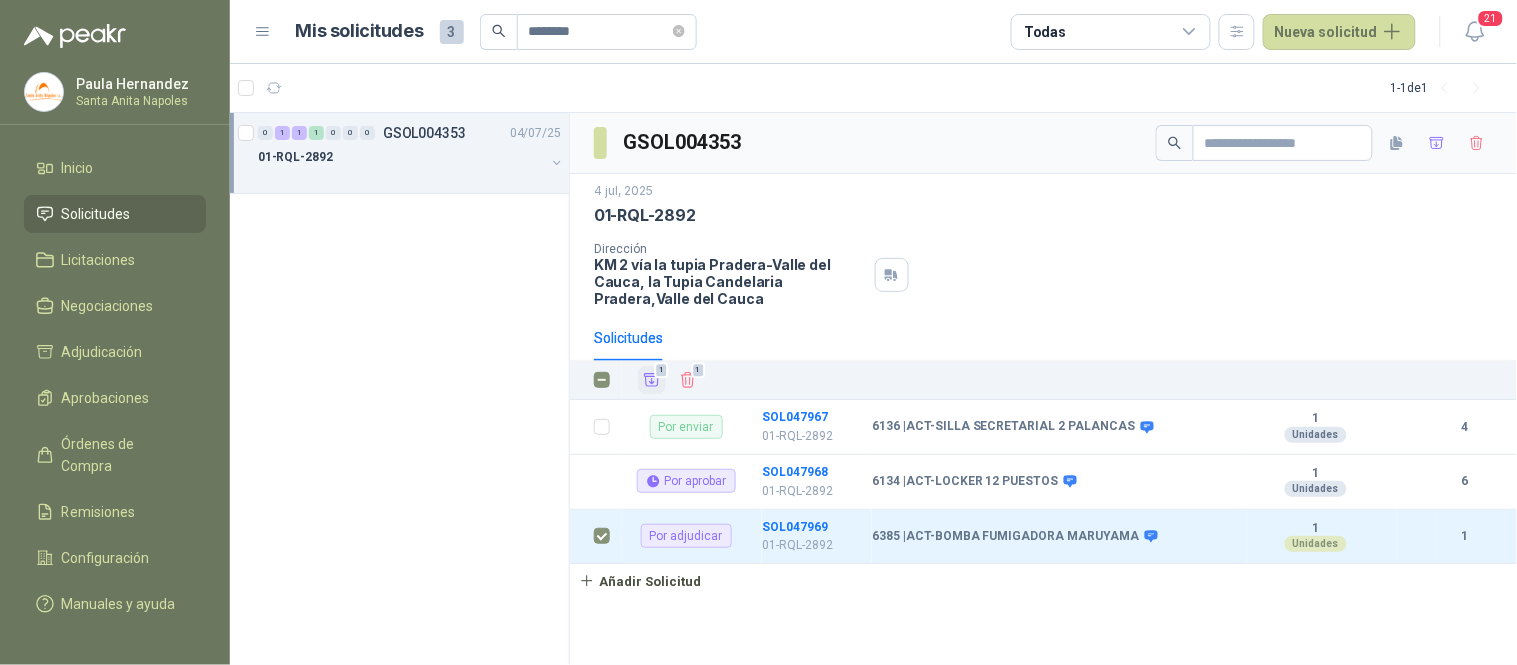 click on "1" at bounding box center [652, 380] 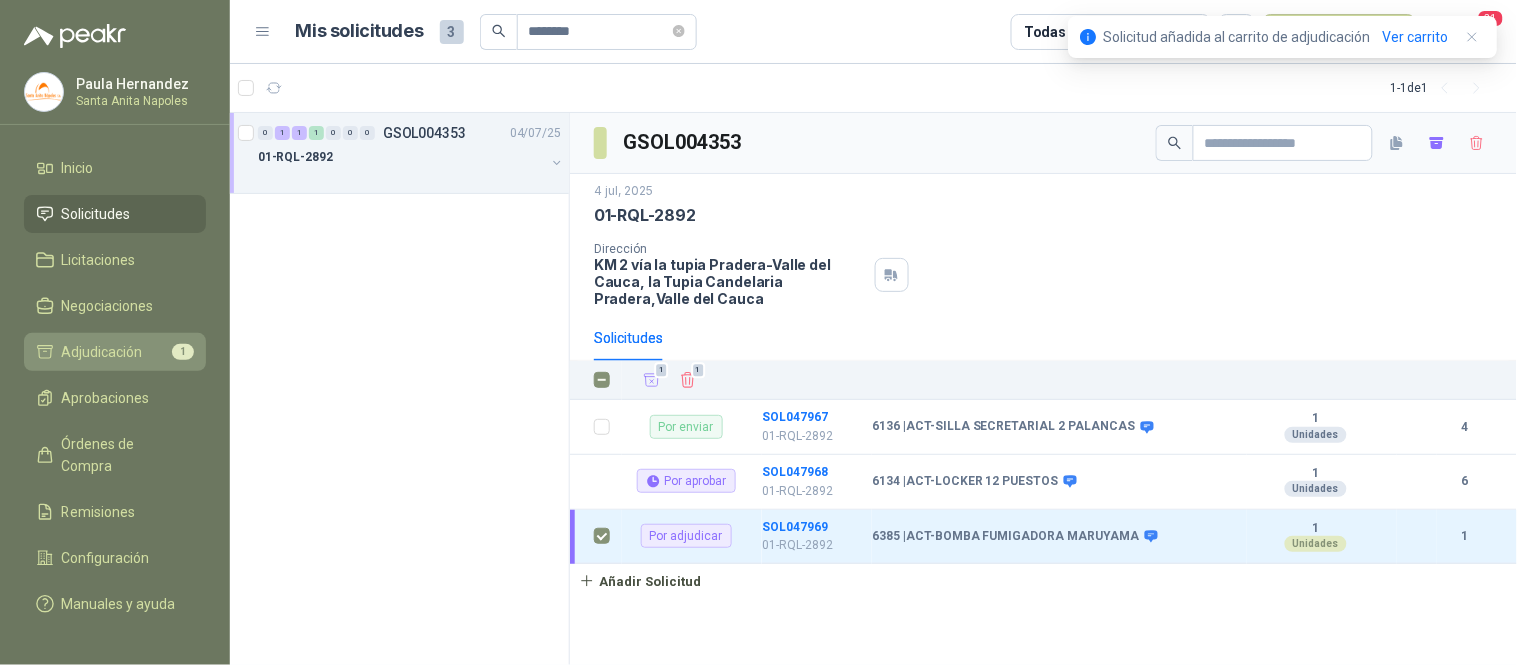 click on "Adjudicación" at bounding box center [102, 352] 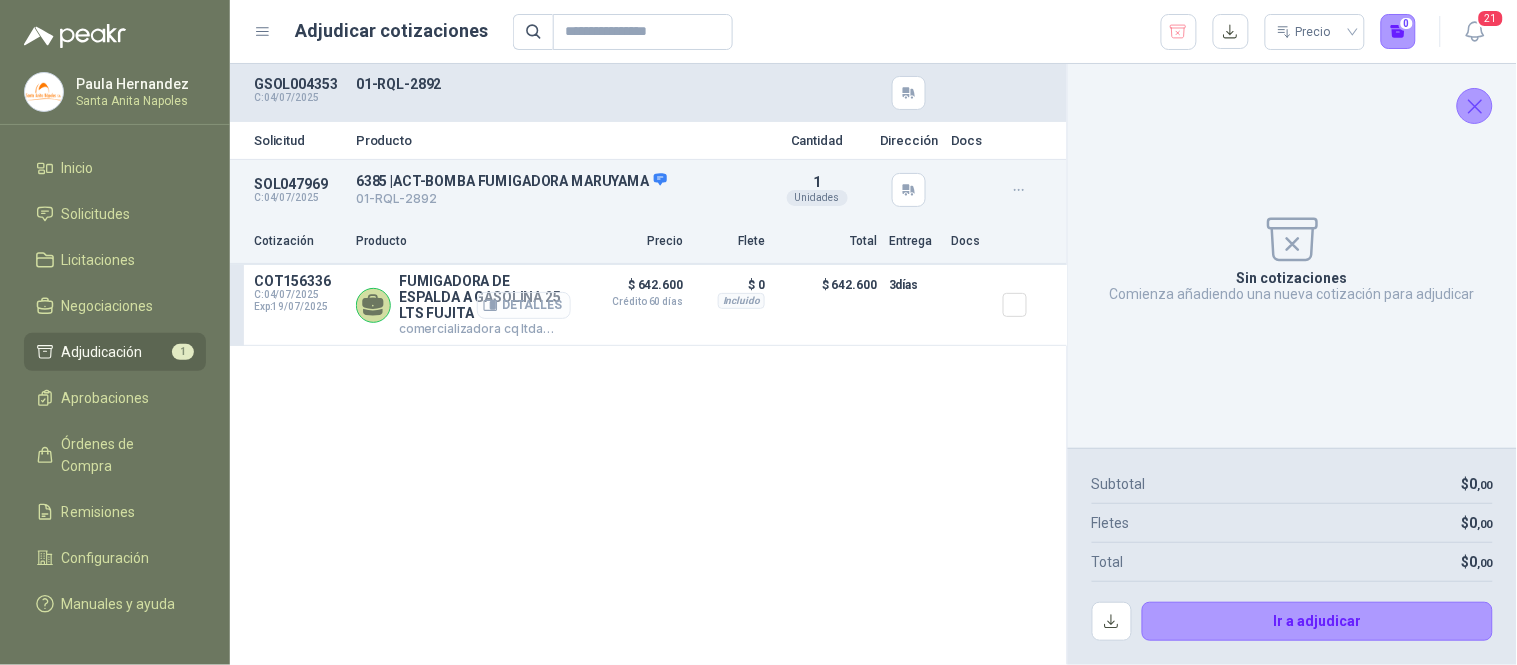 click 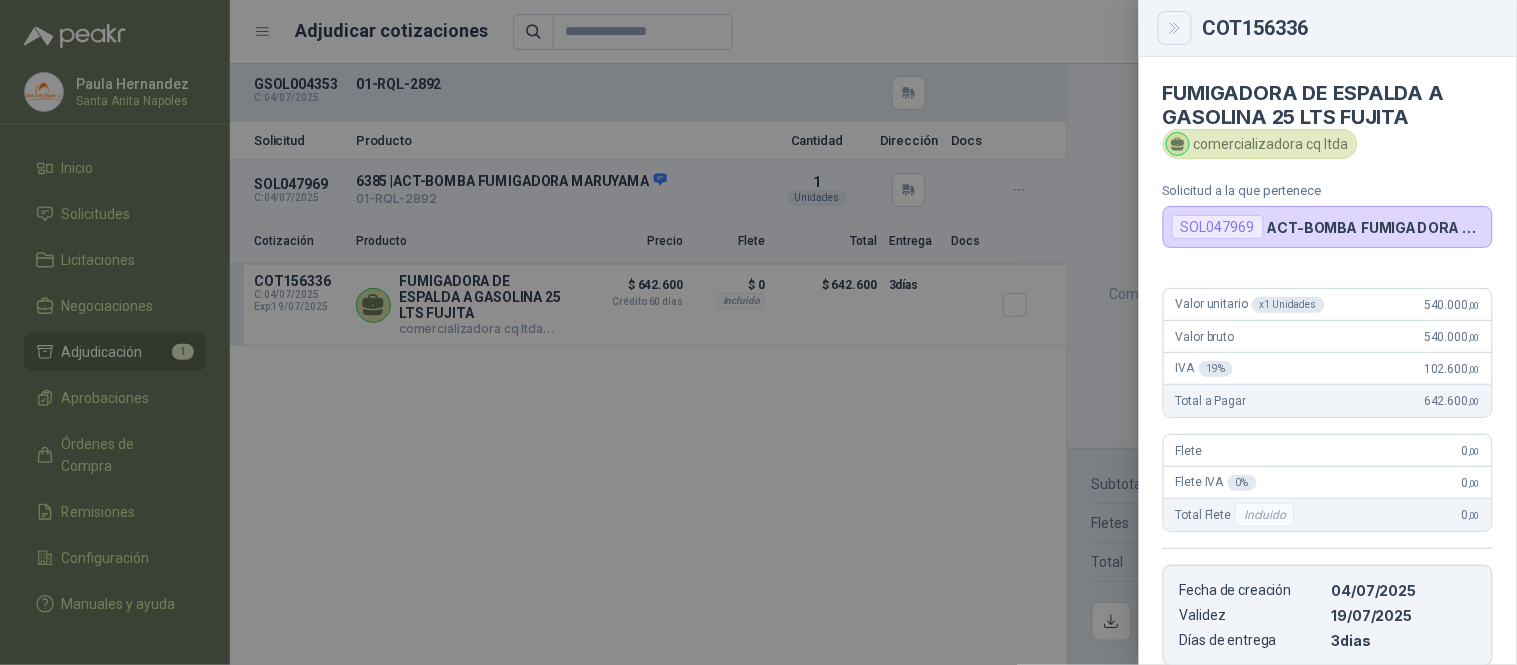 click 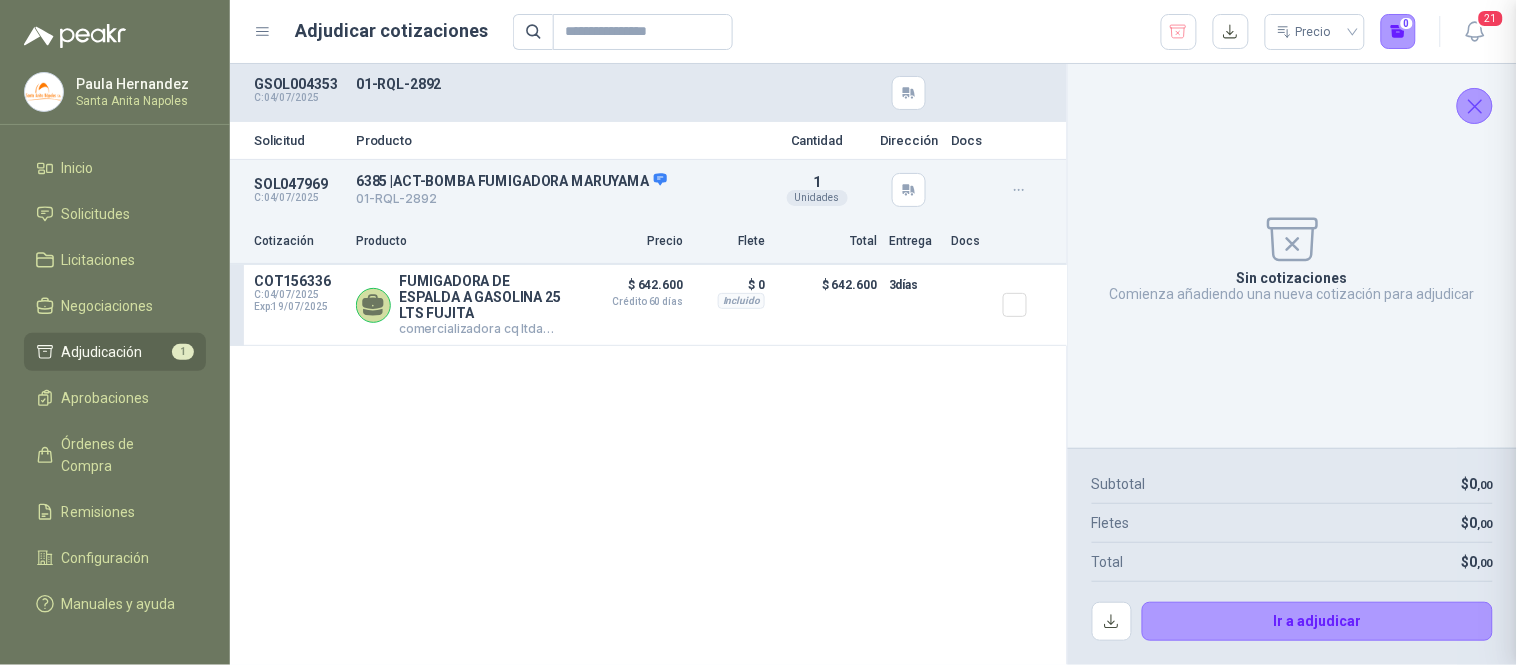 type 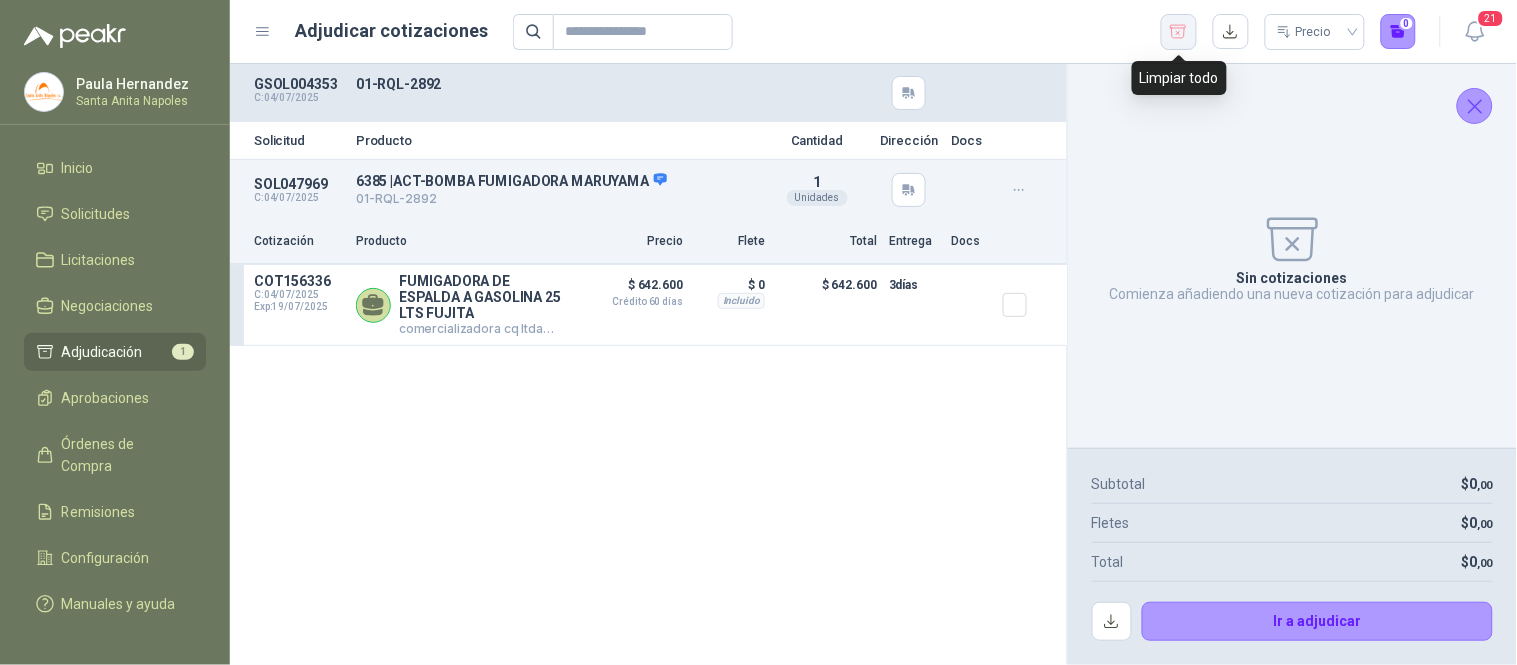 click 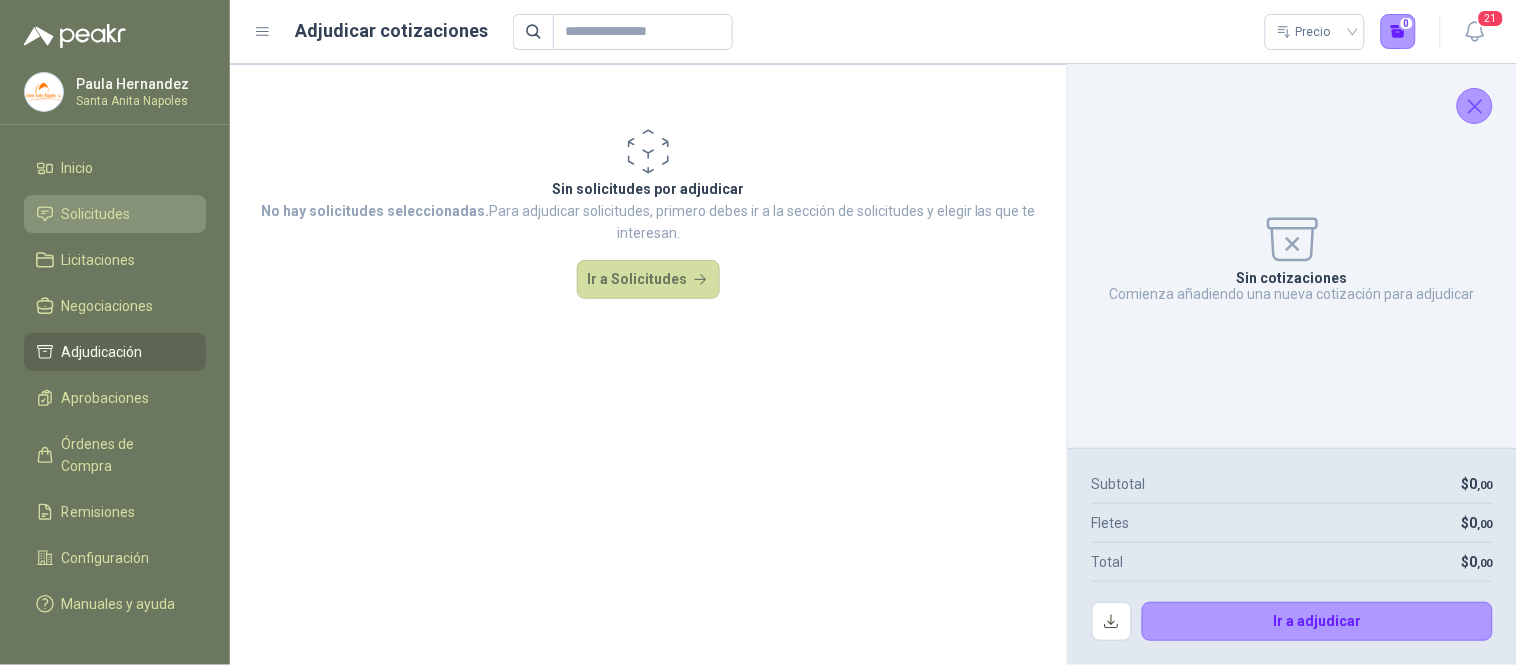click on "Solicitudes" at bounding box center (96, 214) 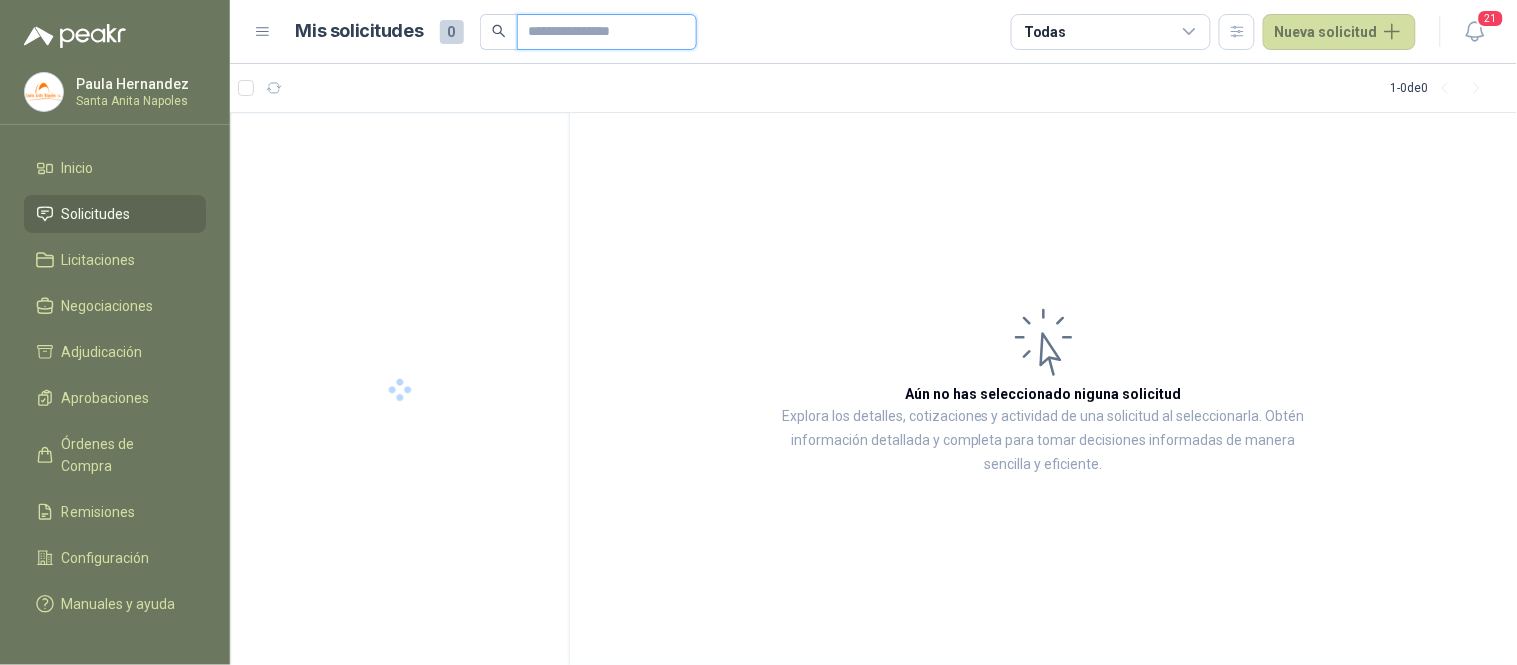 click at bounding box center (599, 32) 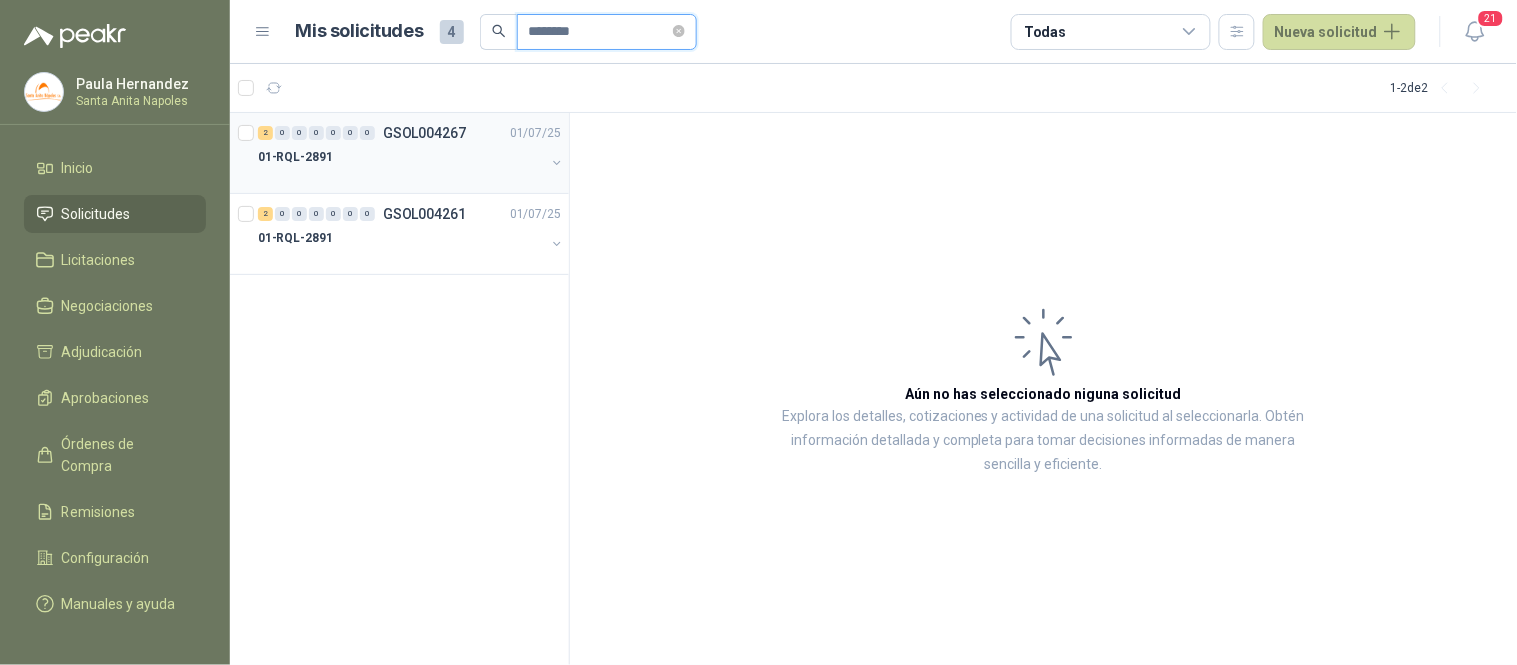 type on "********" 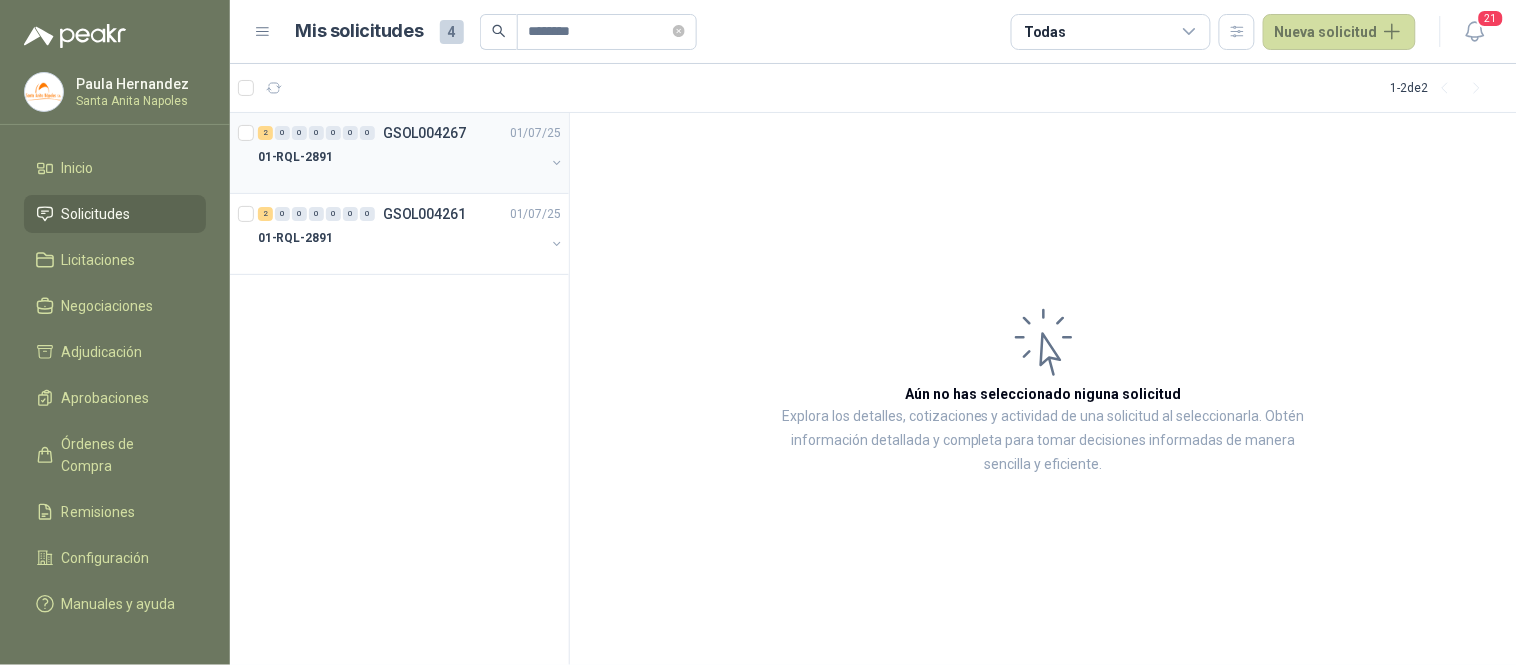 click on "01-RQL-2891" at bounding box center [401, 157] 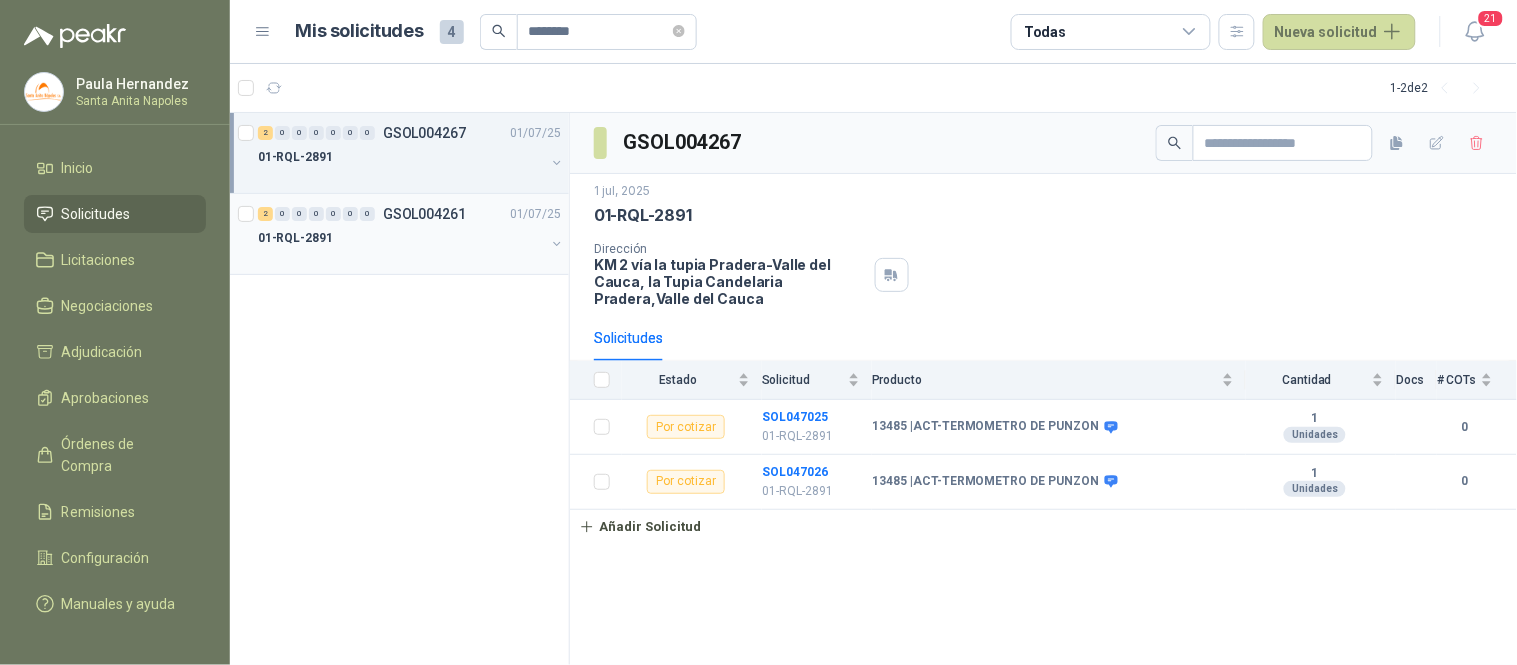 click on "01-RQL-2891" at bounding box center (401, 238) 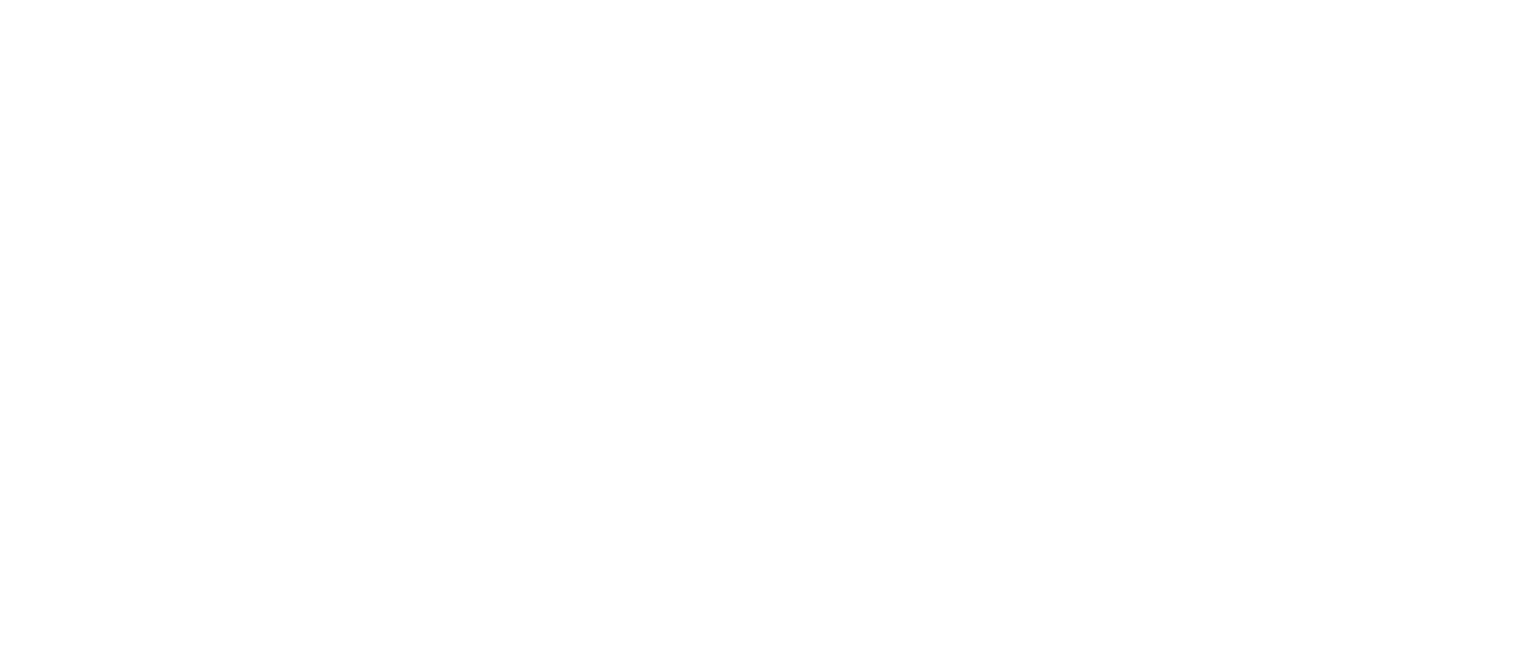 scroll, scrollTop: 0, scrollLeft: 0, axis: both 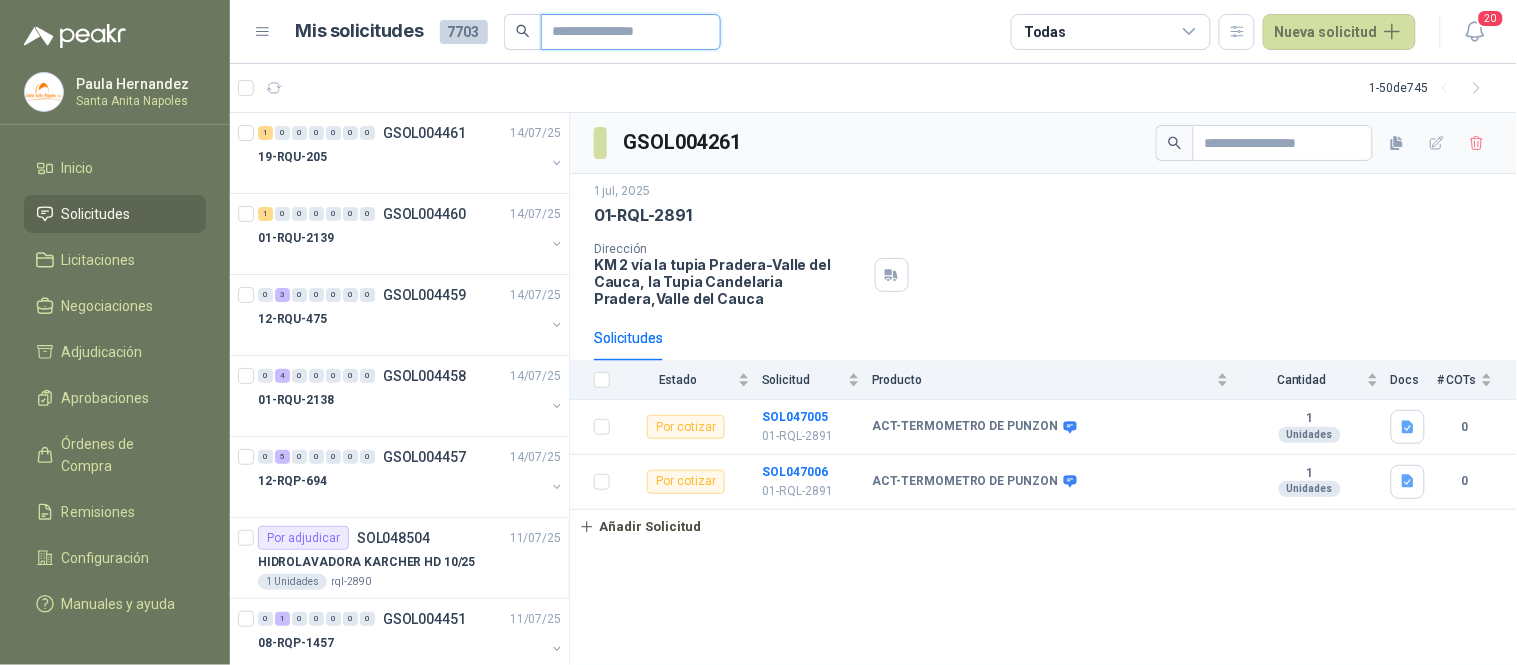 click at bounding box center [623, 32] 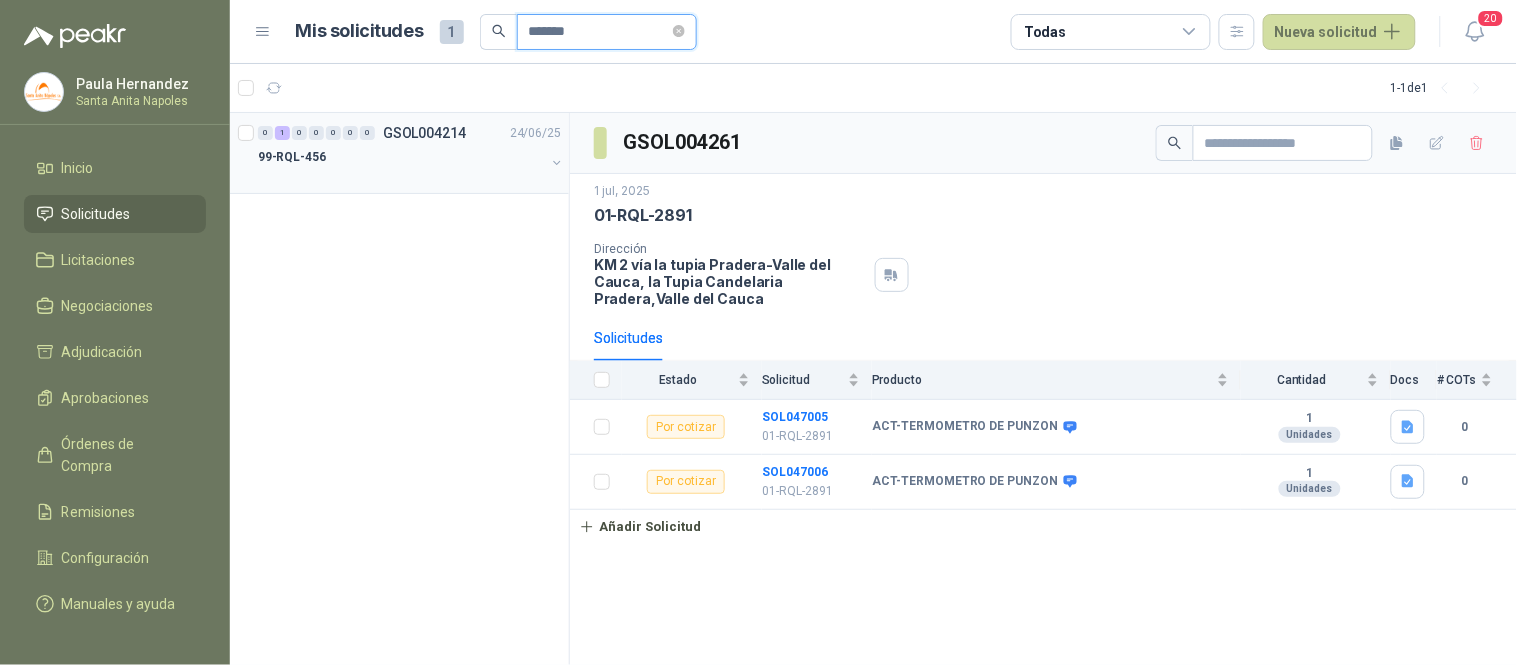 type on "*******" 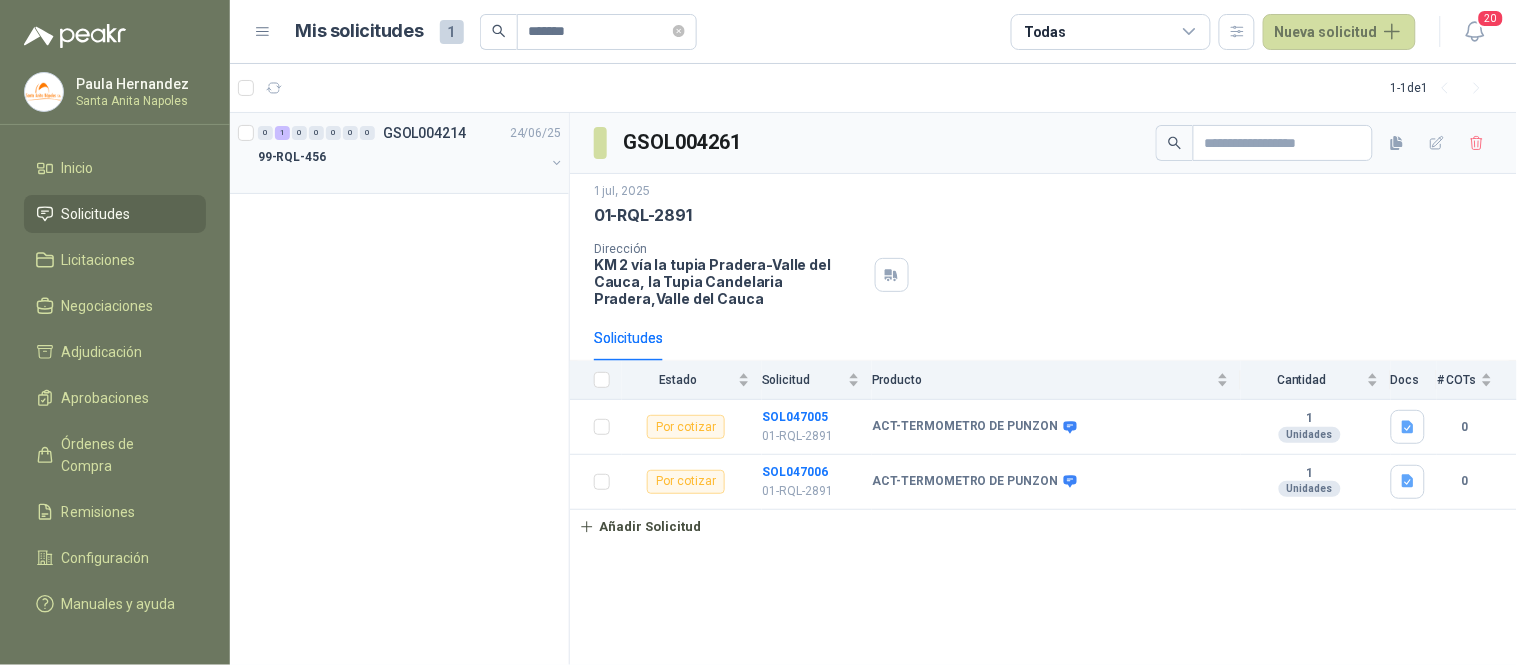 click on "99-RQL-456" at bounding box center [401, 157] 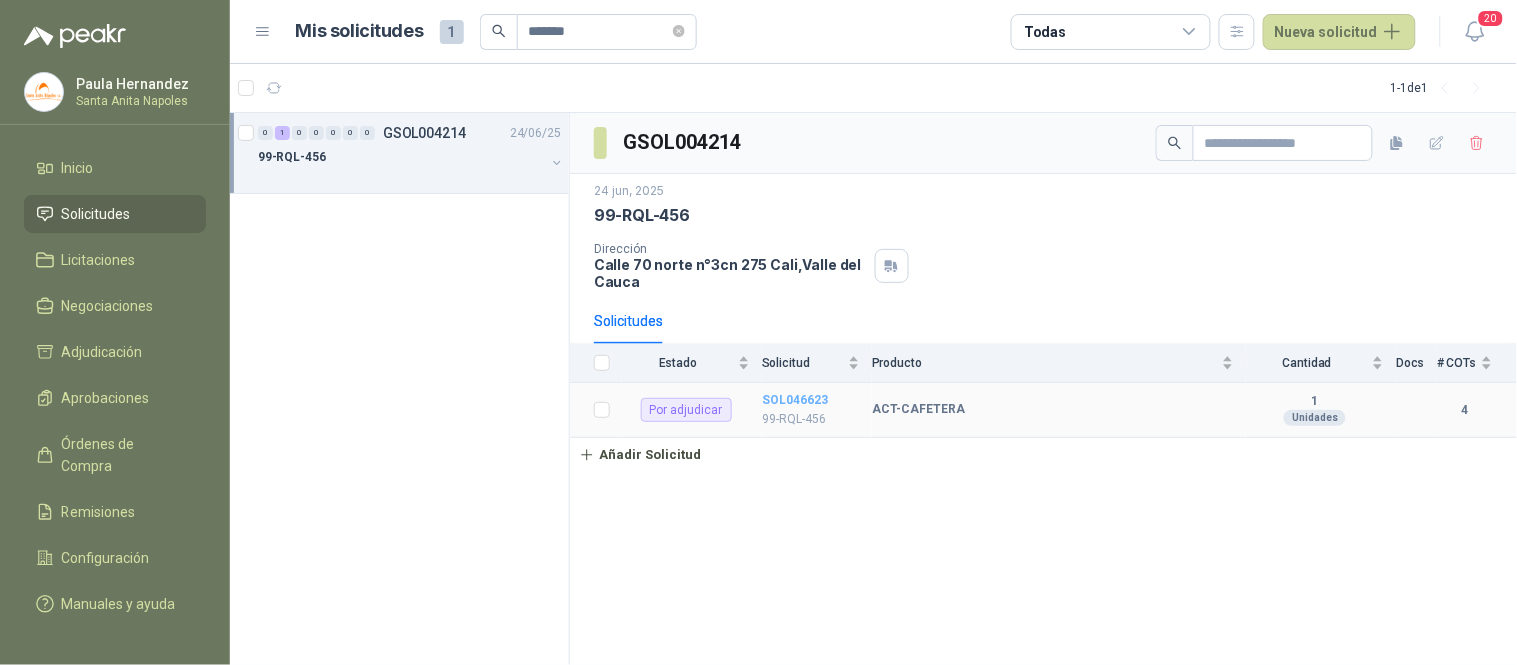 click on "SOL046623 99-RQL-456" at bounding box center [817, 410] 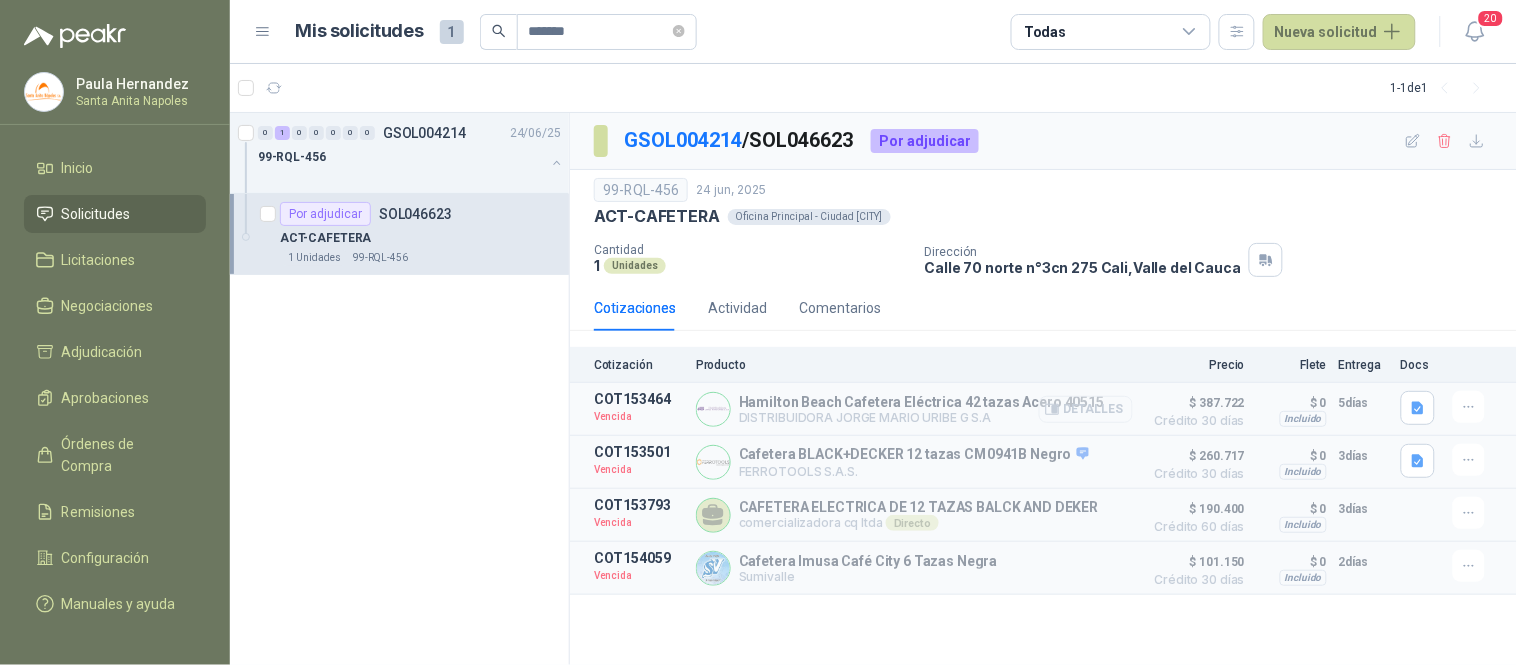 click on "Detalles" at bounding box center (1086, 409) 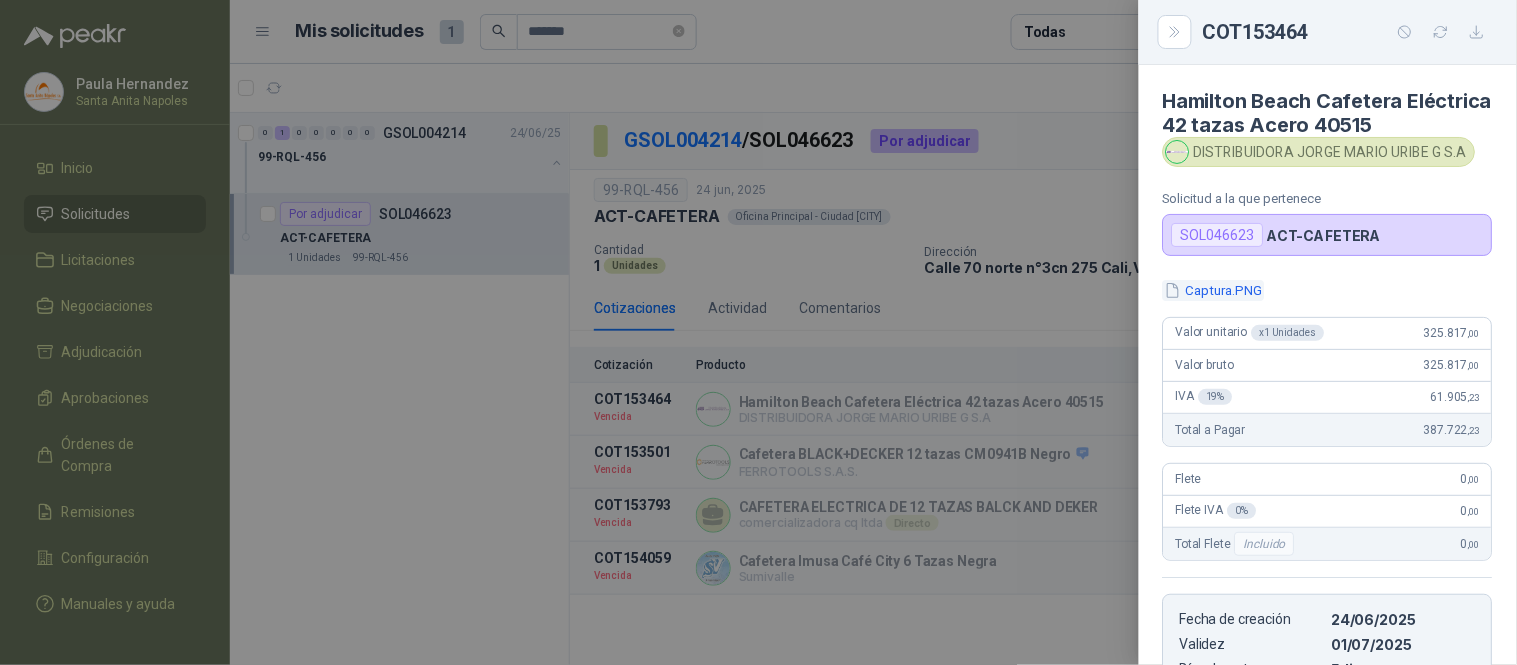click on "Captura.PNG" at bounding box center (1214, 290) 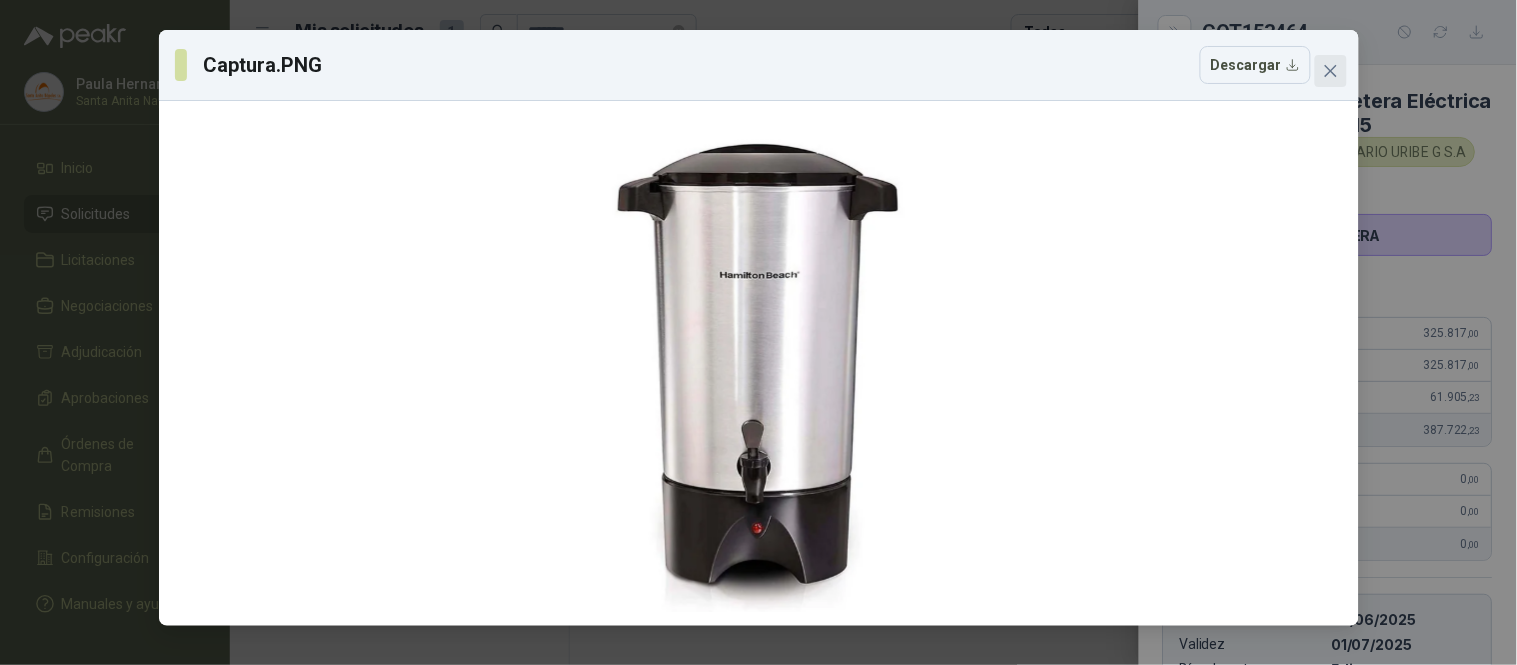 click 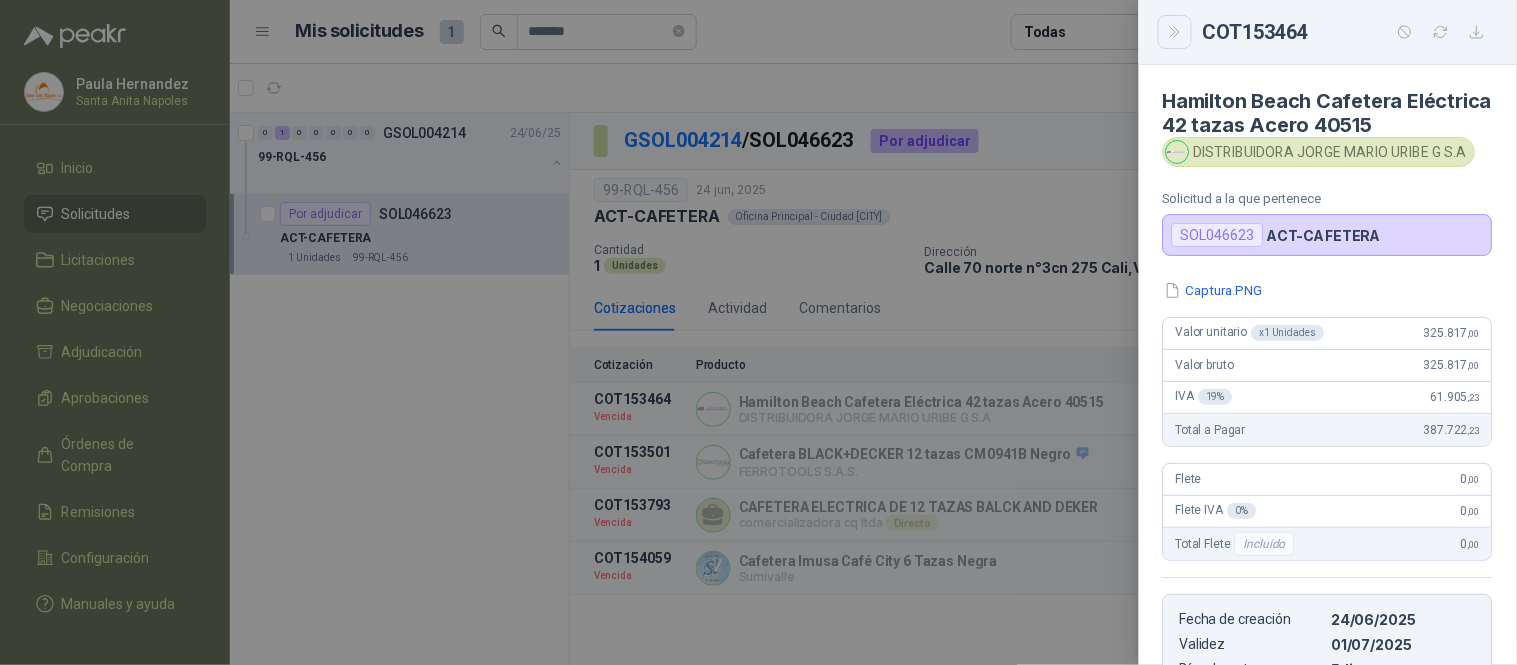 click 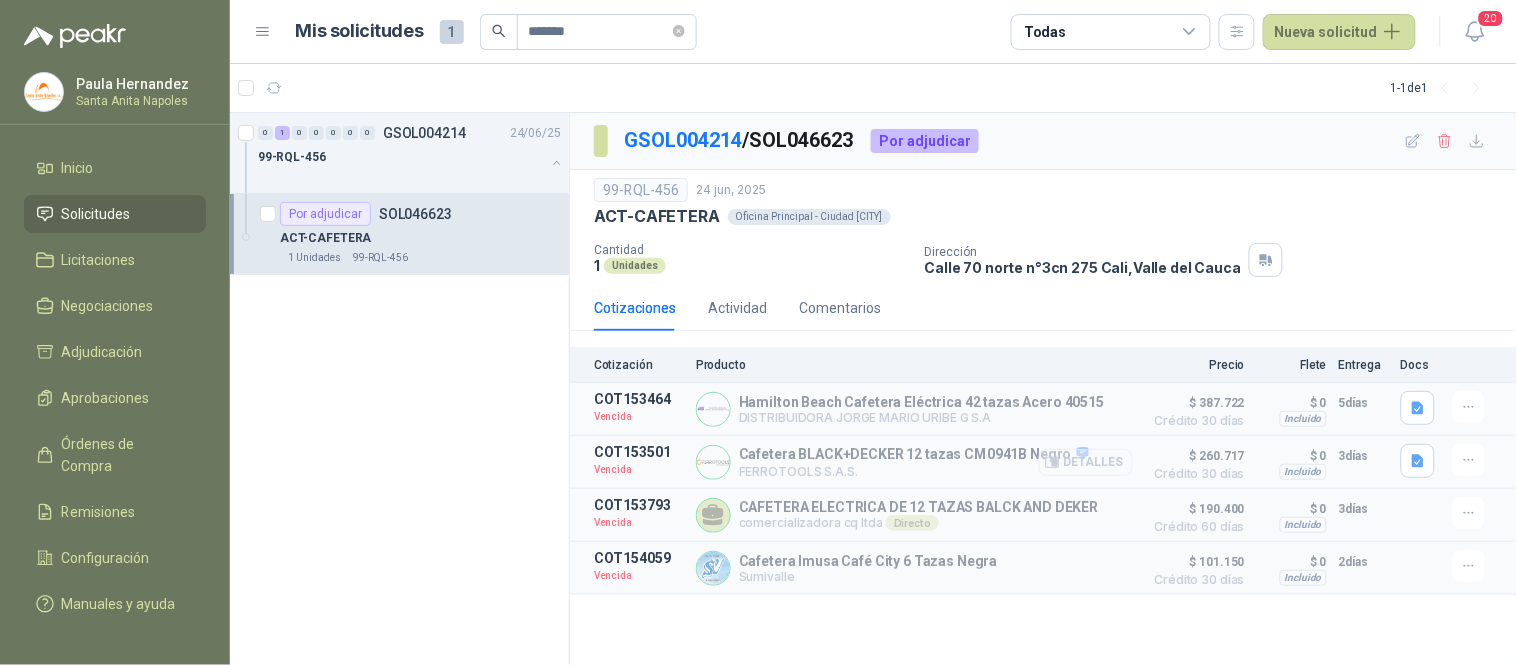 click on "Detalles" at bounding box center [1086, 462] 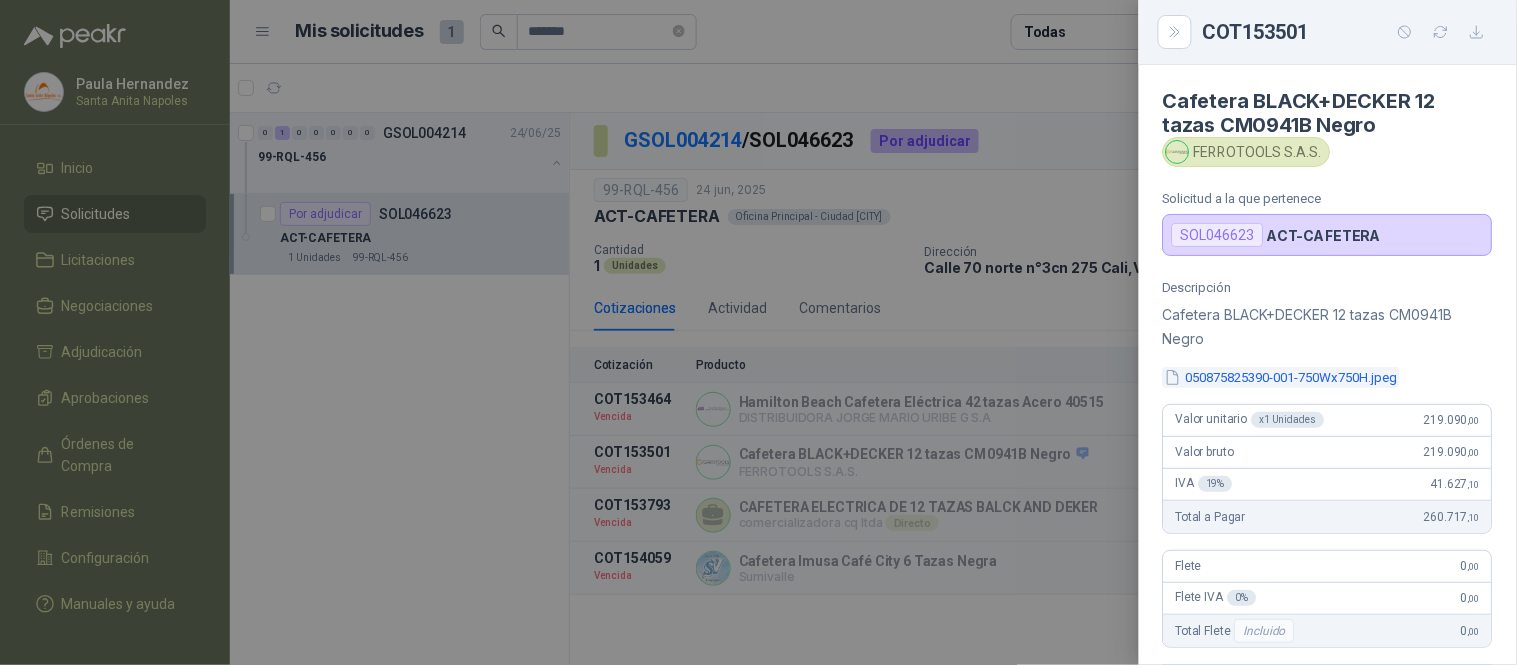 click on "050875825390-001-750Wx750H.jpeg" at bounding box center [1281, 377] 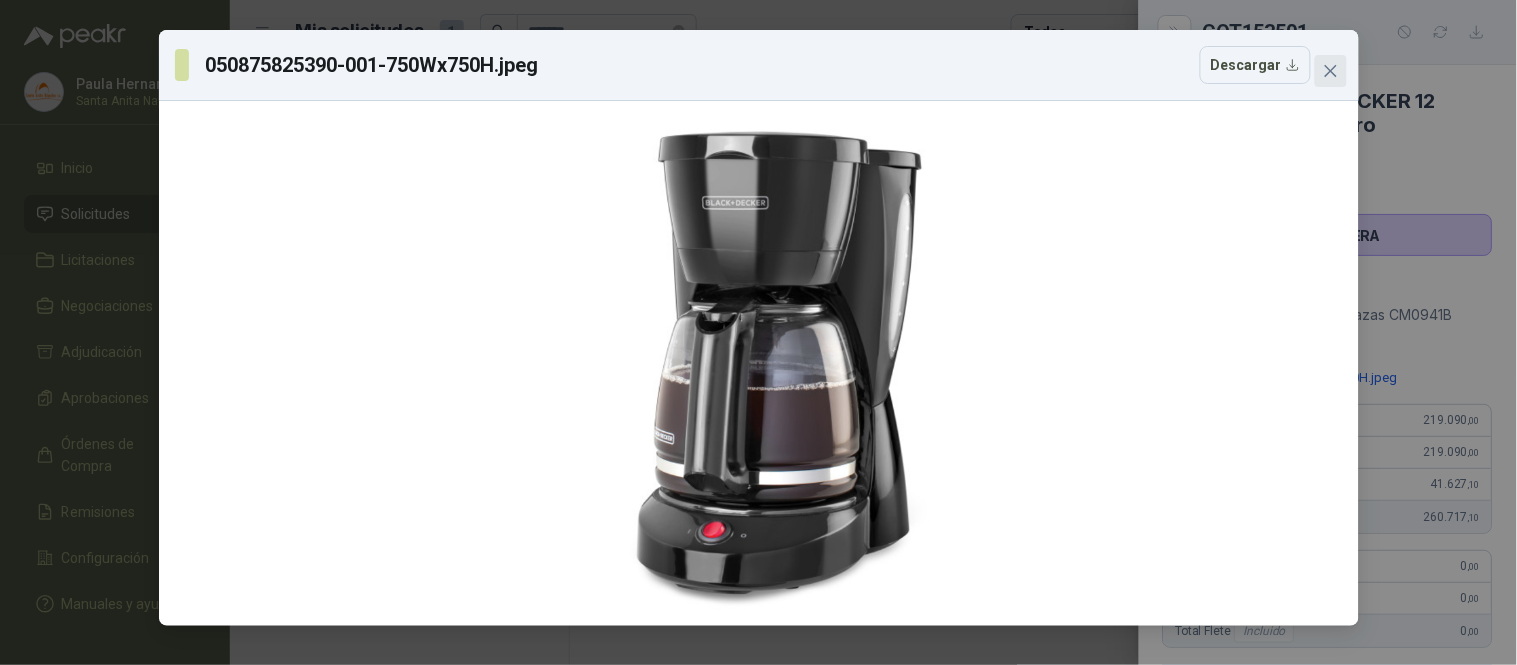 click at bounding box center (1331, 71) 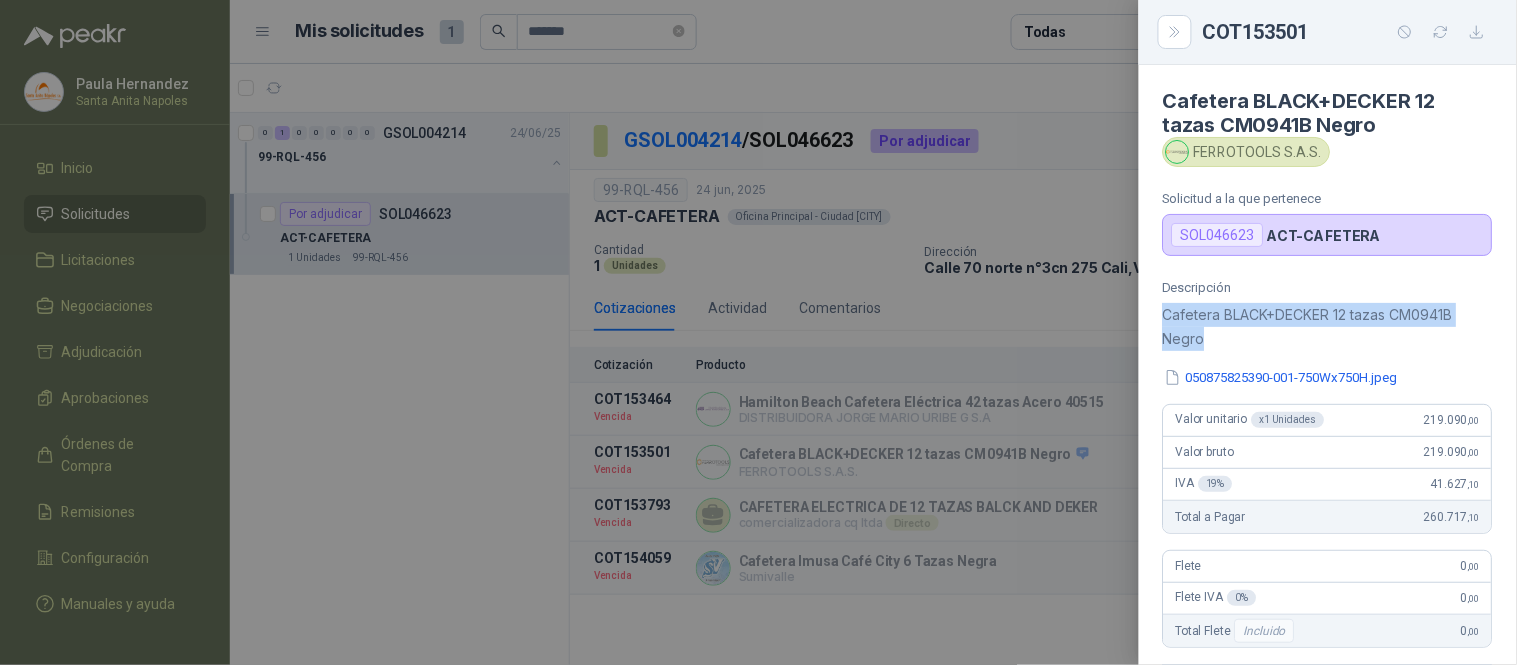 drag, startPoint x: 1203, startPoint y: 343, endPoint x: 1162, endPoint y: 325, distance: 44.777225 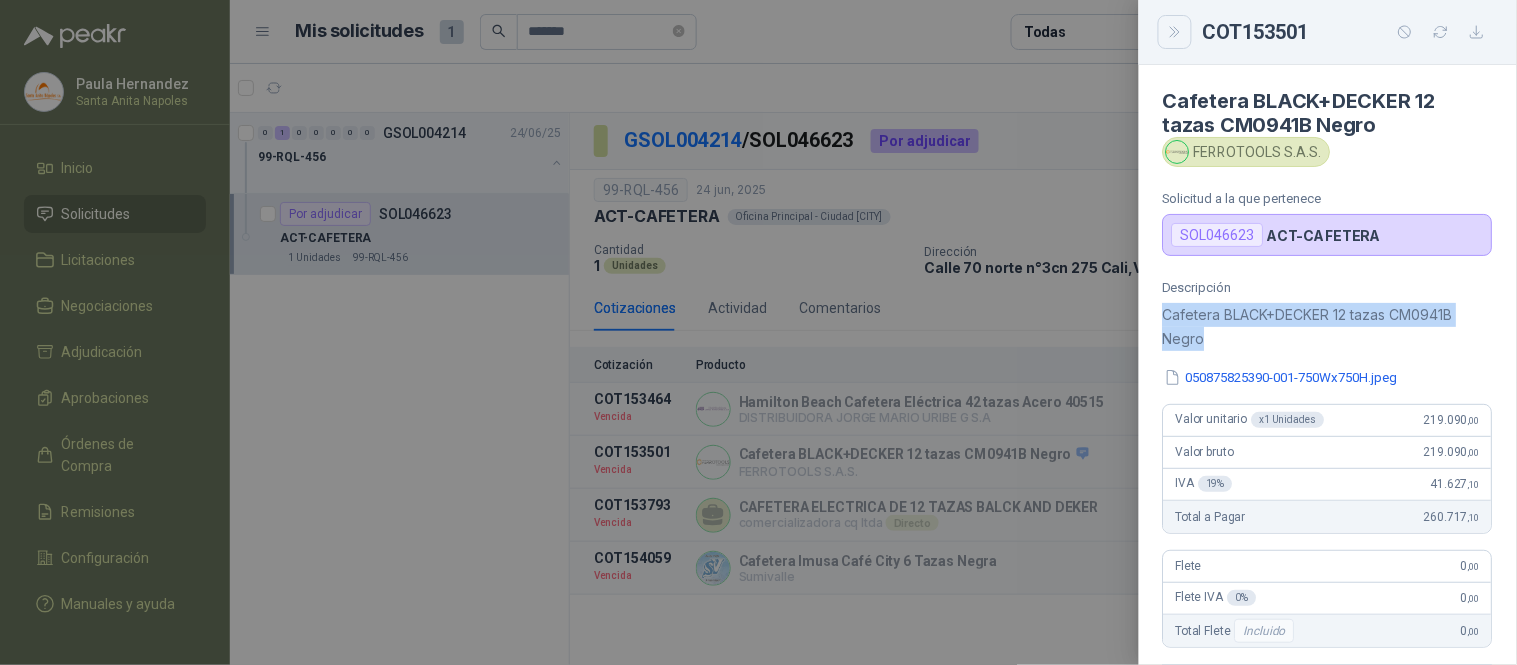 click at bounding box center [1175, 32] 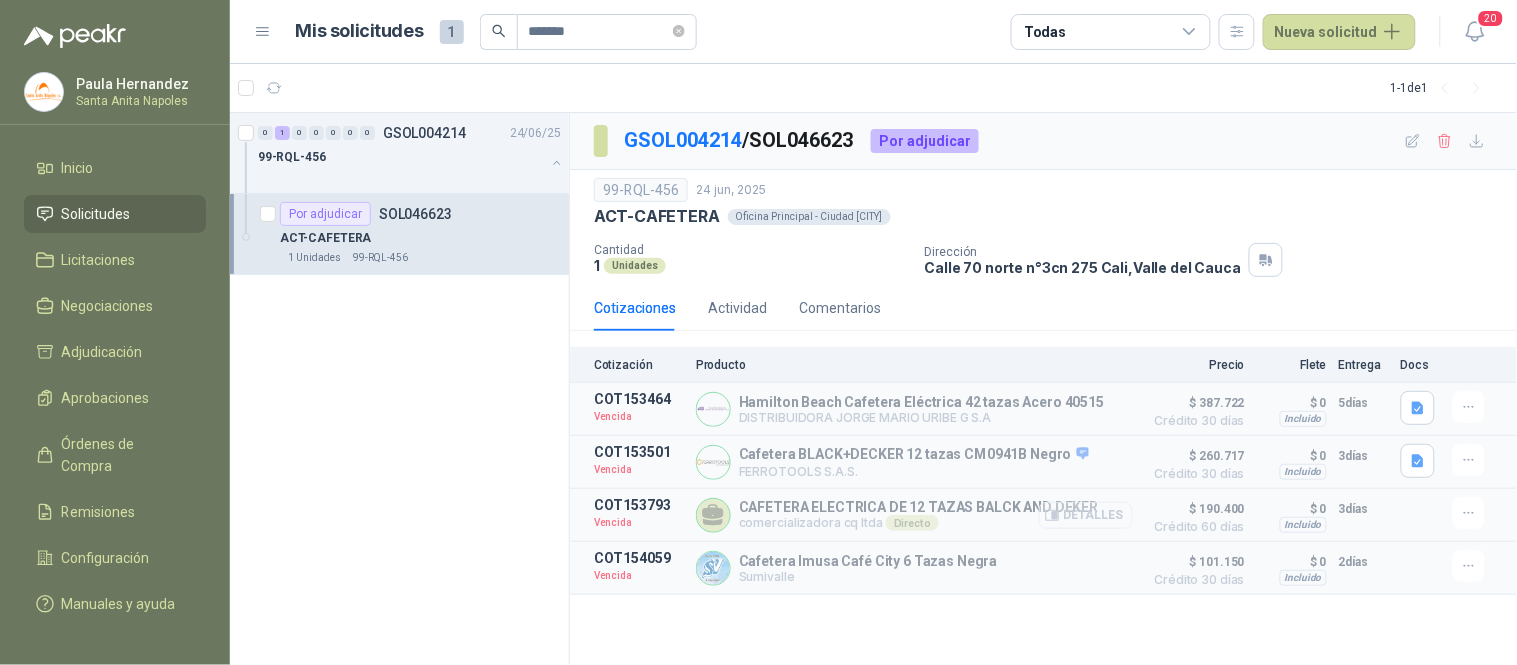 click on "Detalles" at bounding box center (1086, 515) 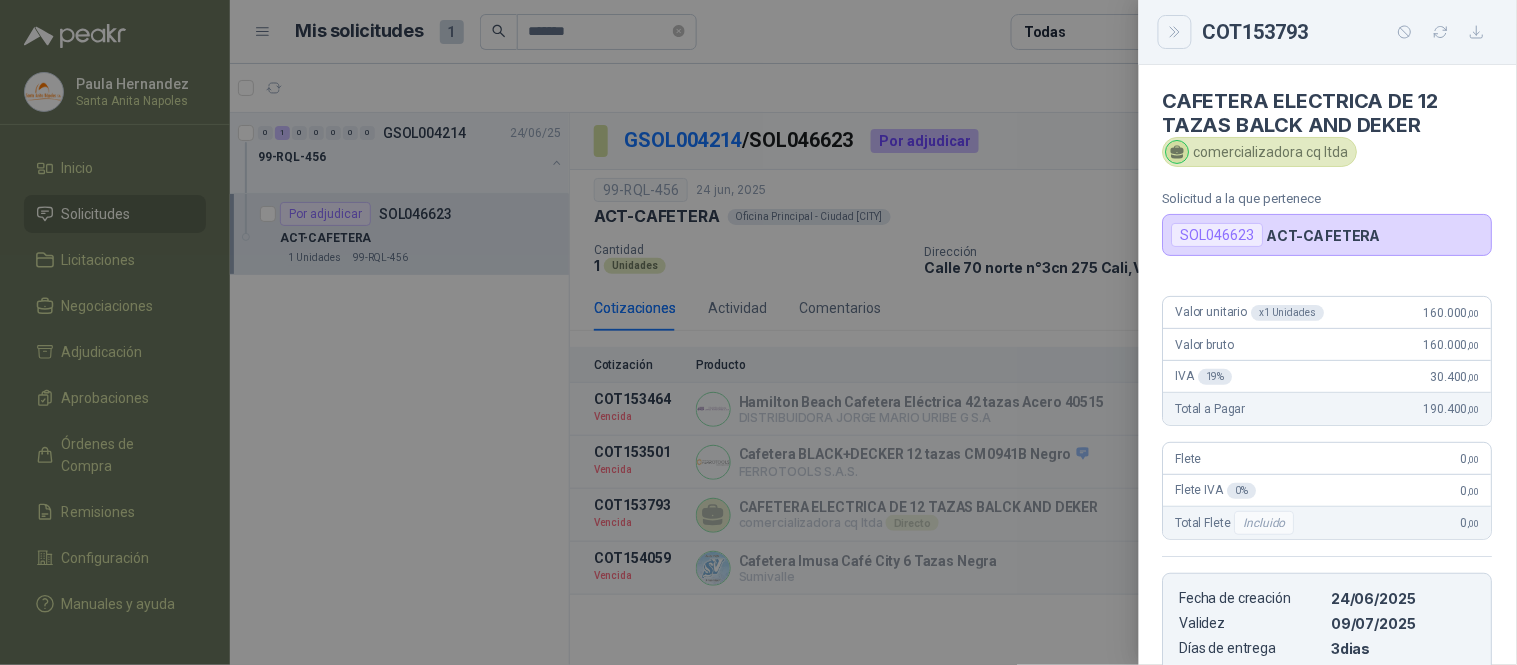 click 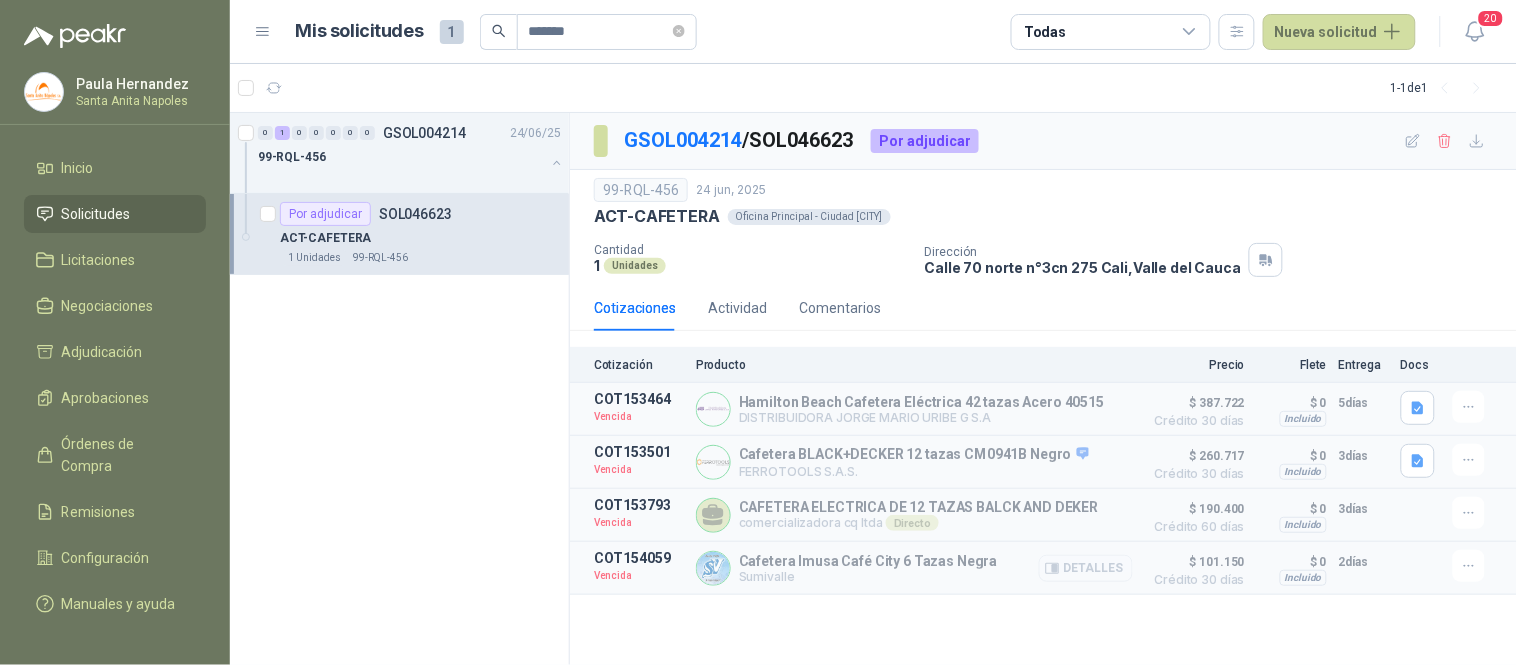 click 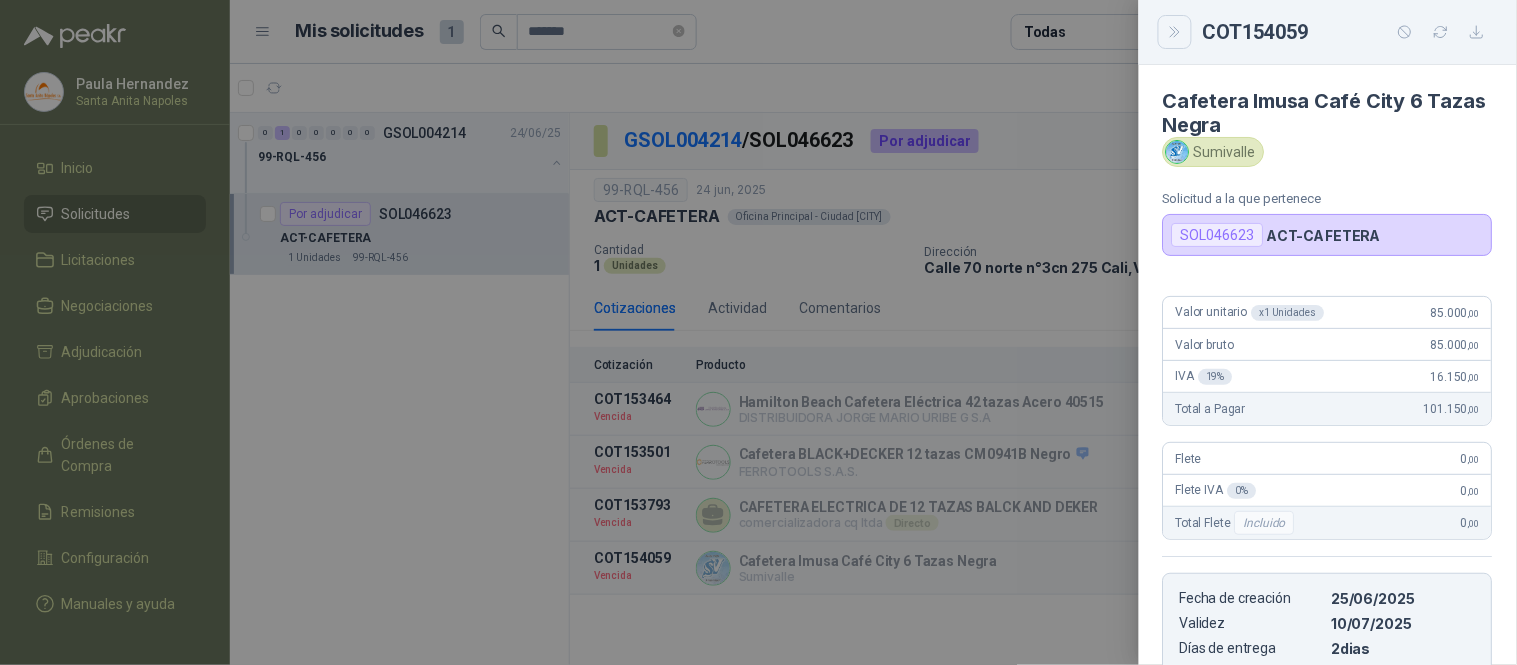 click 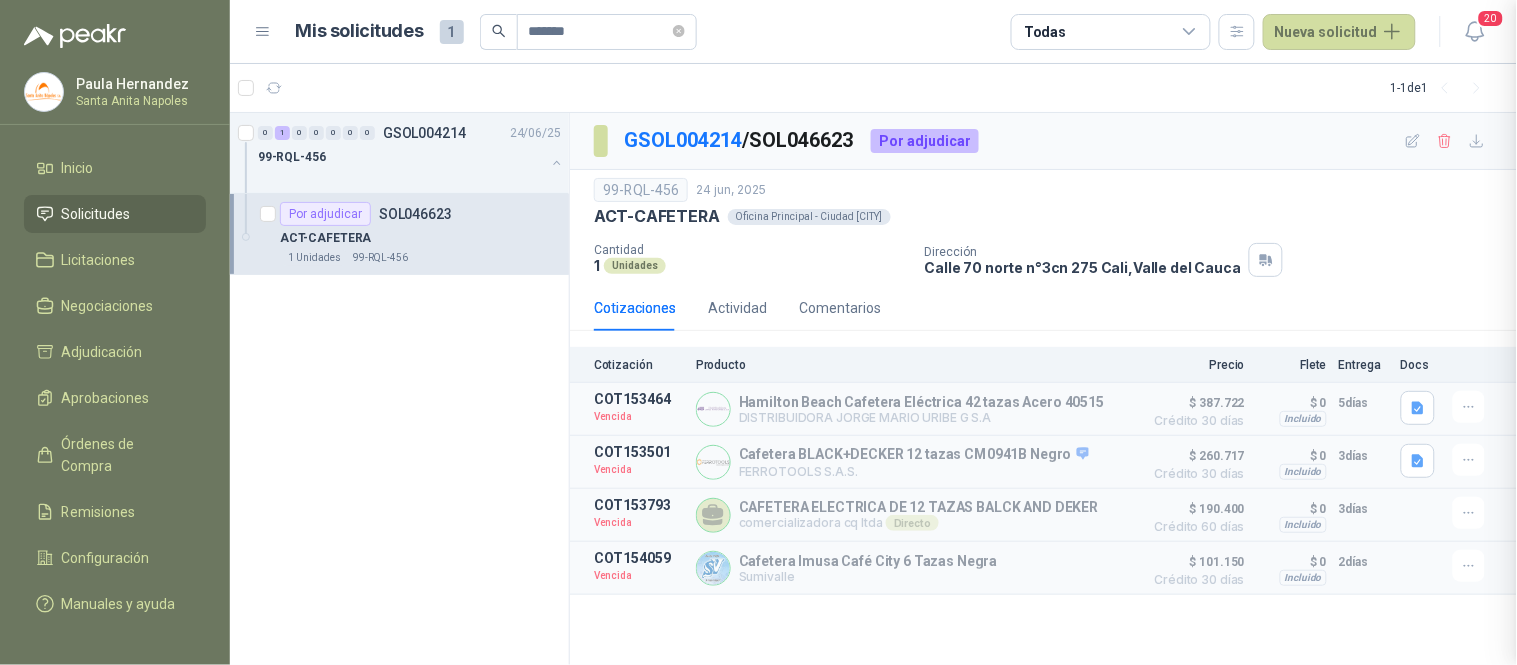 type 